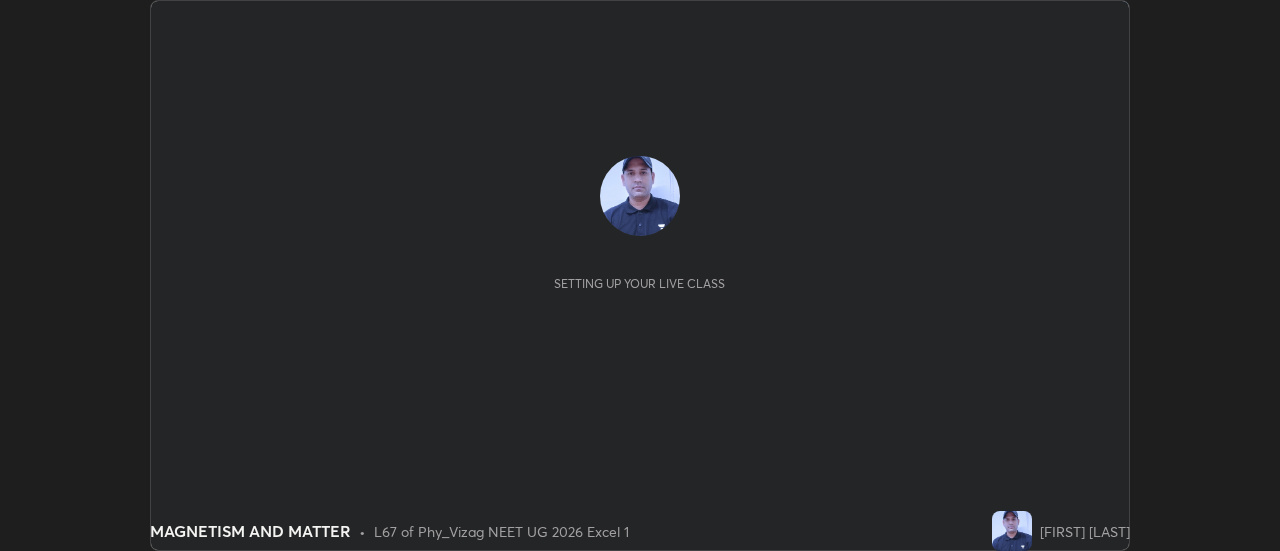scroll, scrollTop: 0, scrollLeft: 0, axis: both 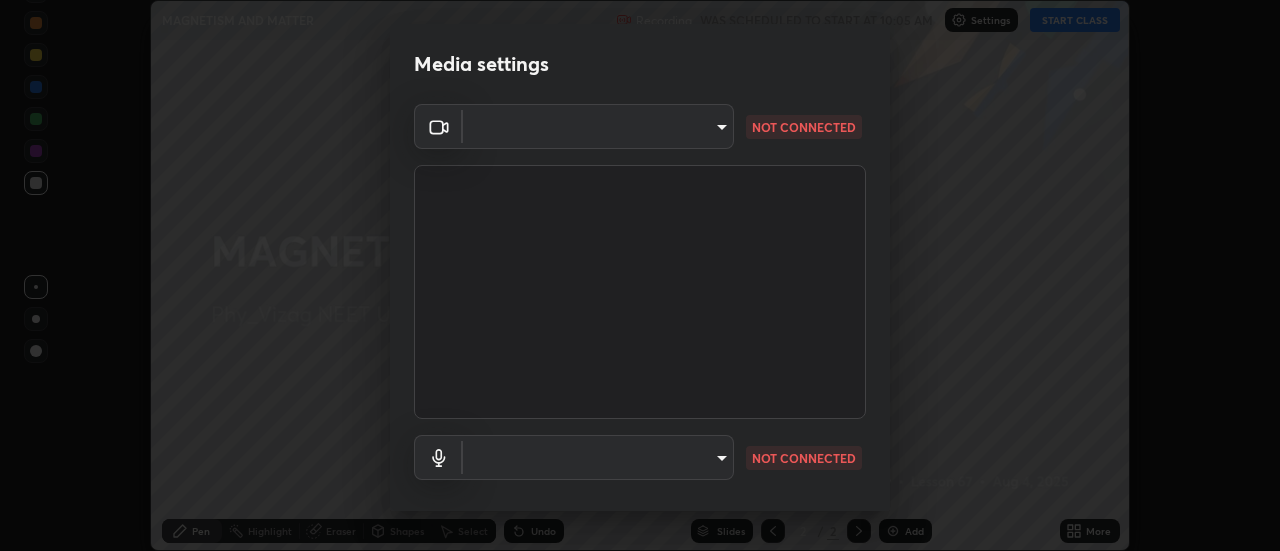 type on "acbb6098d6471371aa14d93c8858c27fd70b427109662103d823130ddc3b5b06" 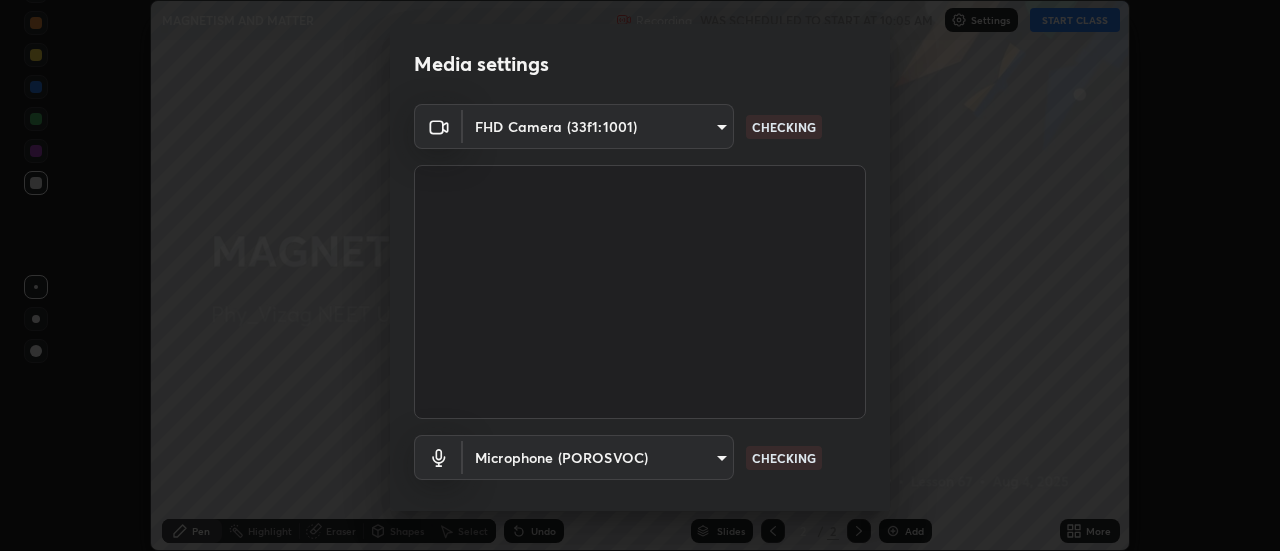 click on "Erase all MAGNETISM AND MATTER Recording WAS SCHEDULED TO START AT  10:05 AM Settings START CLASS Setting up your live class MAGNETISM AND MATTER • L67 of Phy_Vizag NEET UG 2026 Excel 1 [FIRST] [LAST] Pen Highlight Eraser Shapes Select Undo Slides 2 / 2 Add More No doubts shared Encourage your learners to ask a doubt for better clarity Report an issue Reason for reporting Buffering Chat not working Audio - Video sync issue Educator video quality low ​ Attach an image Report Media settings FHD Camera (33f1:1001) acbb6098d6471371aa14d93c8858c27fd70b427109662103d823130ddc3b5b06 CHECKING Microphone (POROSVOC) 6e89dfecf09b7d5e9b70b6f3fa2e78dafa22e1c3c514398a3fadf7b49e831e27 CHECKING 1 / 5 Next" at bounding box center [640, 275] 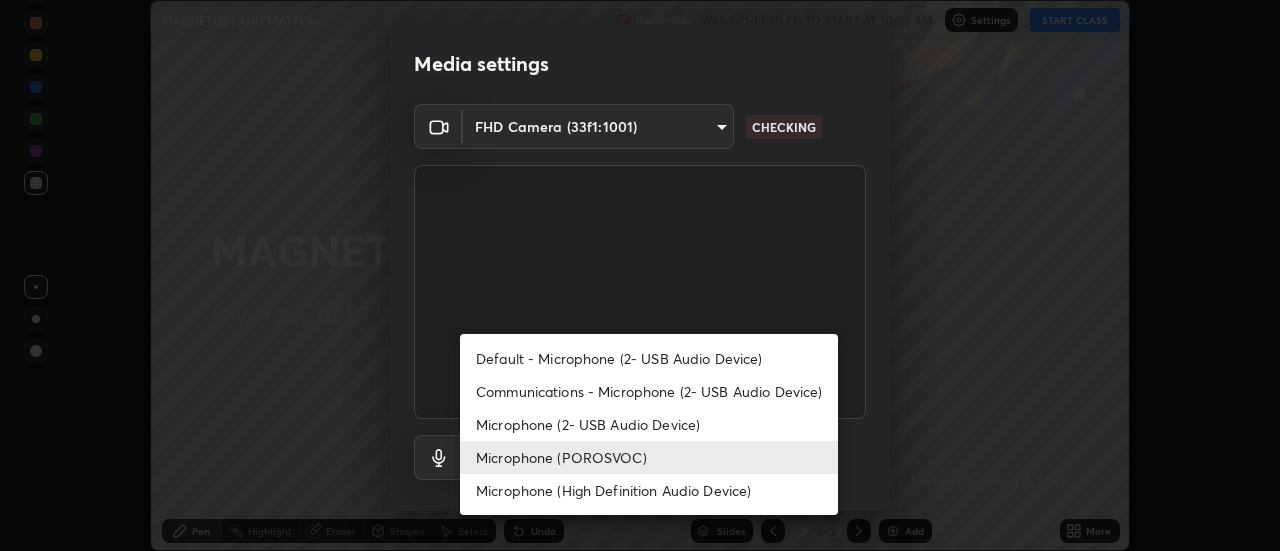 click on "Microphone (POROSVOC)" at bounding box center (649, 457) 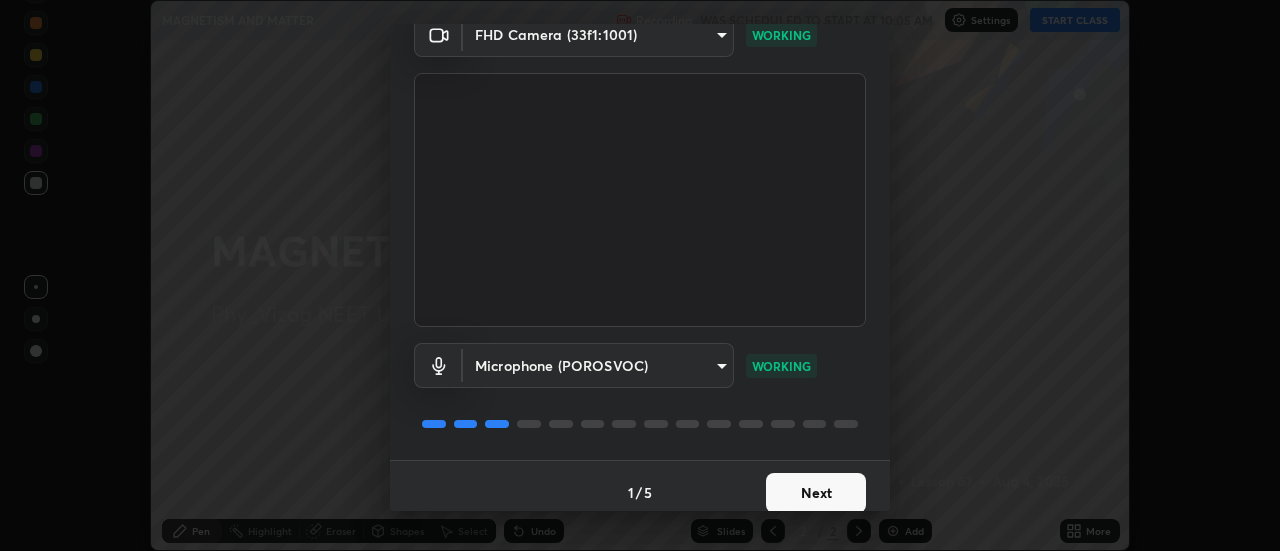 scroll, scrollTop: 105, scrollLeft: 0, axis: vertical 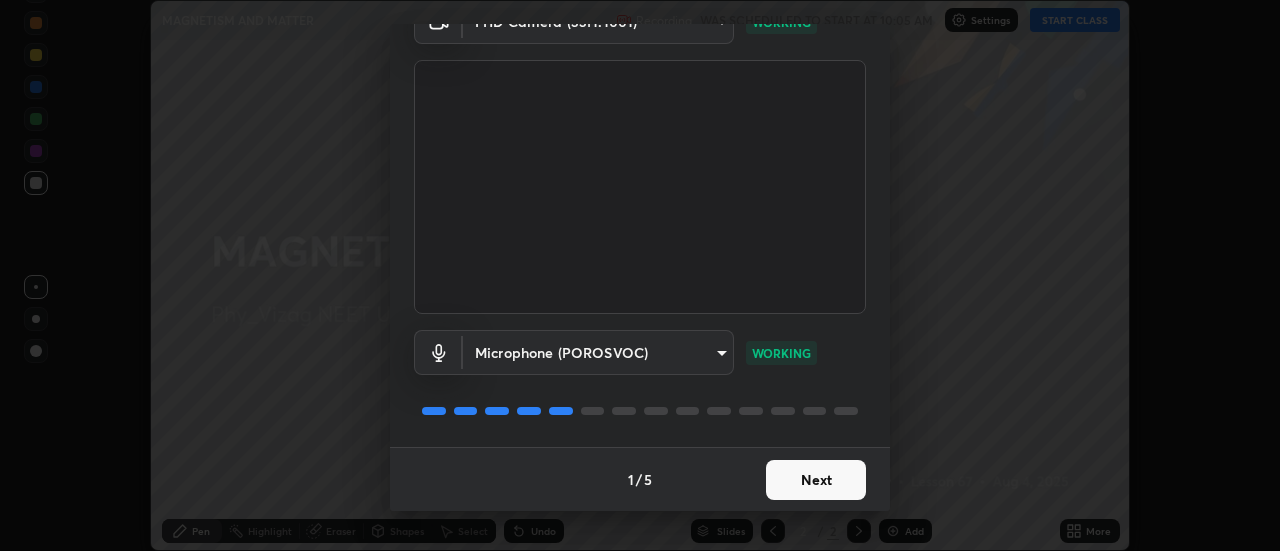 click on "Next" at bounding box center [816, 480] 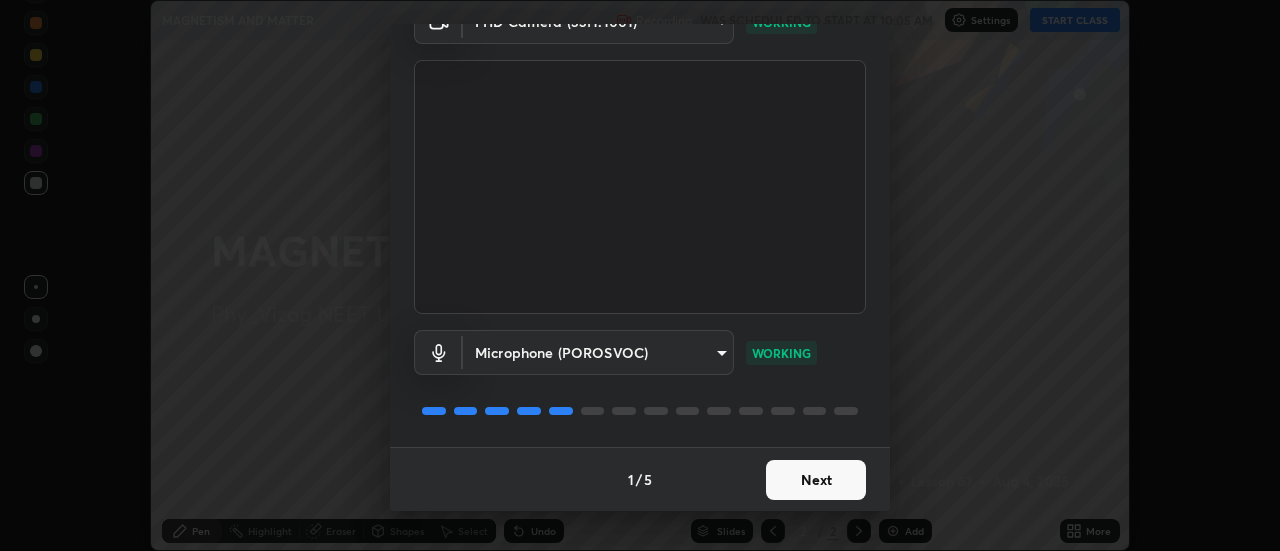 scroll, scrollTop: 0, scrollLeft: 0, axis: both 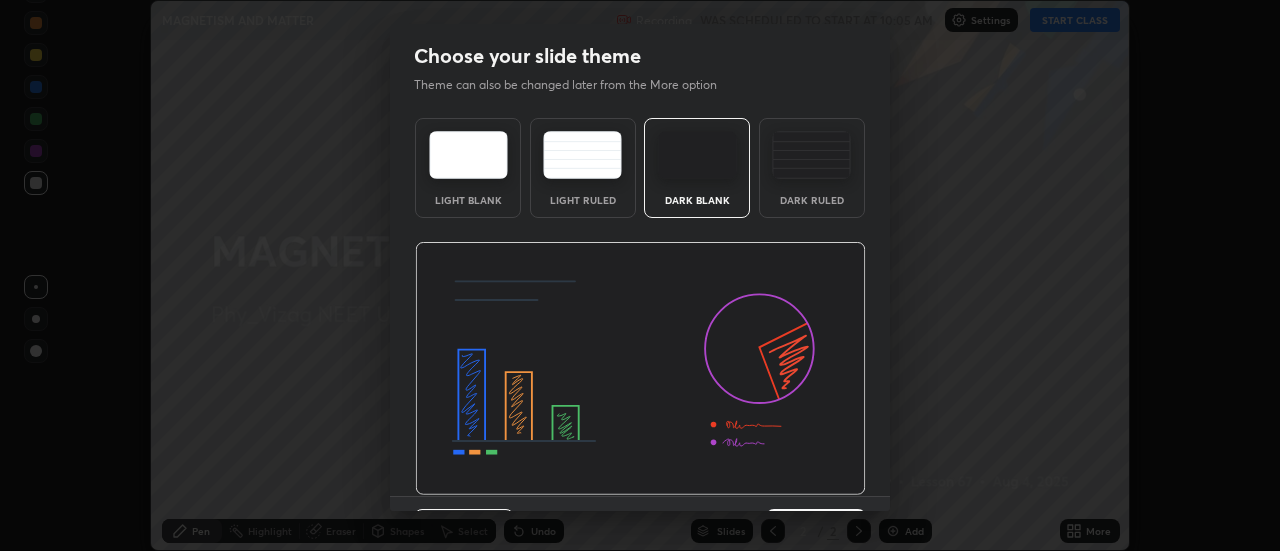 click at bounding box center (640, 369) 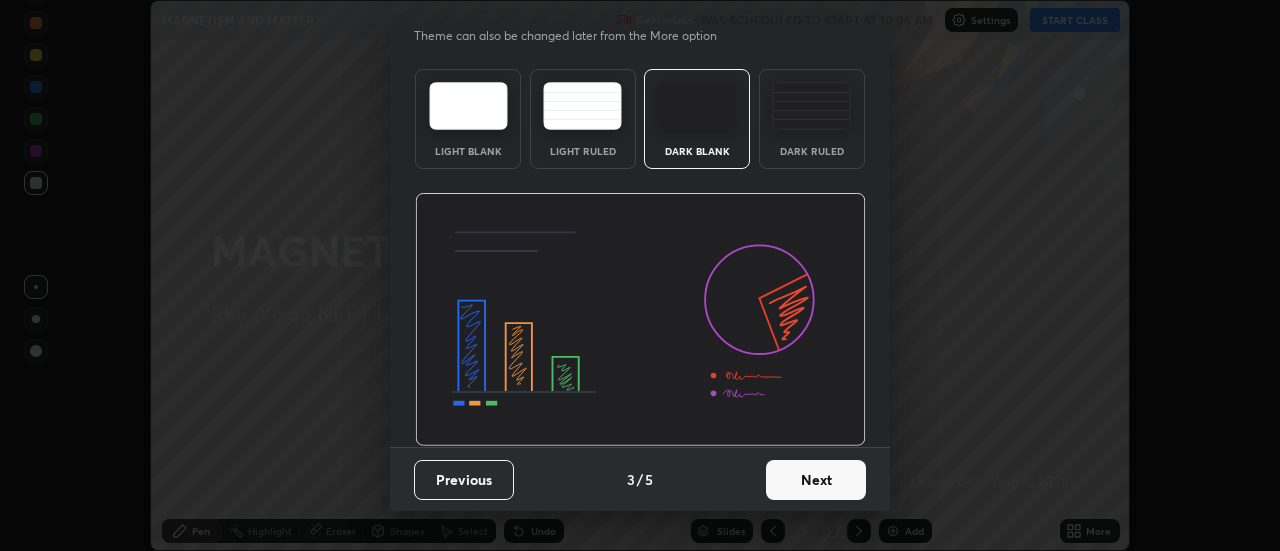 click on "Next" at bounding box center [816, 480] 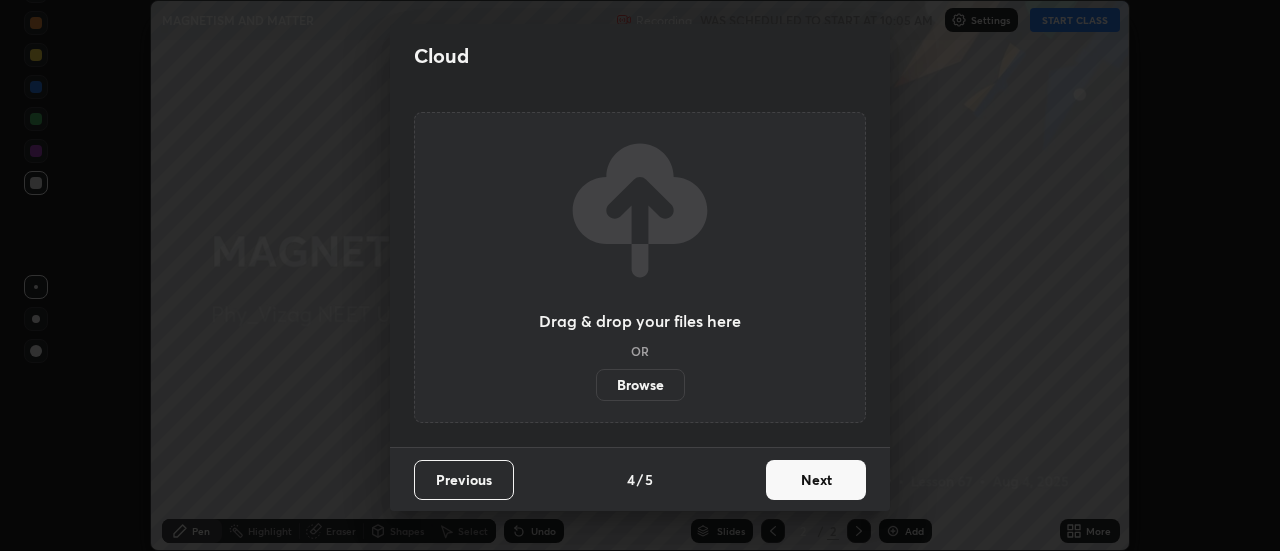 scroll, scrollTop: 0, scrollLeft: 0, axis: both 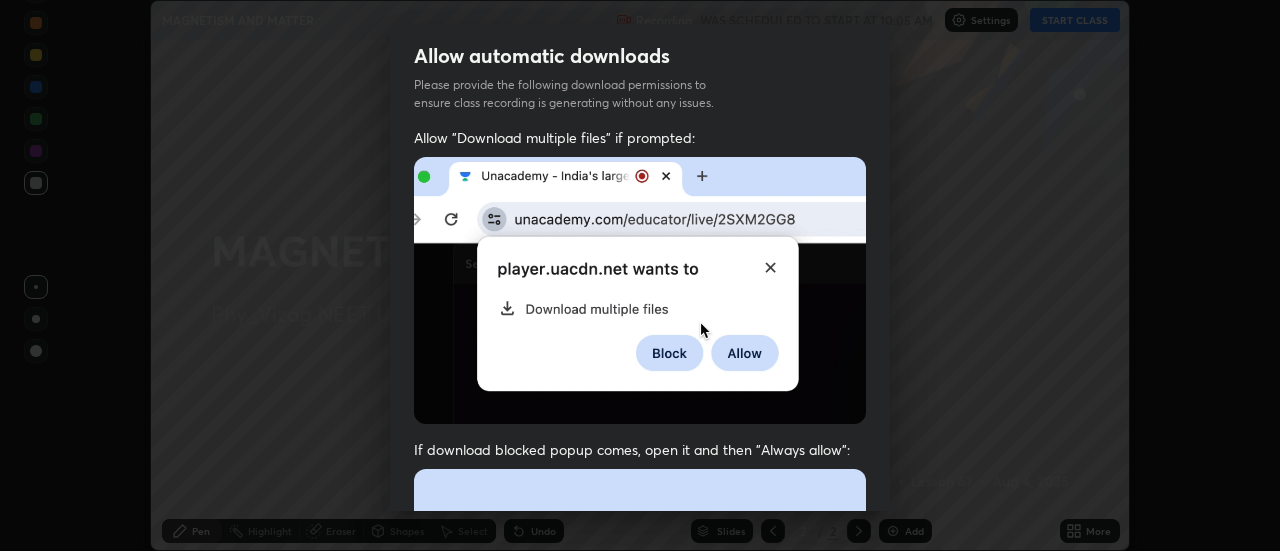 click at bounding box center (640, 687) 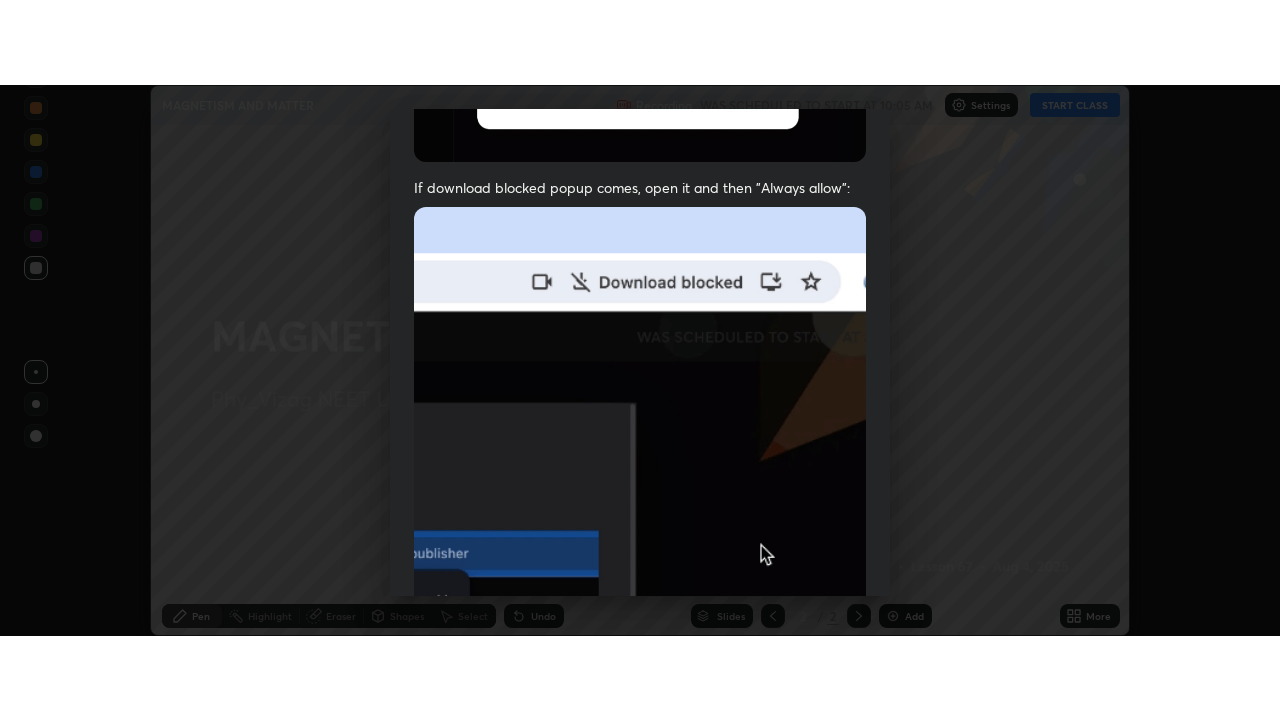 scroll, scrollTop: 513, scrollLeft: 0, axis: vertical 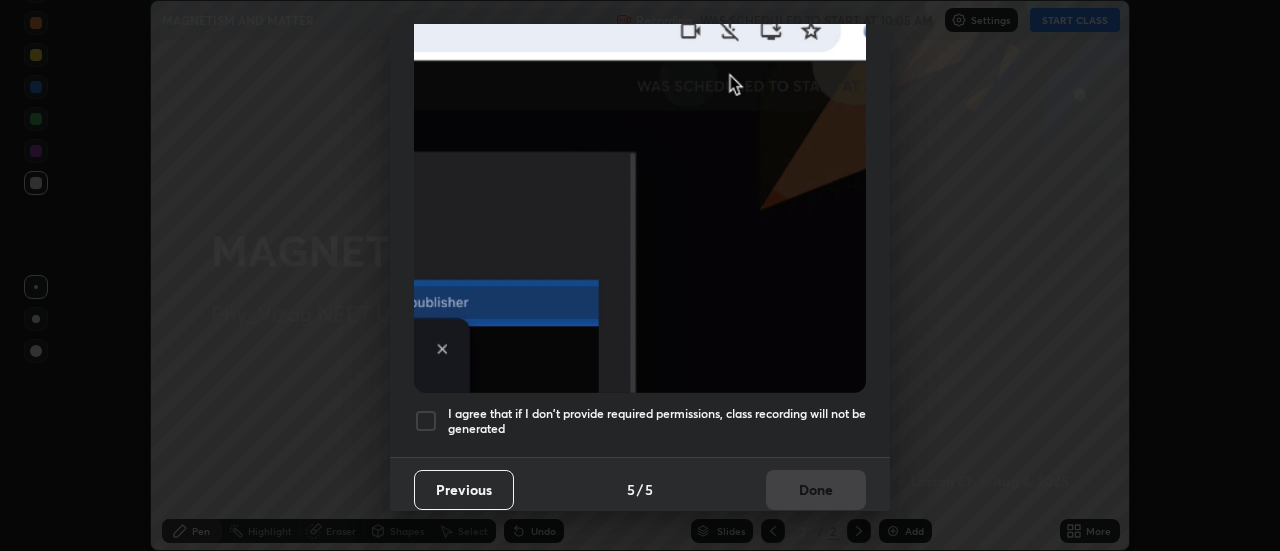 click at bounding box center [426, 421] 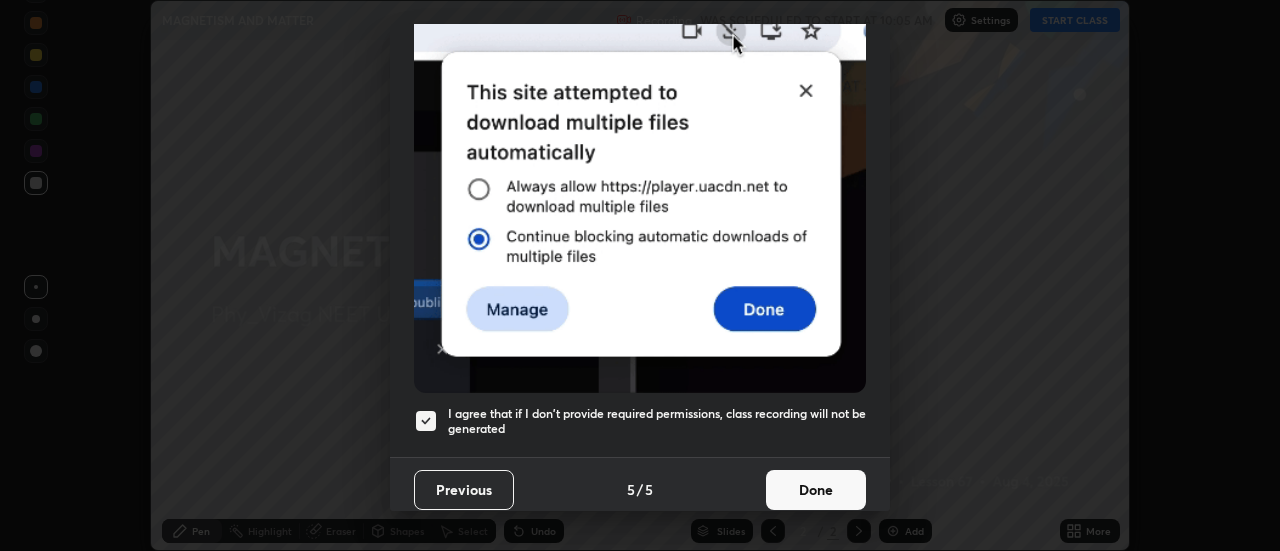 click on "Done" at bounding box center (816, 490) 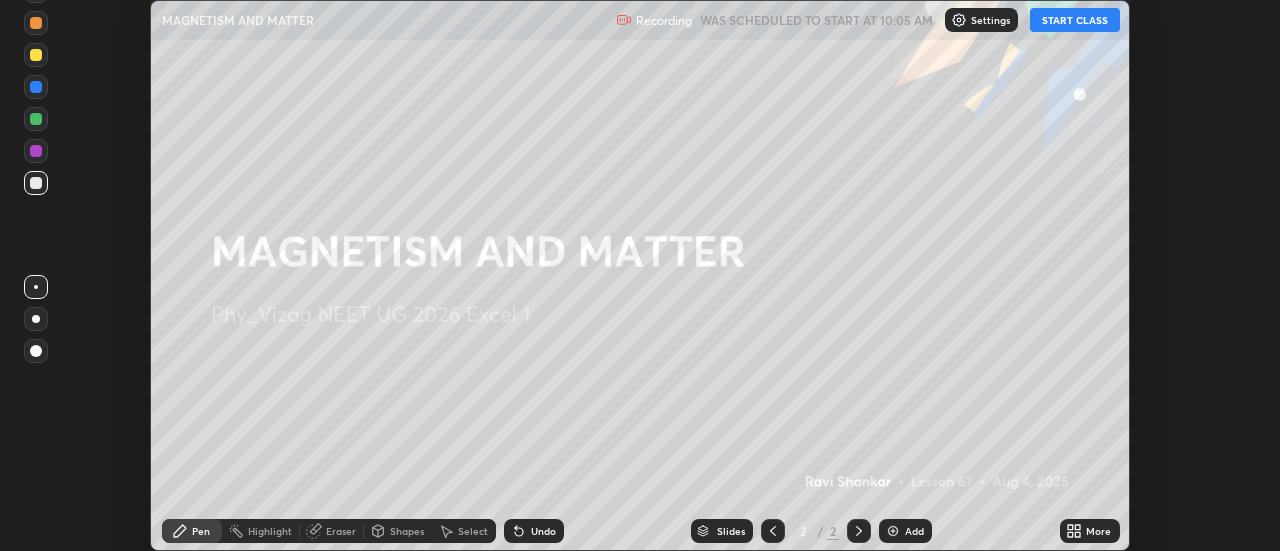 click on "START CLASS" at bounding box center (1075, 20) 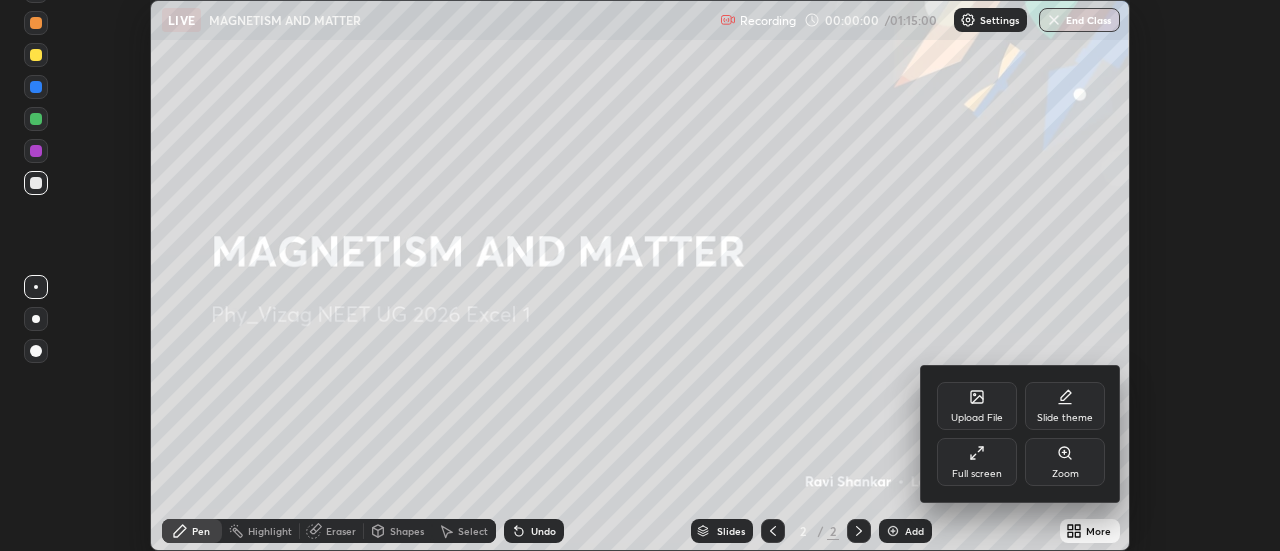 click on "Full screen" at bounding box center (977, 462) 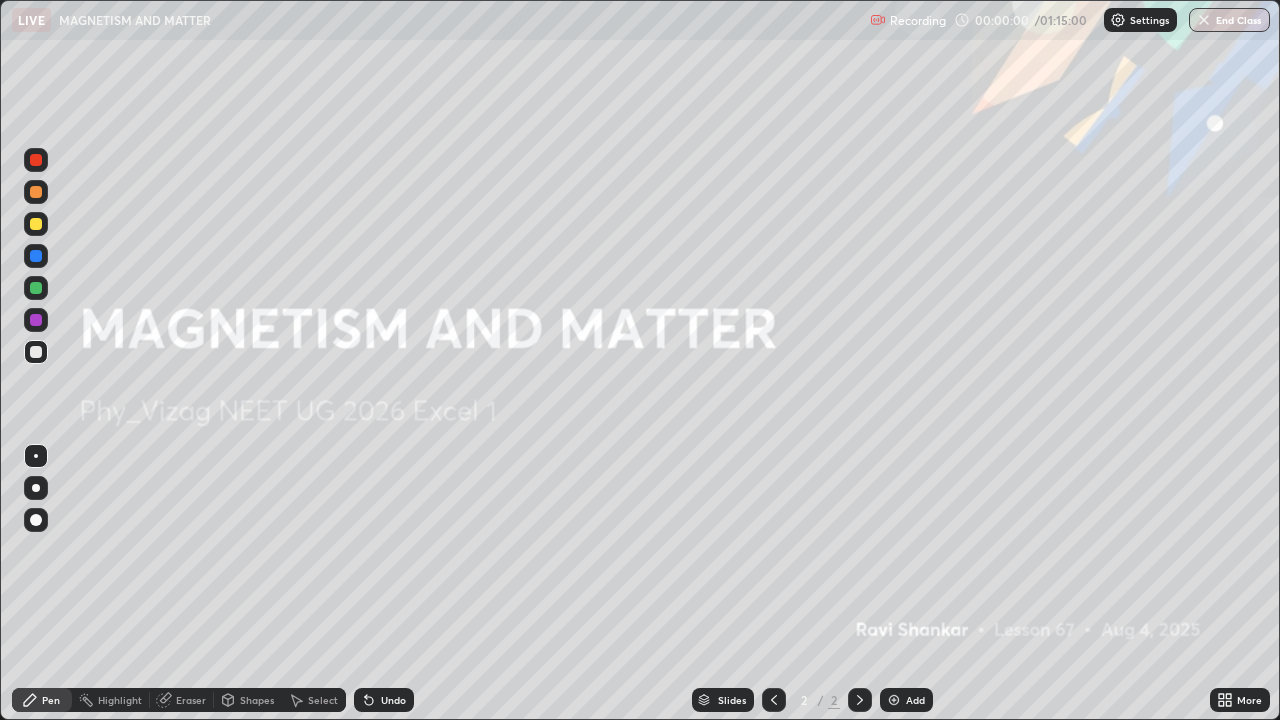 scroll, scrollTop: 99280, scrollLeft: 98720, axis: both 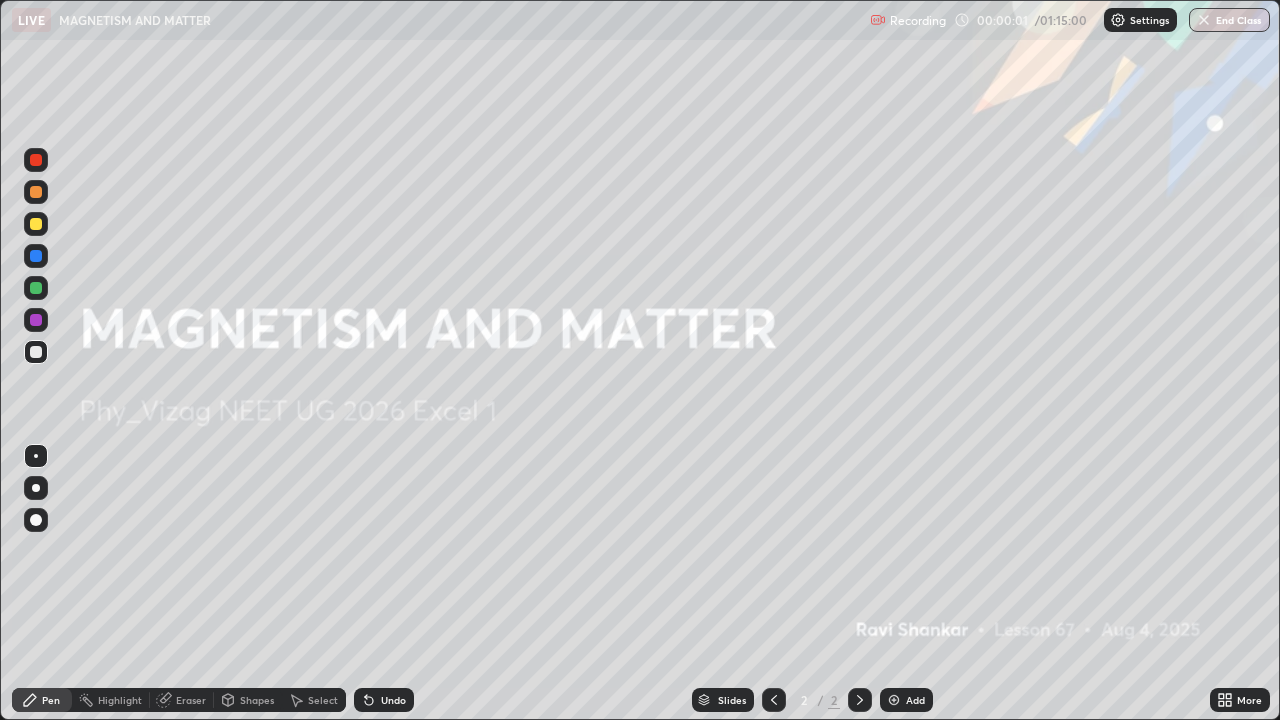 click on "Add" at bounding box center (915, 700) 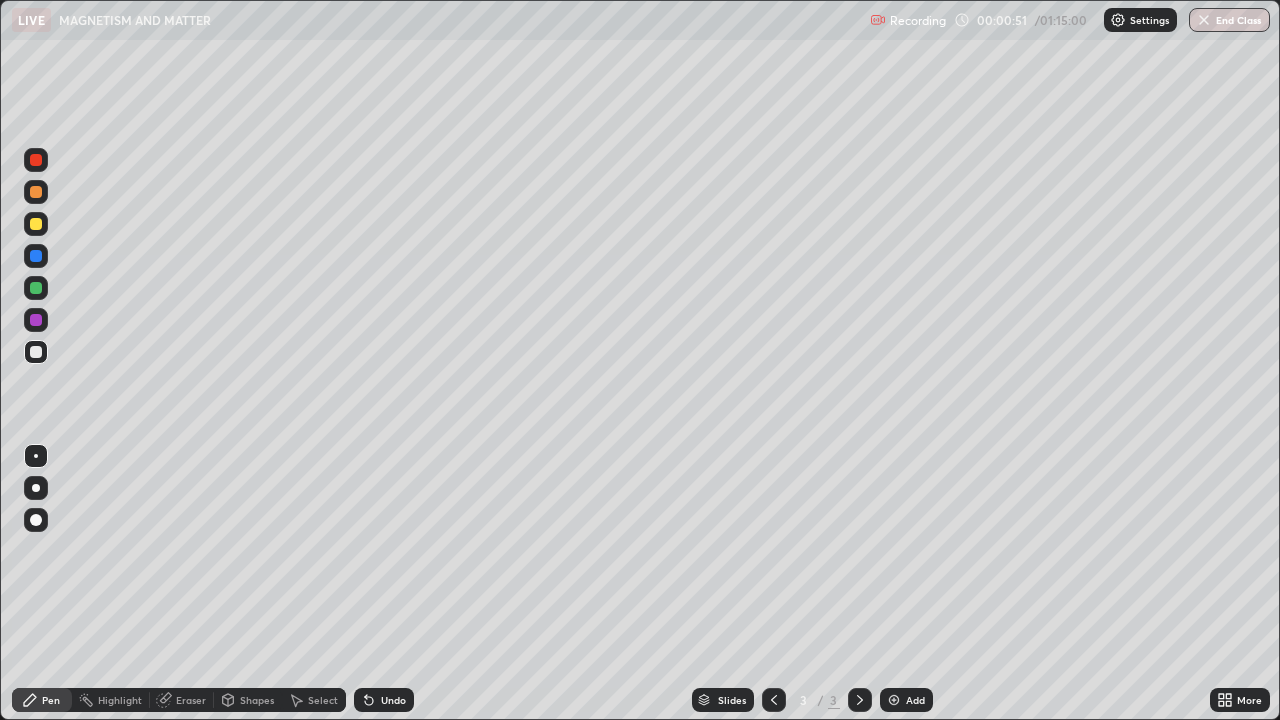 click at bounding box center [36, 488] 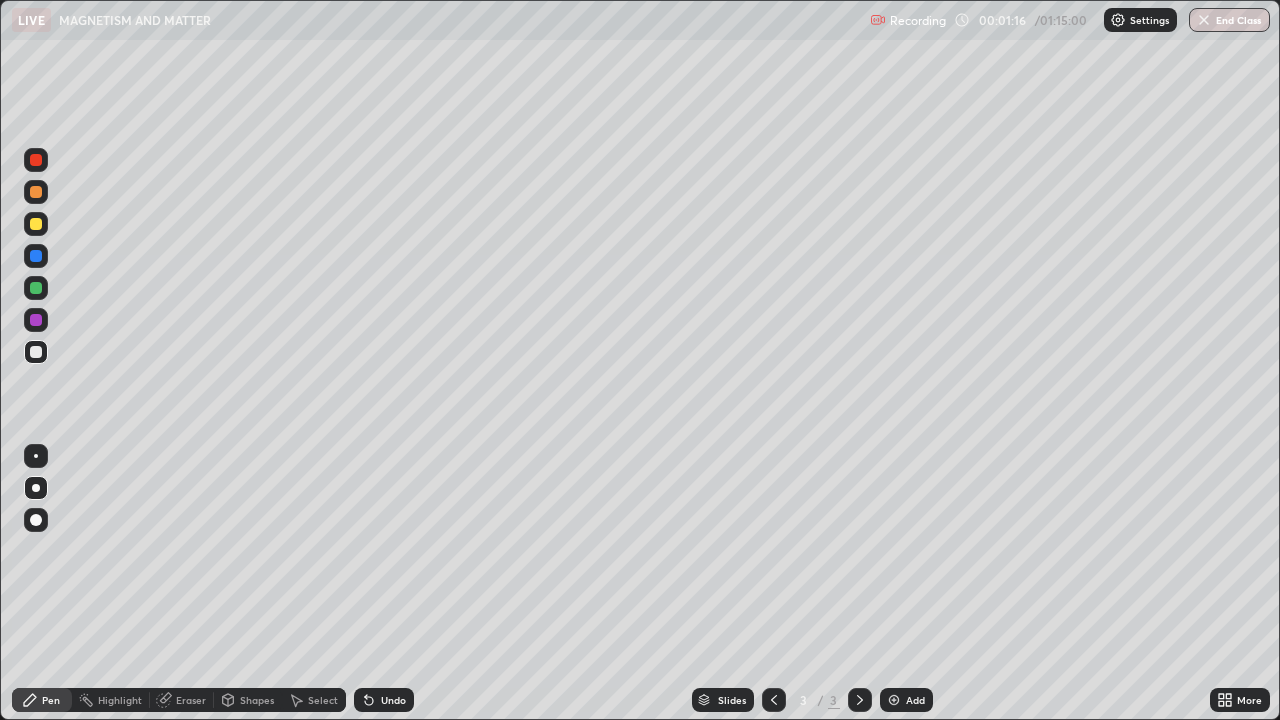 click at bounding box center (36, 224) 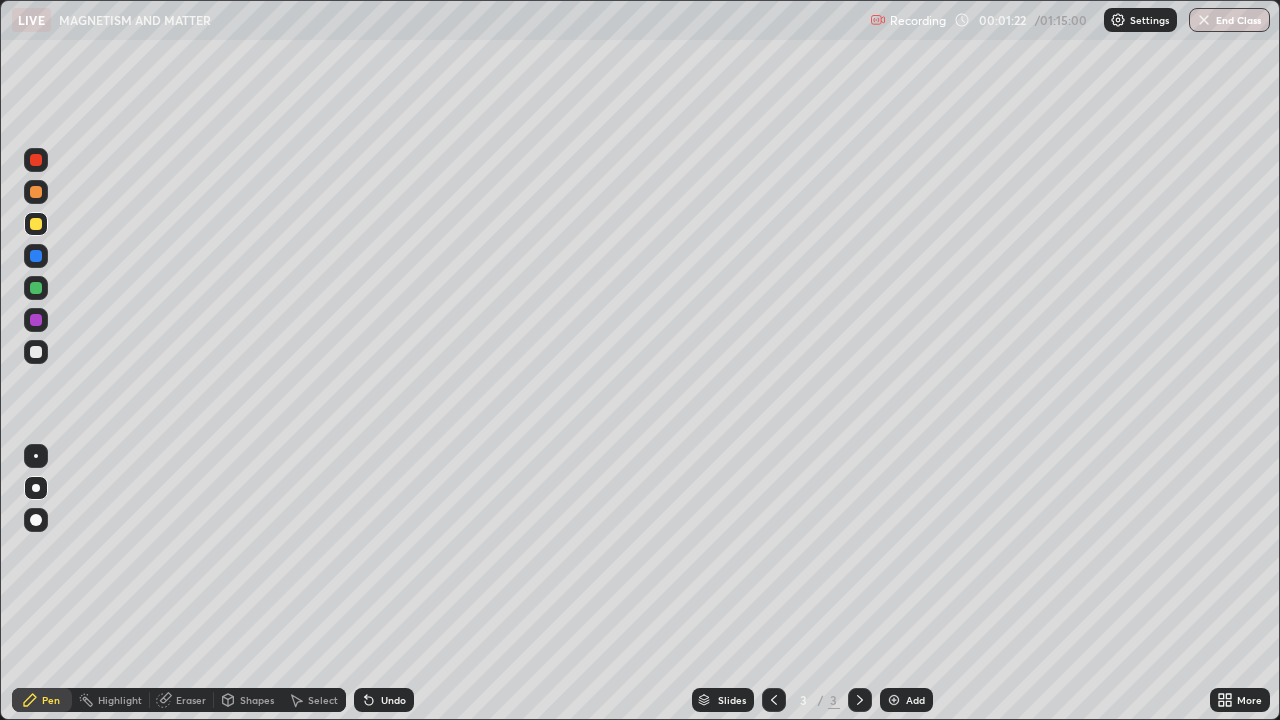 click at bounding box center [36, 352] 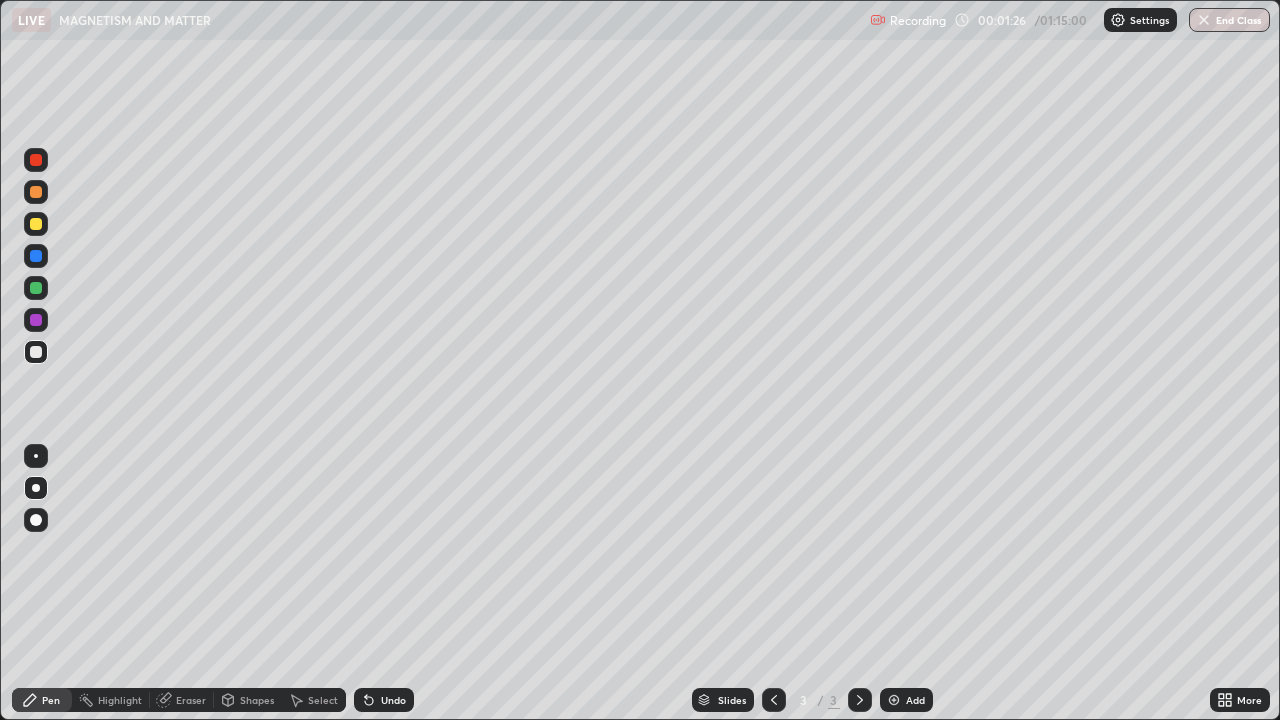 click on "Shapes" at bounding box center (257, 700) 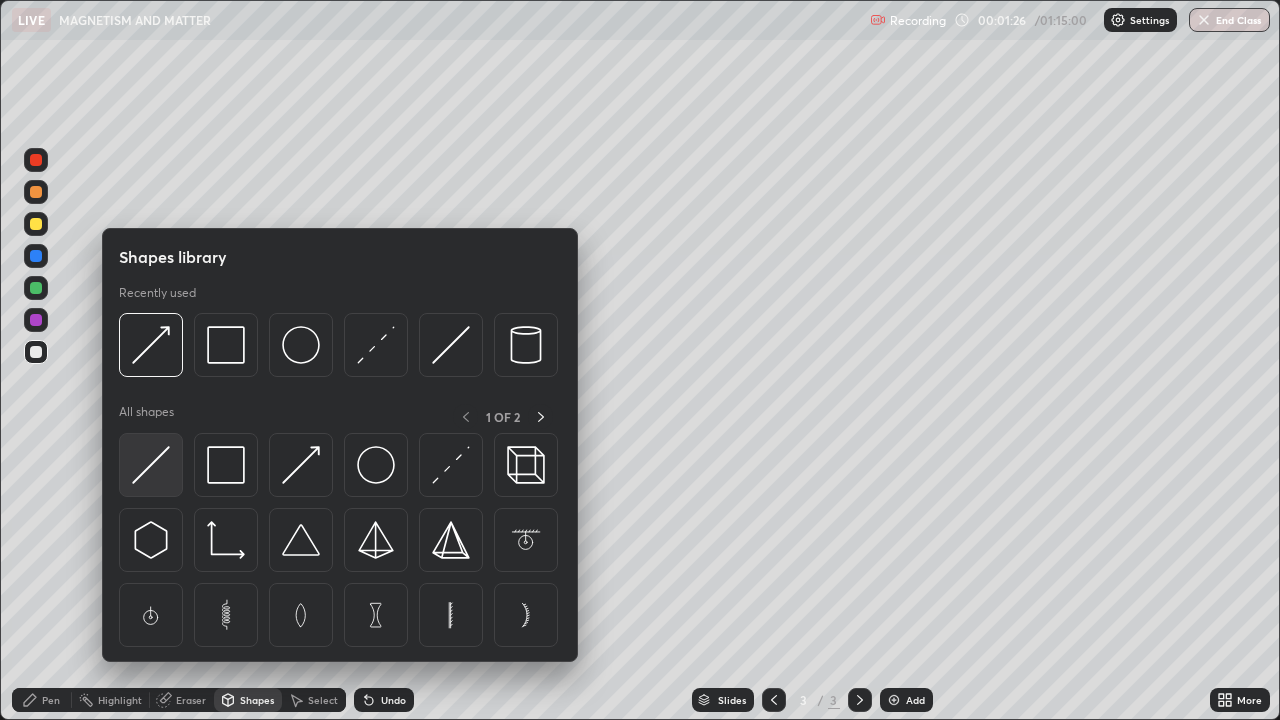 click at bounding box center (151, 465) 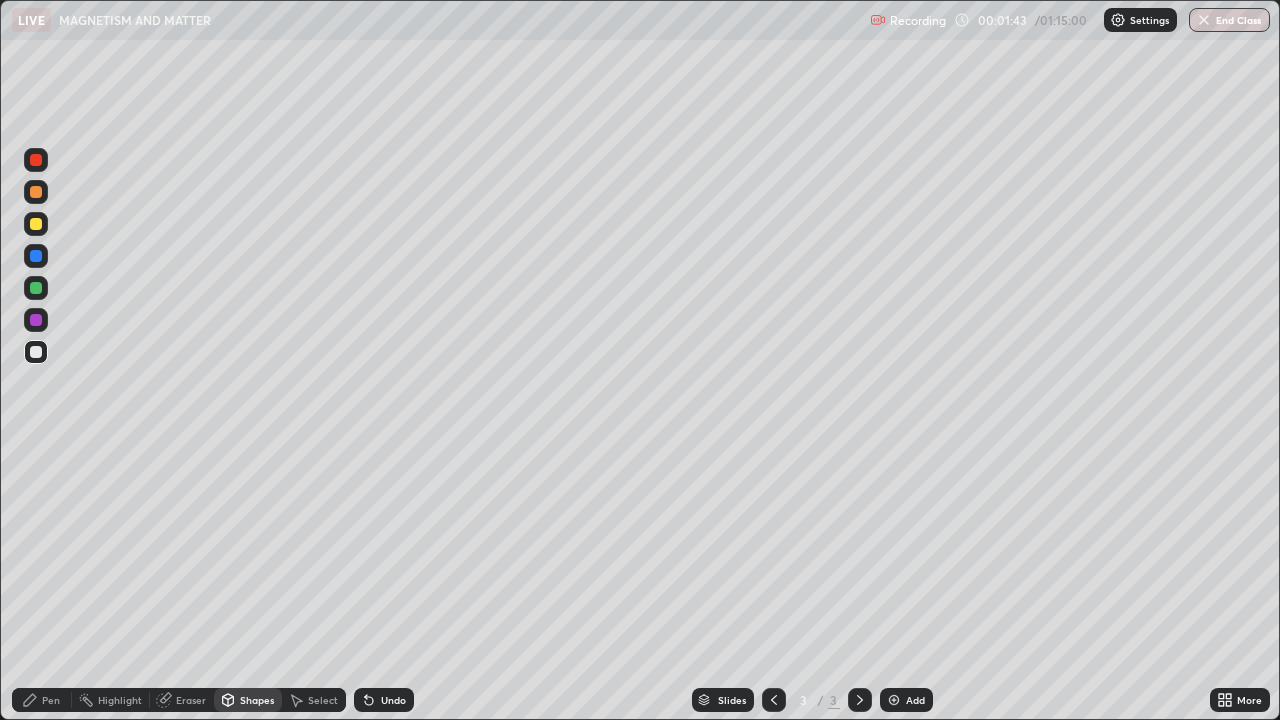 click at bounding box center [36, 224] 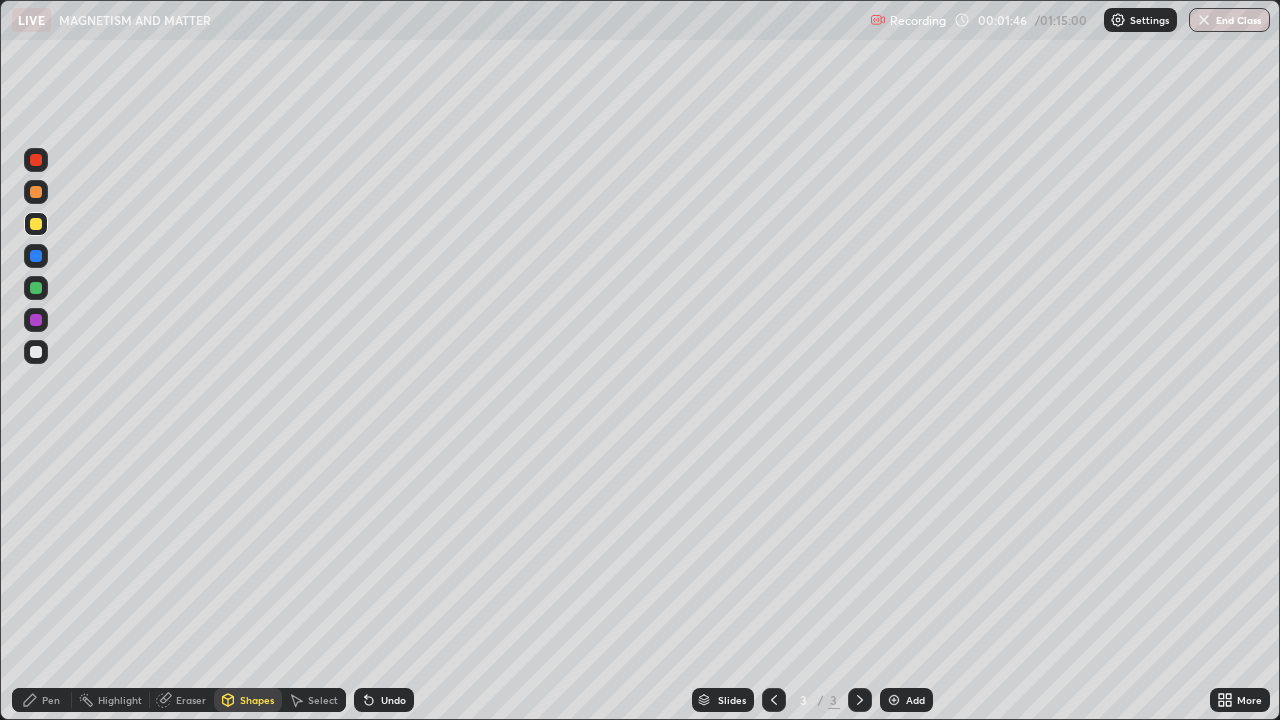 click on "Undo" at bounding box center (393, 700) 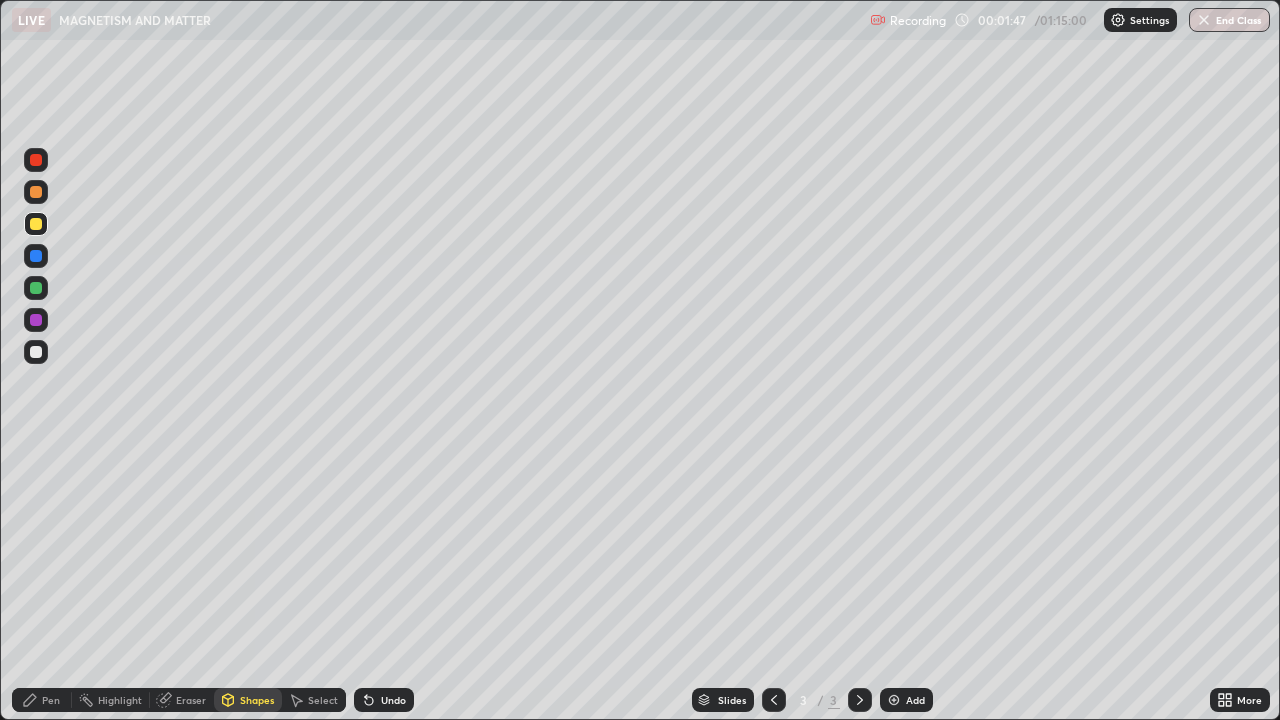 click 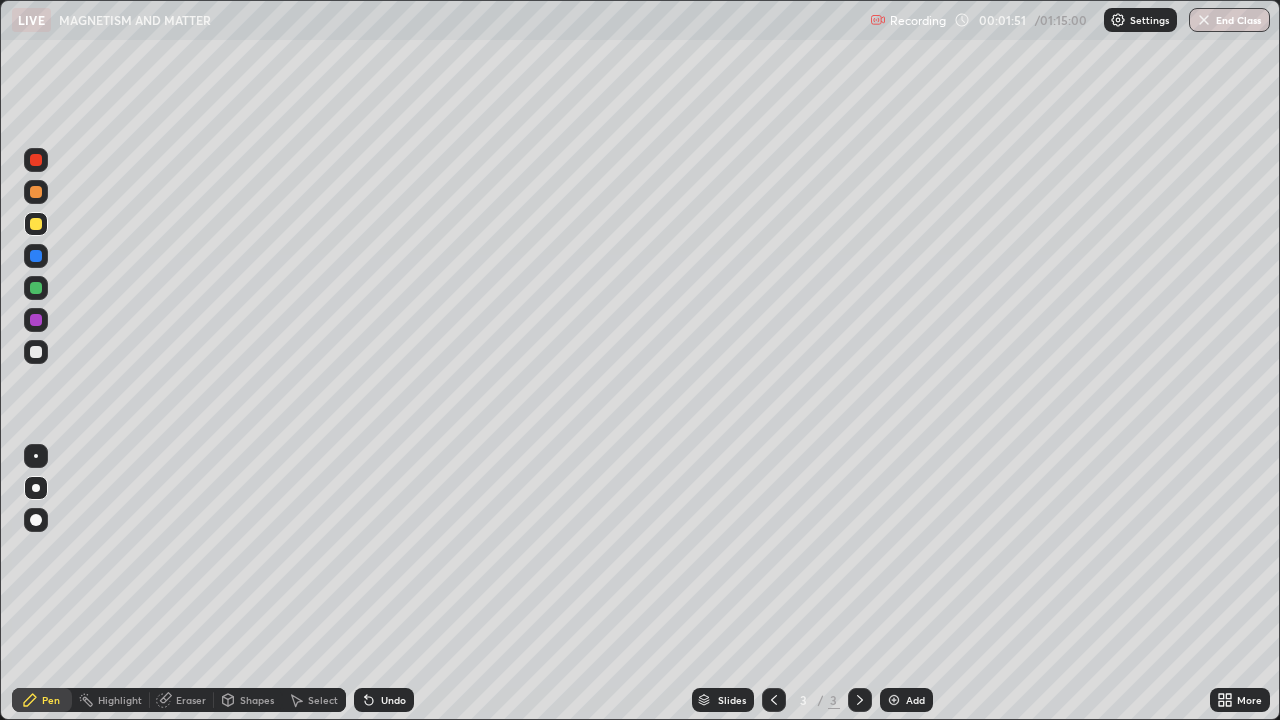 click on "Undo" at bounding box center (393, 700) 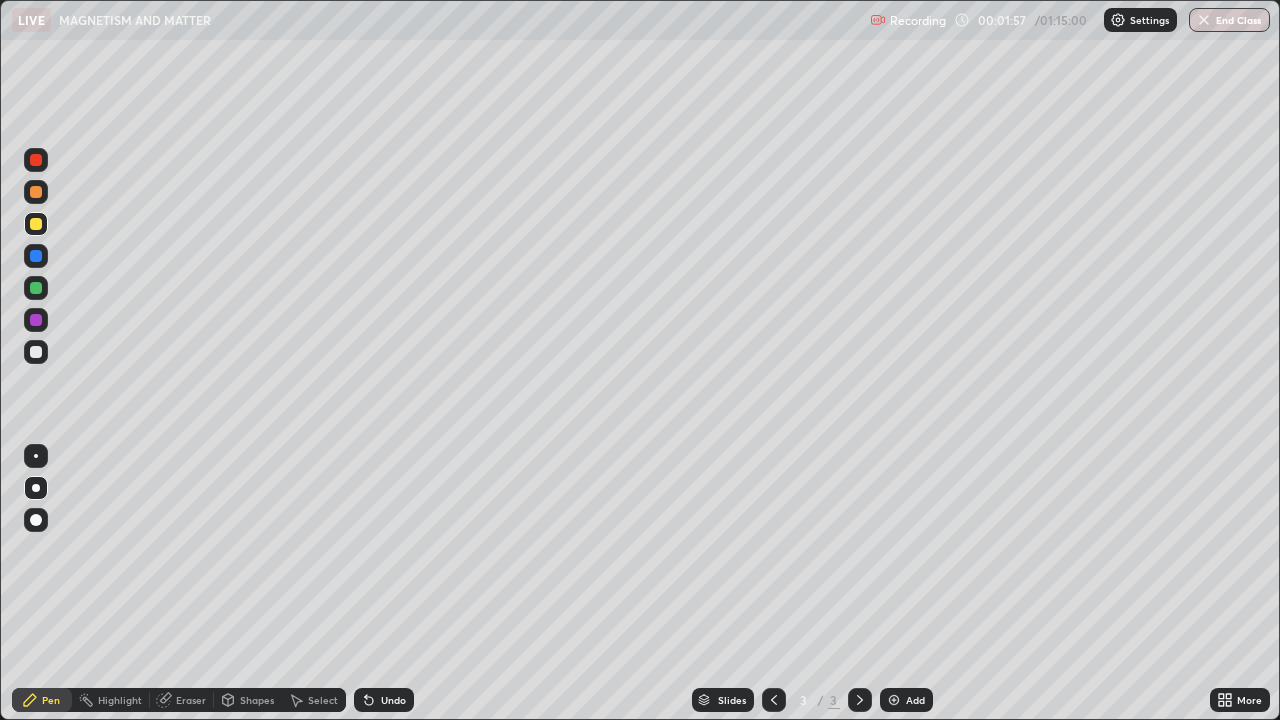 click on "Undo" at bounding box center [393, 700] 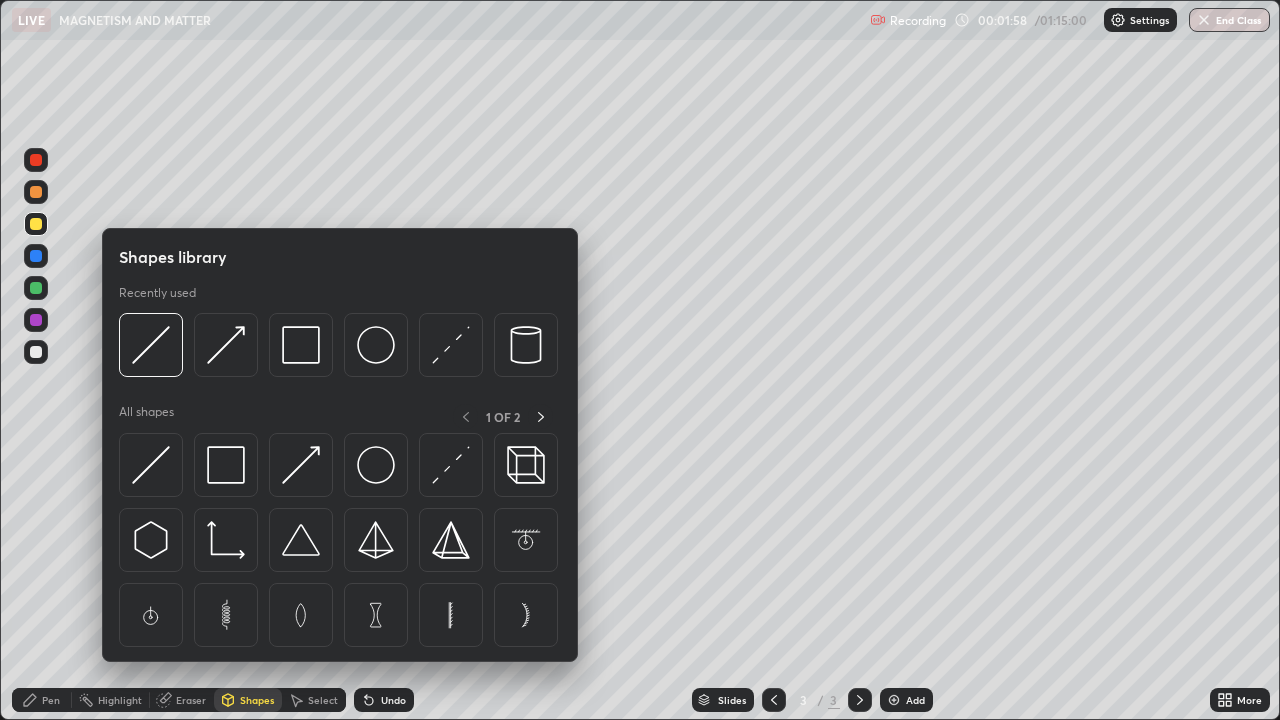 click at bounding box center (451, 465) 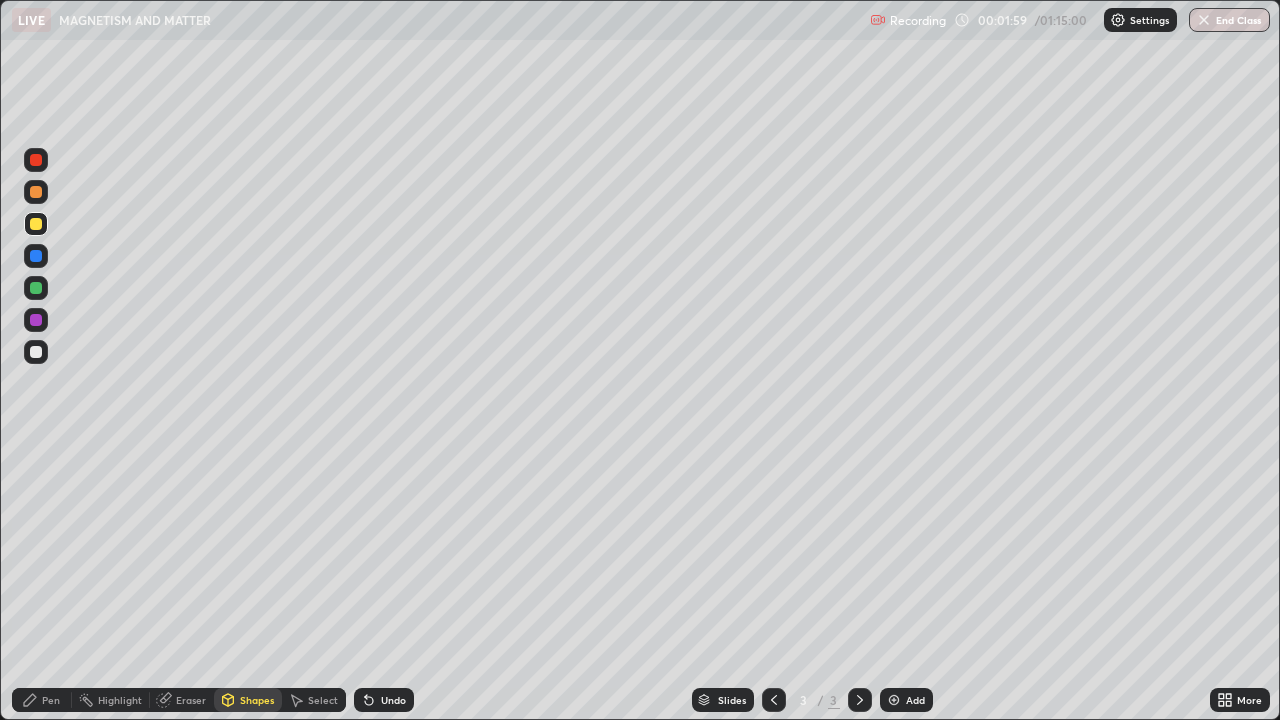 click at bounding box center (36, 288) 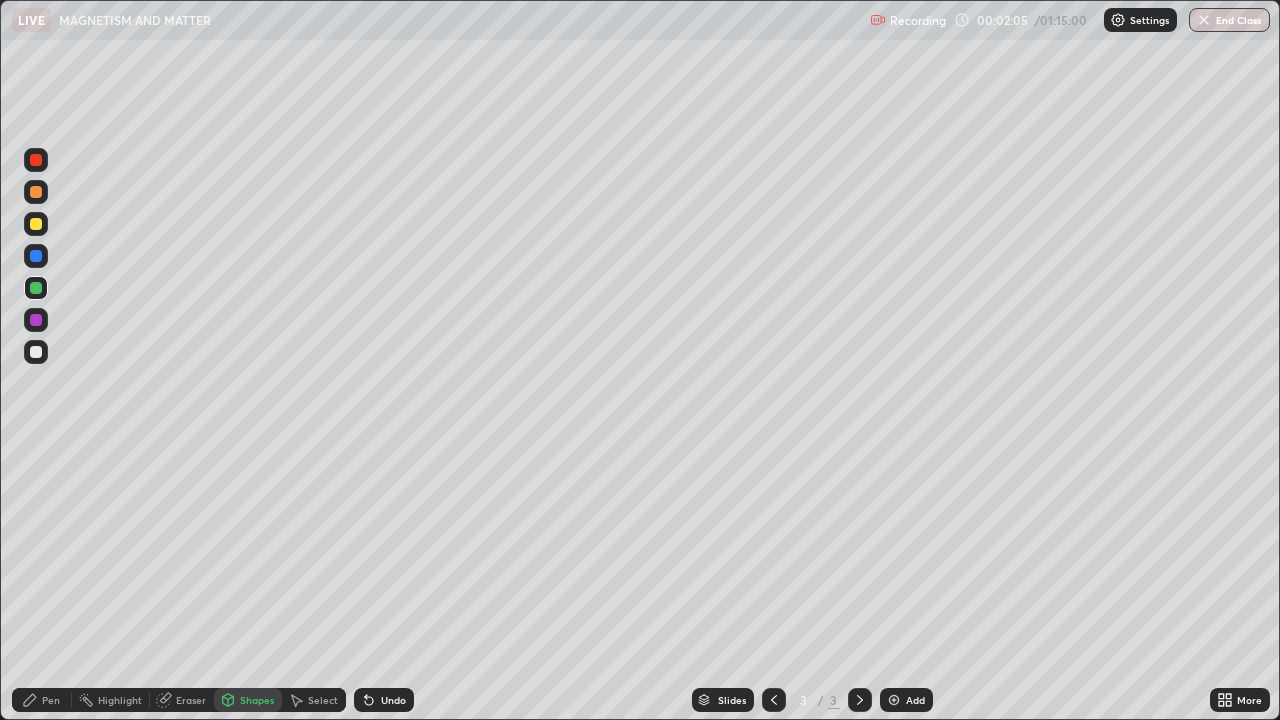 click on "Pen" at bounding box center [51, 700] 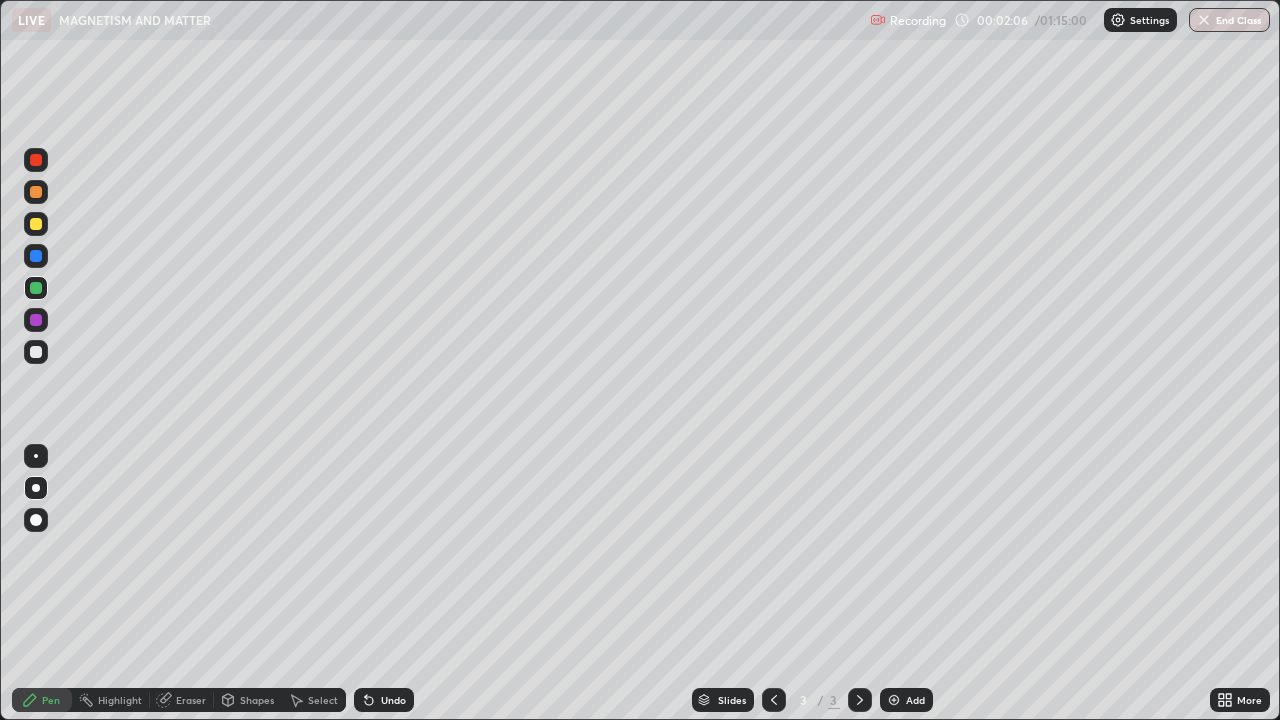 click at bounding box center (36, 224) 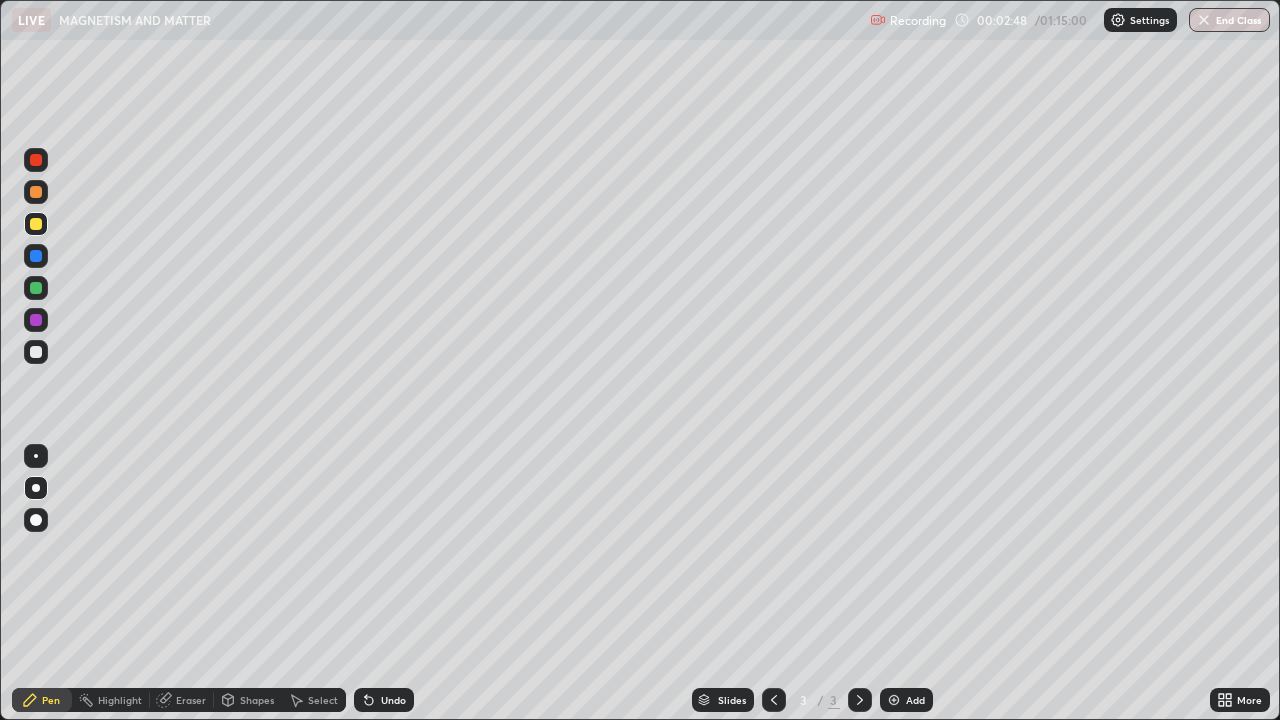 click on "Undo" at bounding box center [384, 700] 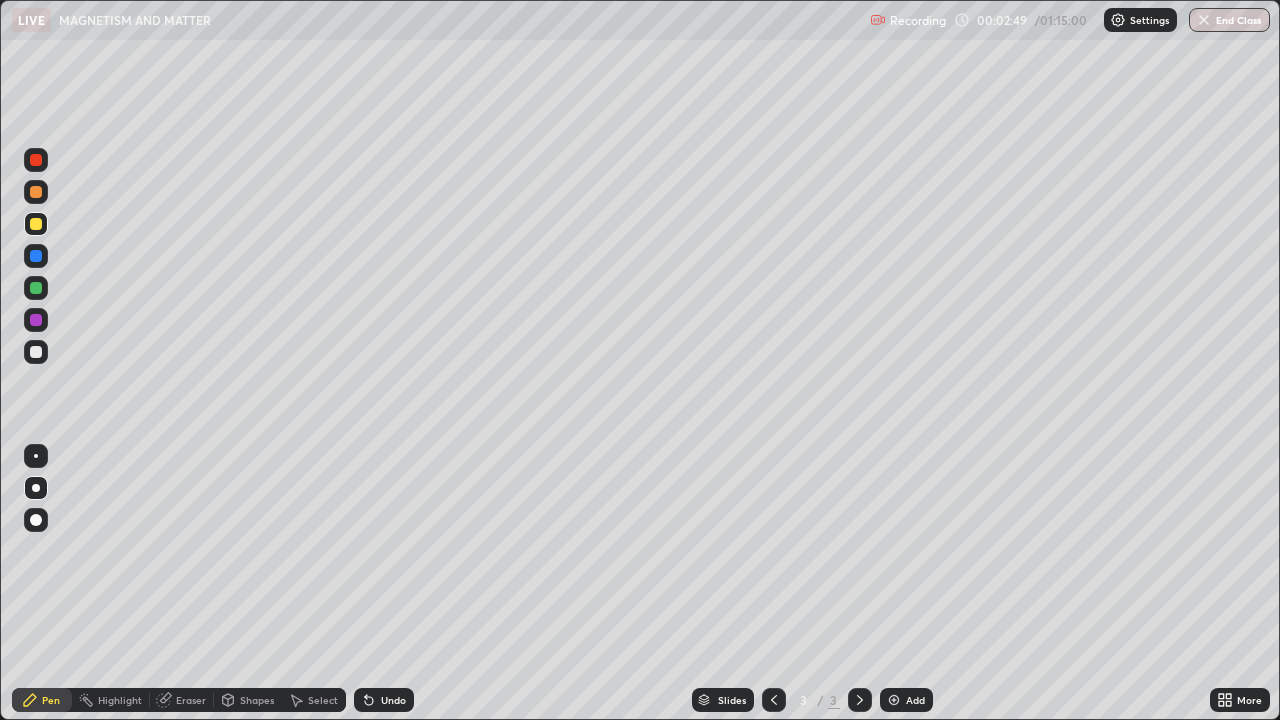 click on "Undo" at bounding box center [393, 700] 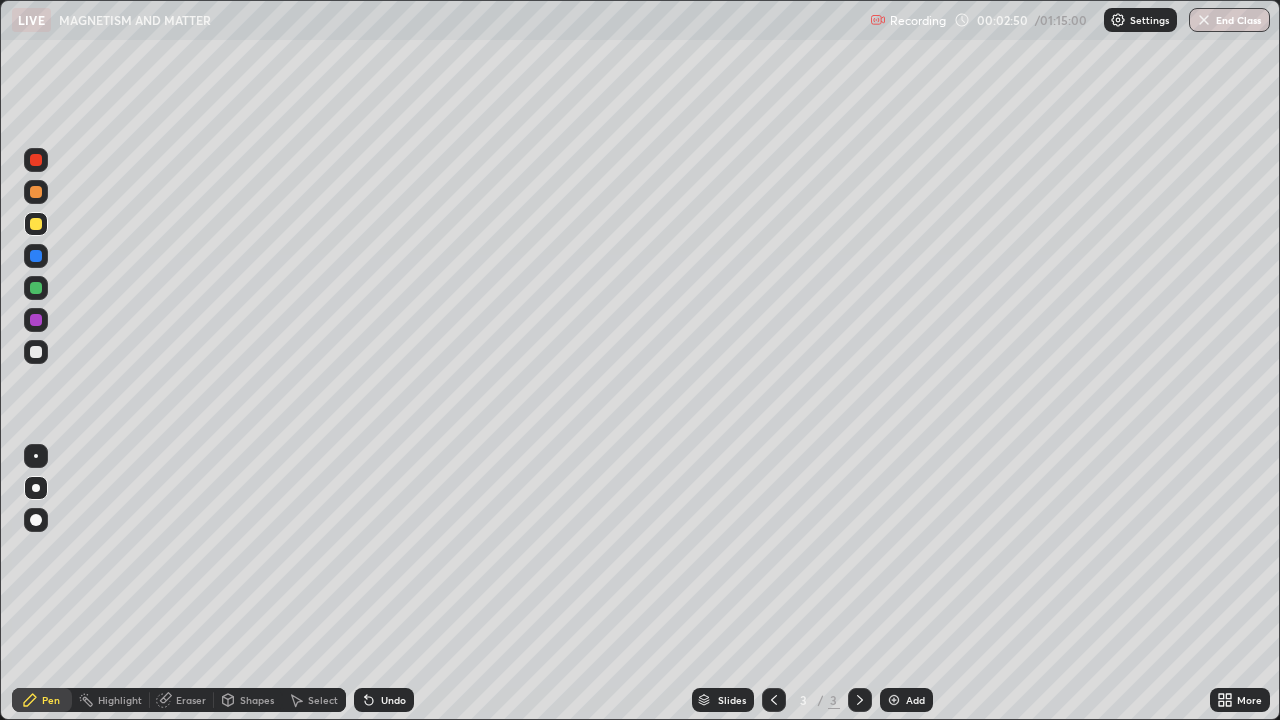 click 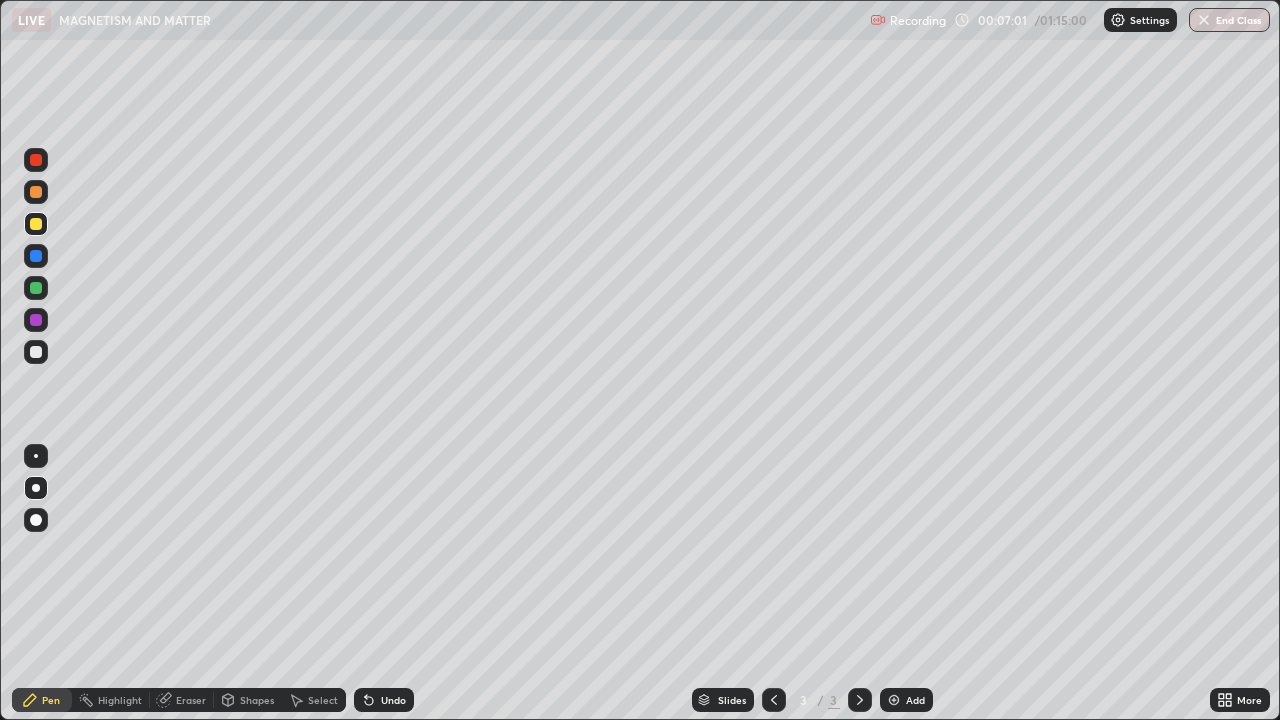 click on "Shapes" at bounding box center (257, 700) 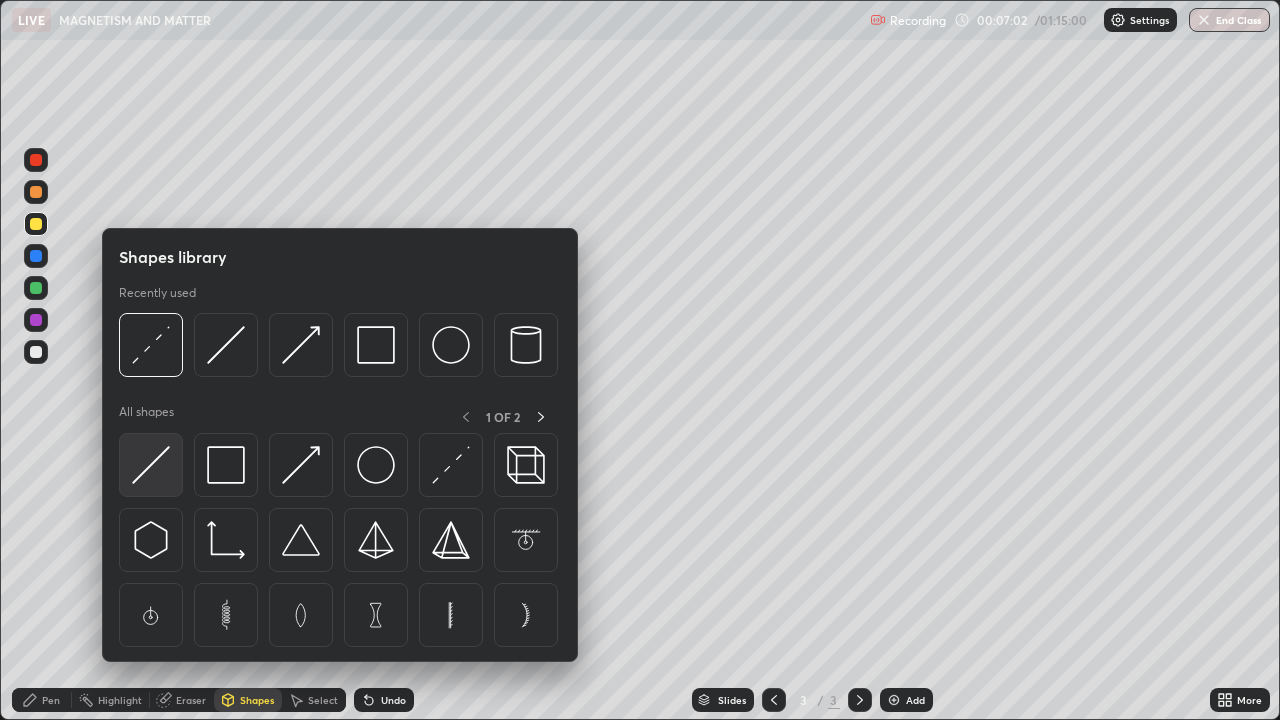 click at bounding box center (151, 465) 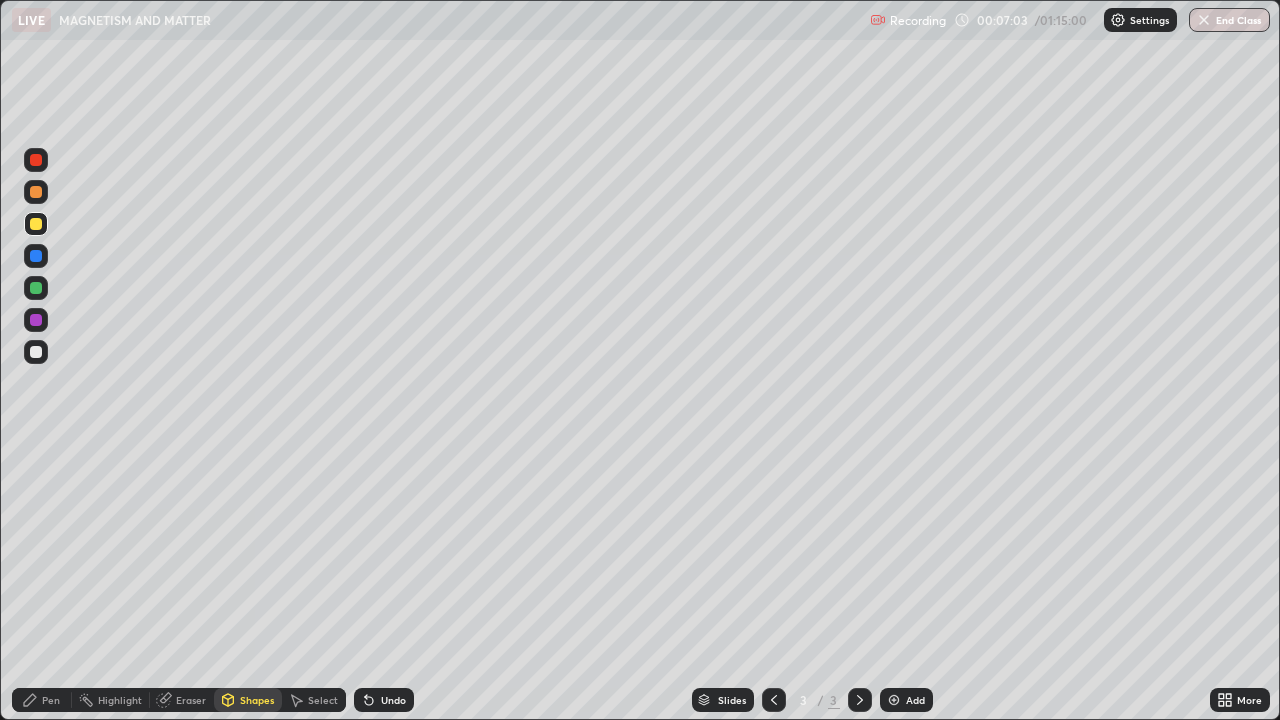 click at bounding box center (36, 192) 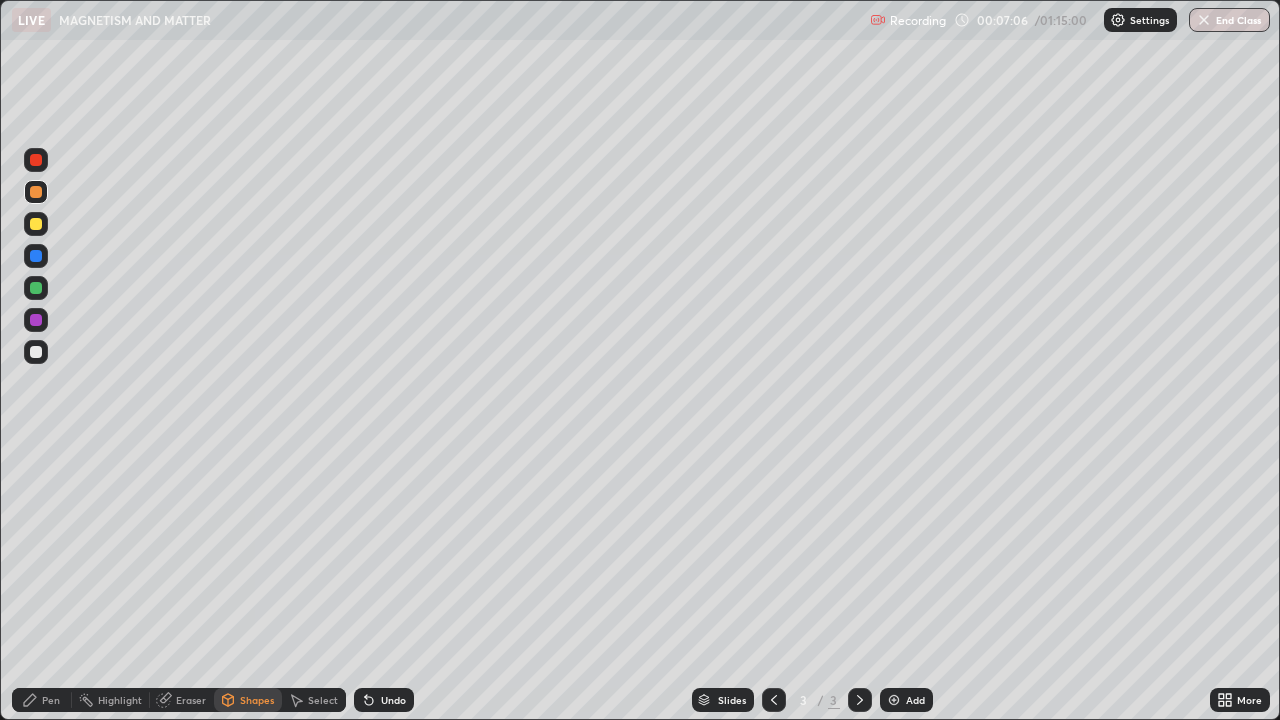 click on "Pen" at bounding box center [51, 700] 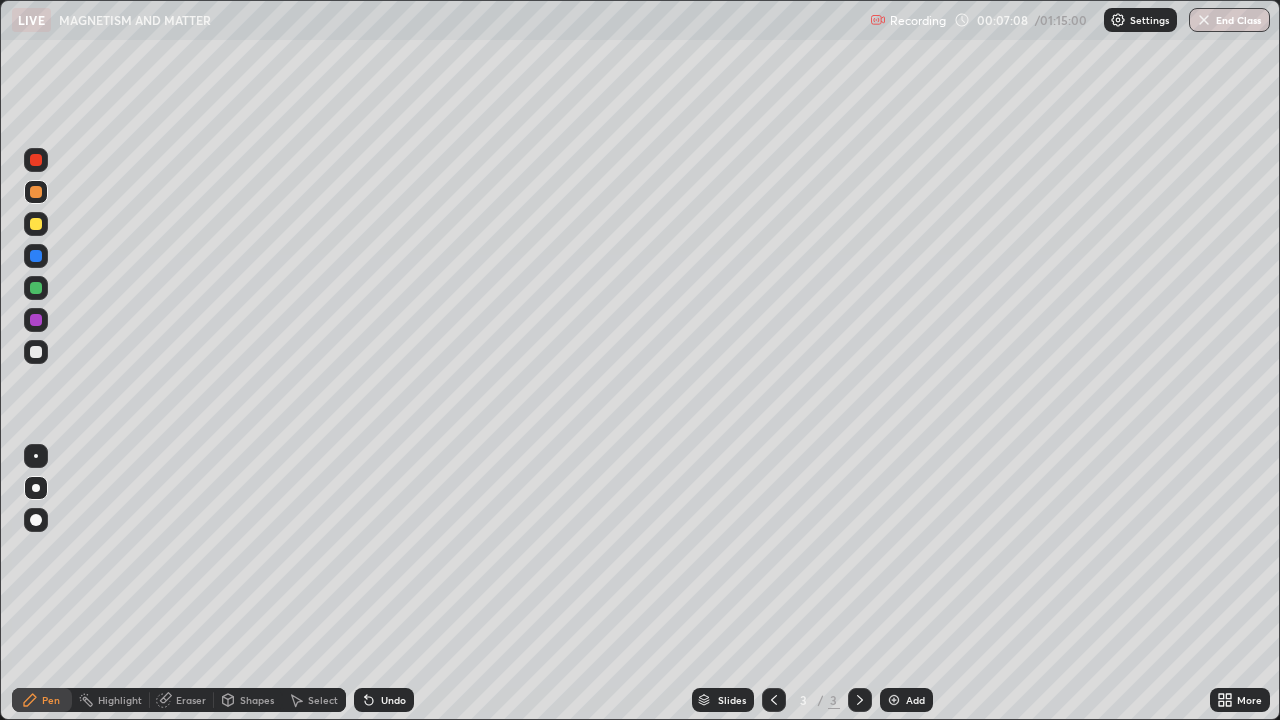 click on "Shapes" at bounding box center [257, 700] 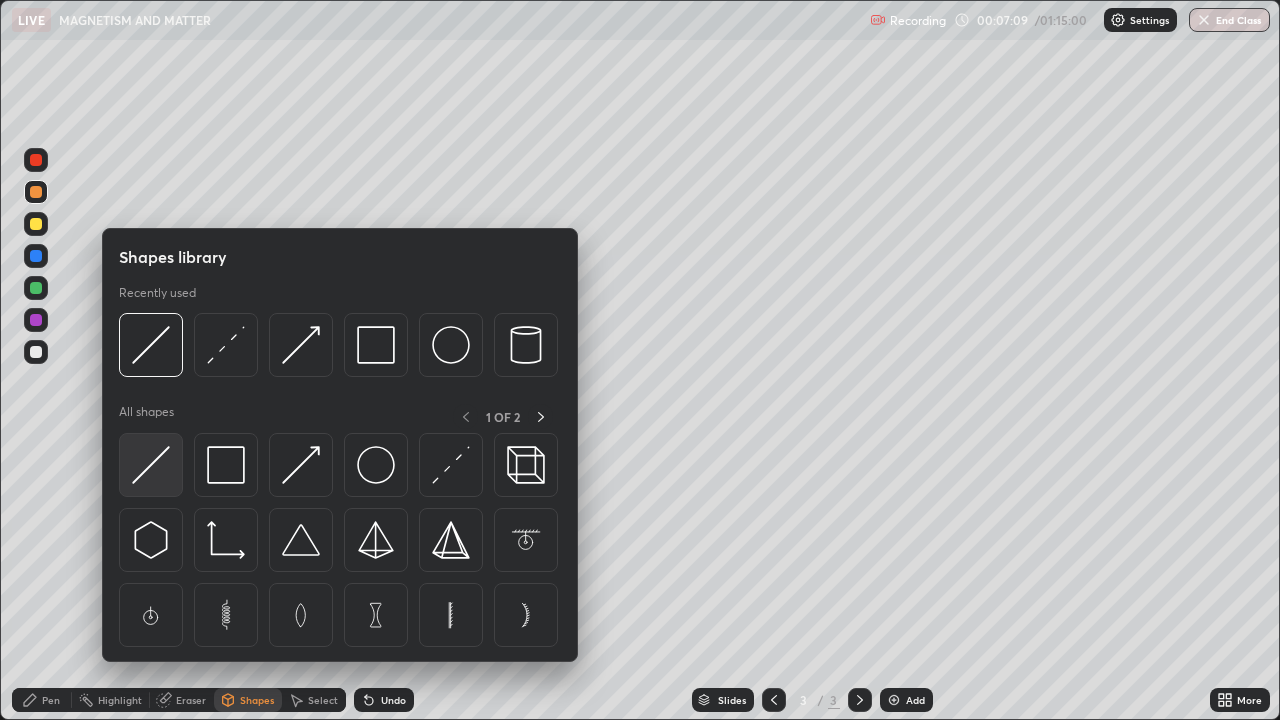 click at bounding box center [151, 465] 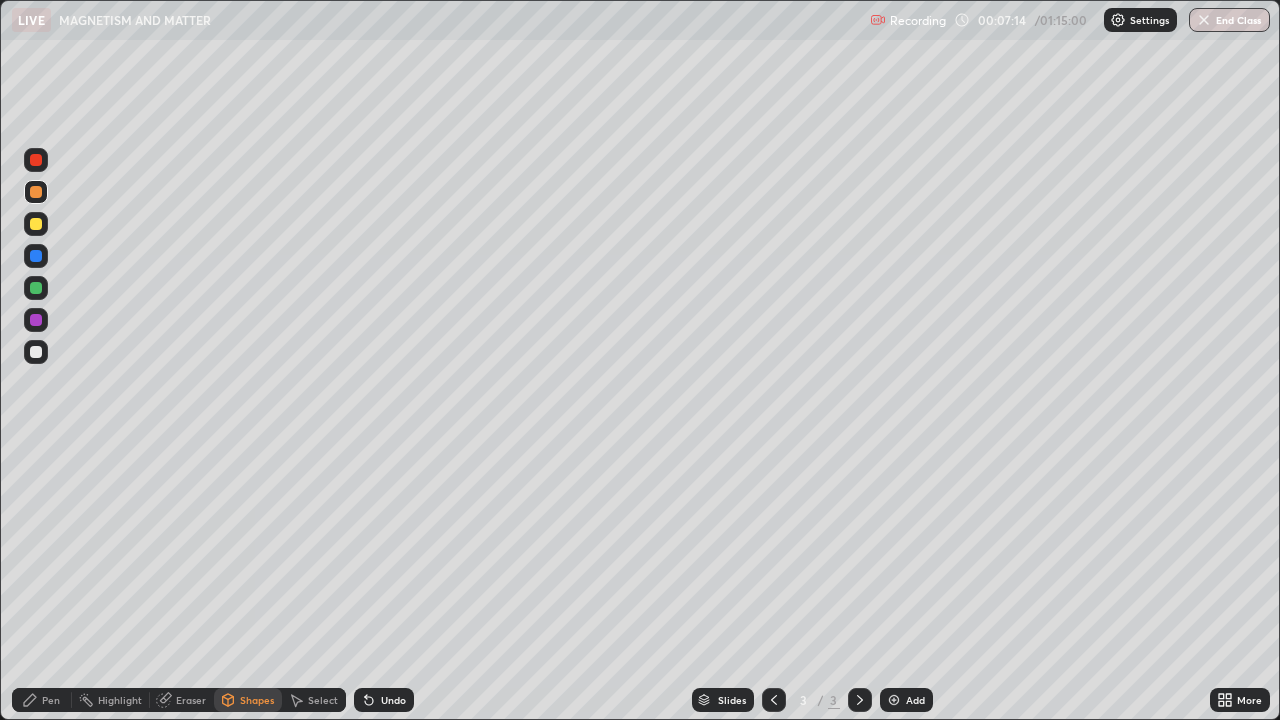 click on "Pen" at bounding box center [51, 700] 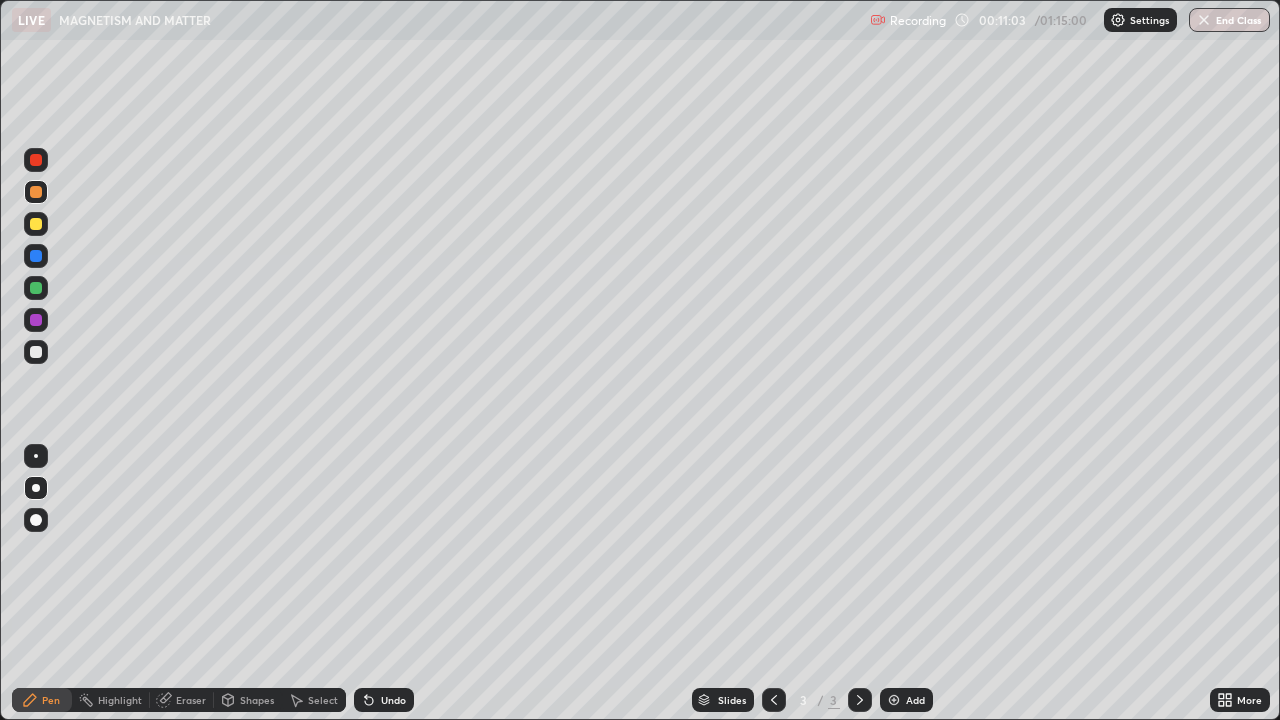 click 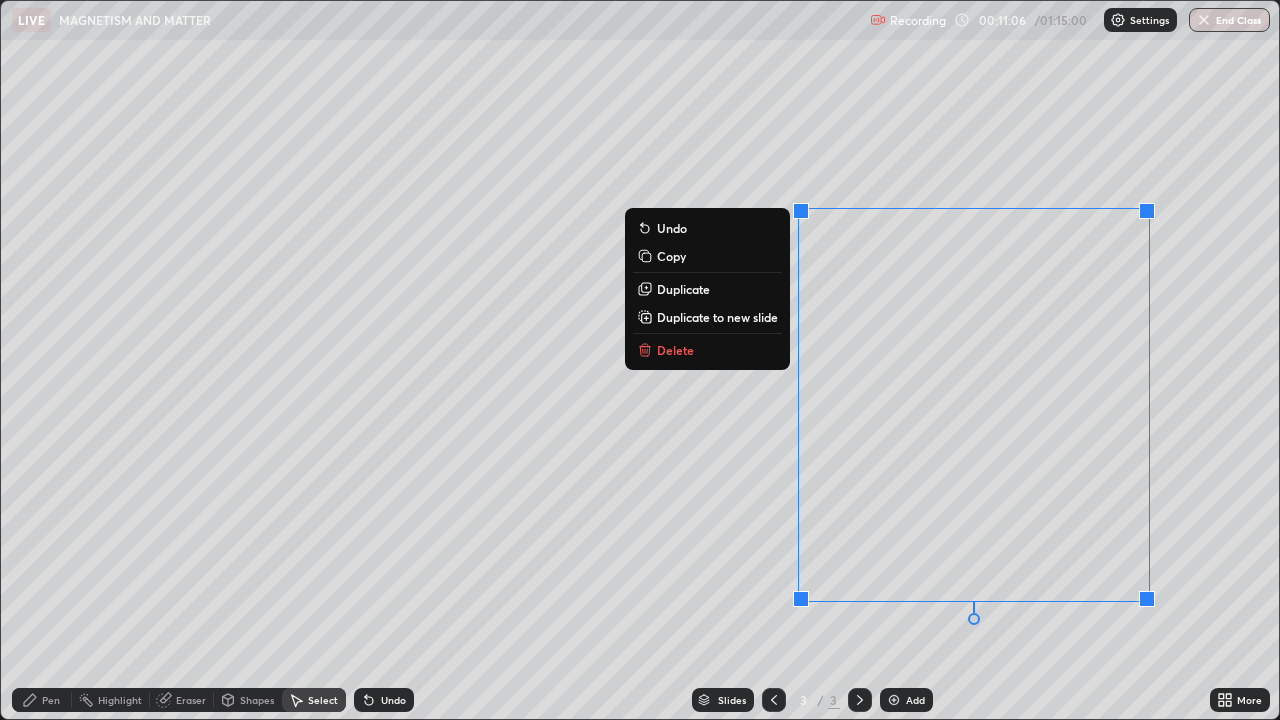click on "Delete" at bounding box center [675, 350] 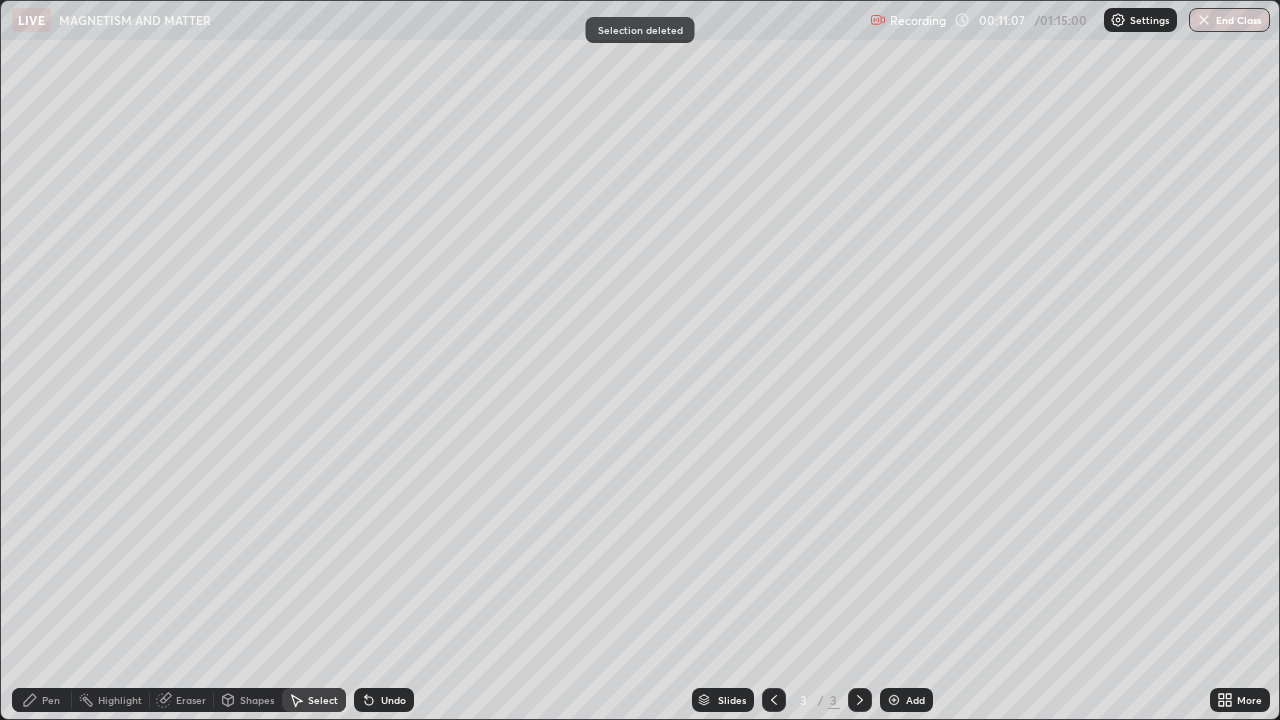 click on "Pen" at bounding box center [51, 700] 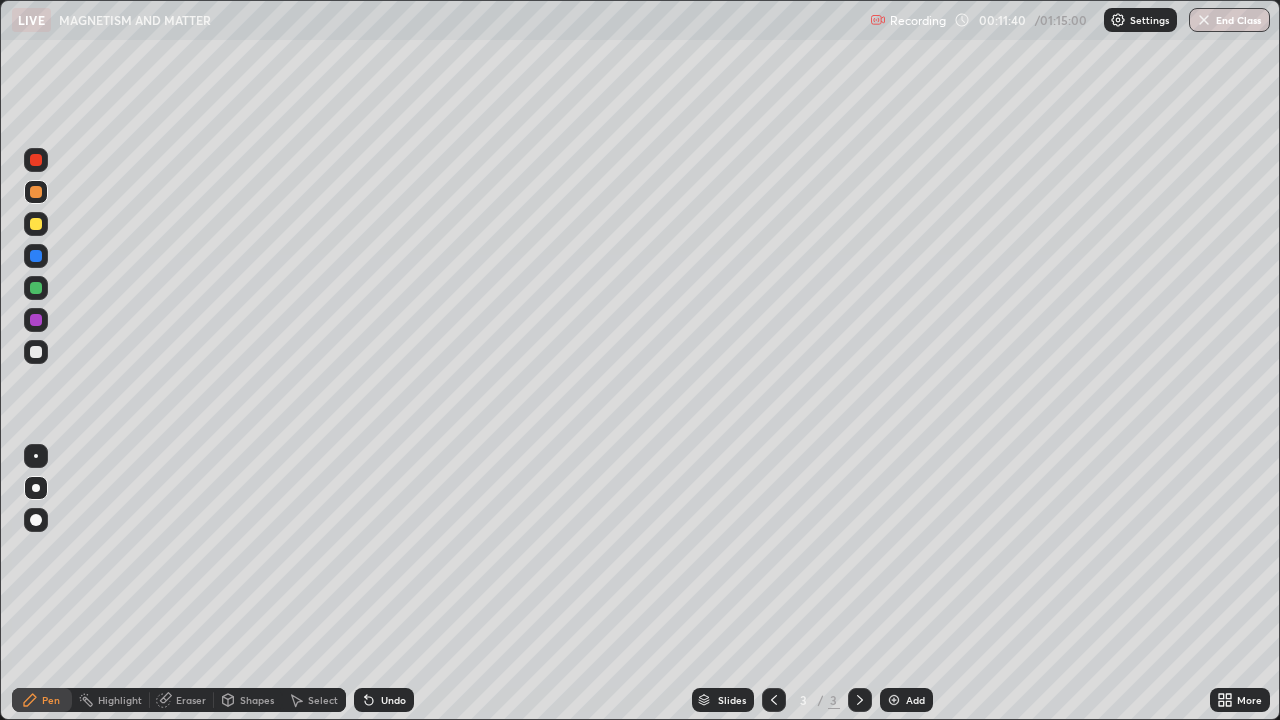click on "Undo" at bounding box center [393, 700] 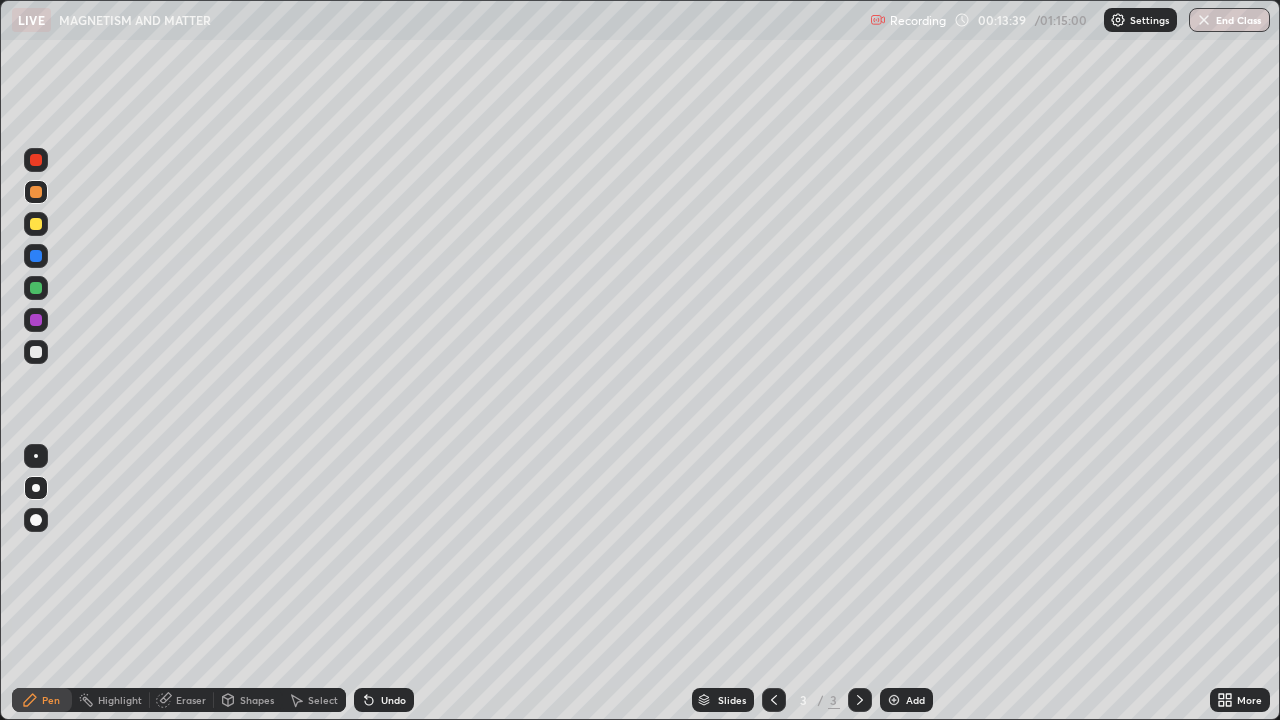click on "Select" at bounding box center [323, 700] 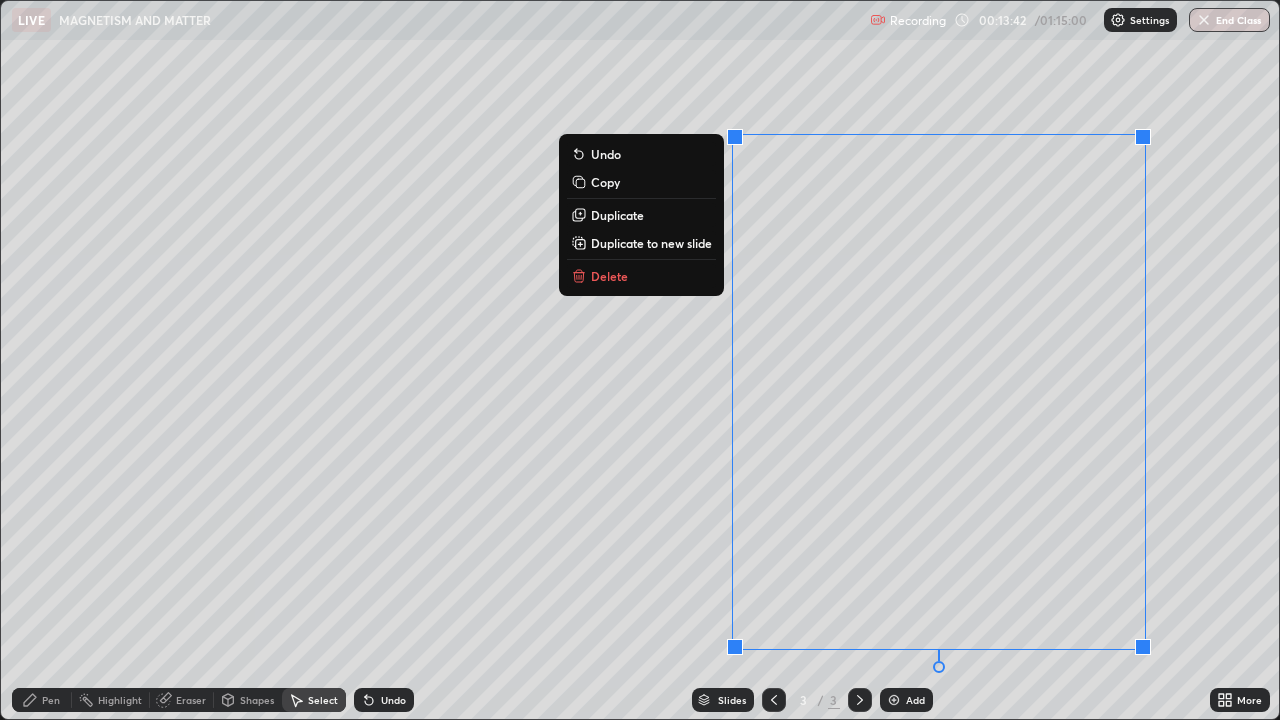 click on "Delete" at bounding box center [641, 276] 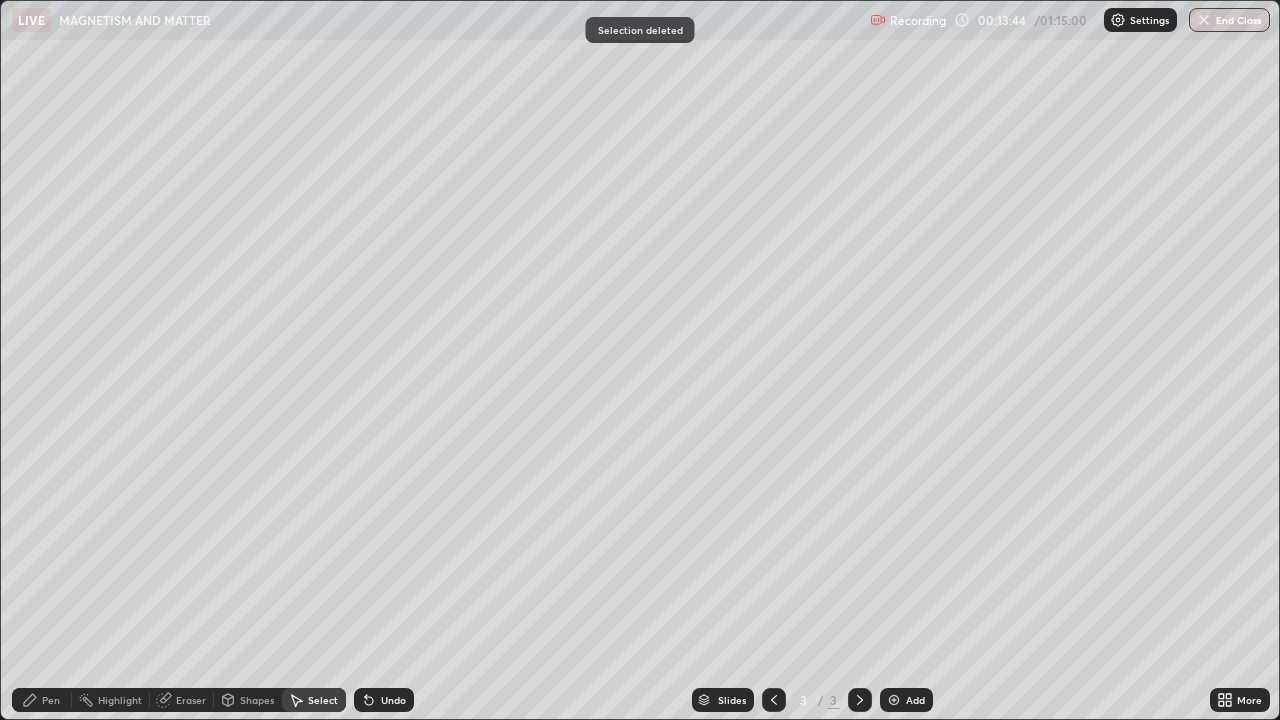 click on "Pen" at bounding box center (51, 700) 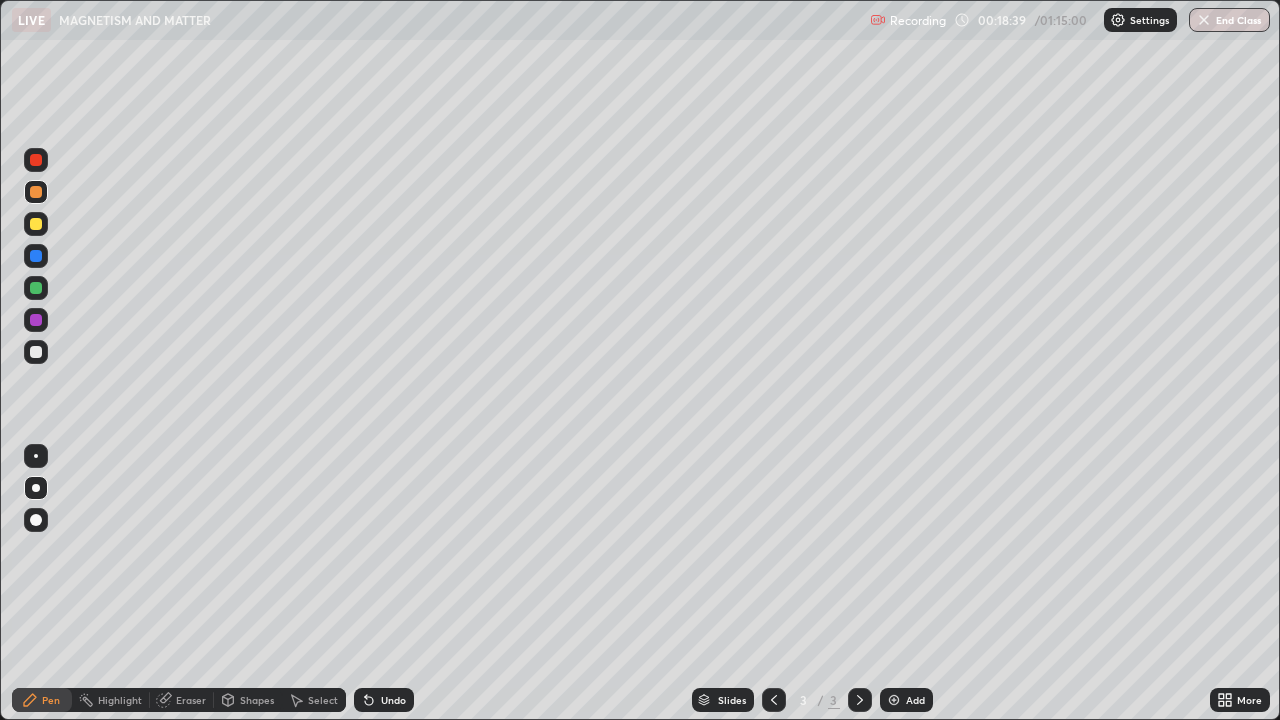 click on "Add" at bounding box center (906, 700) 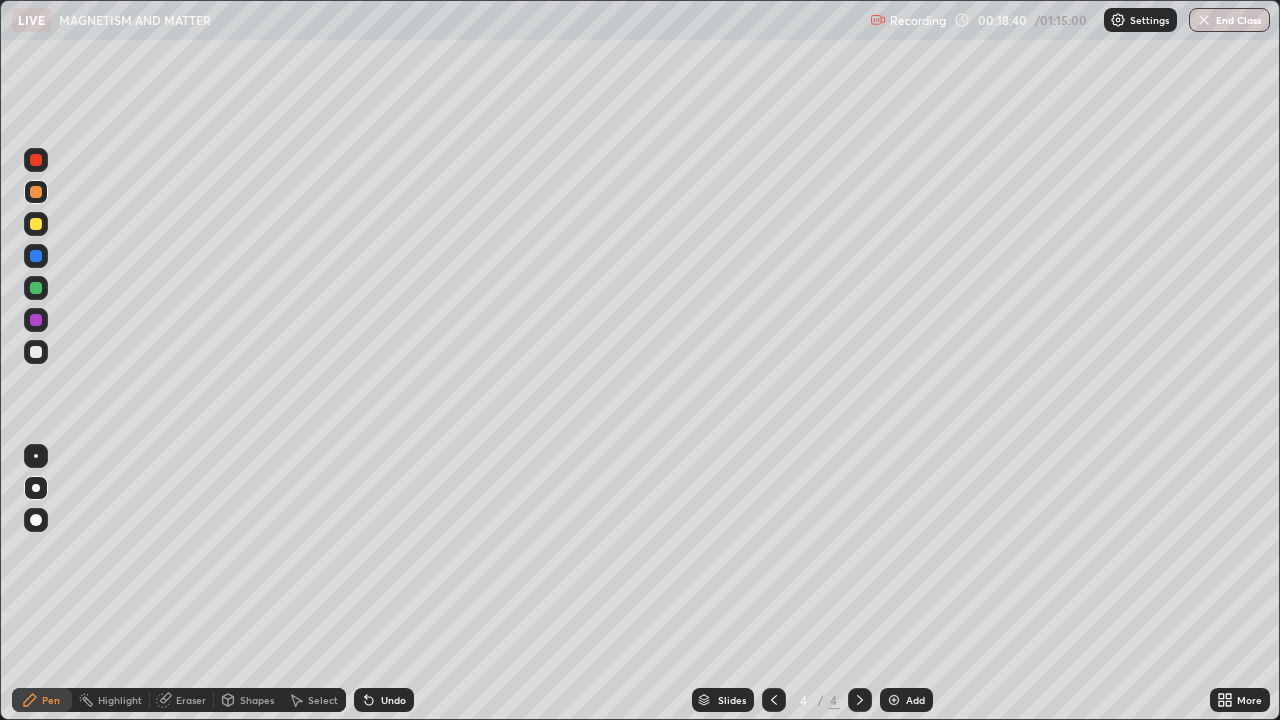 click at bounding box center (36, 224) 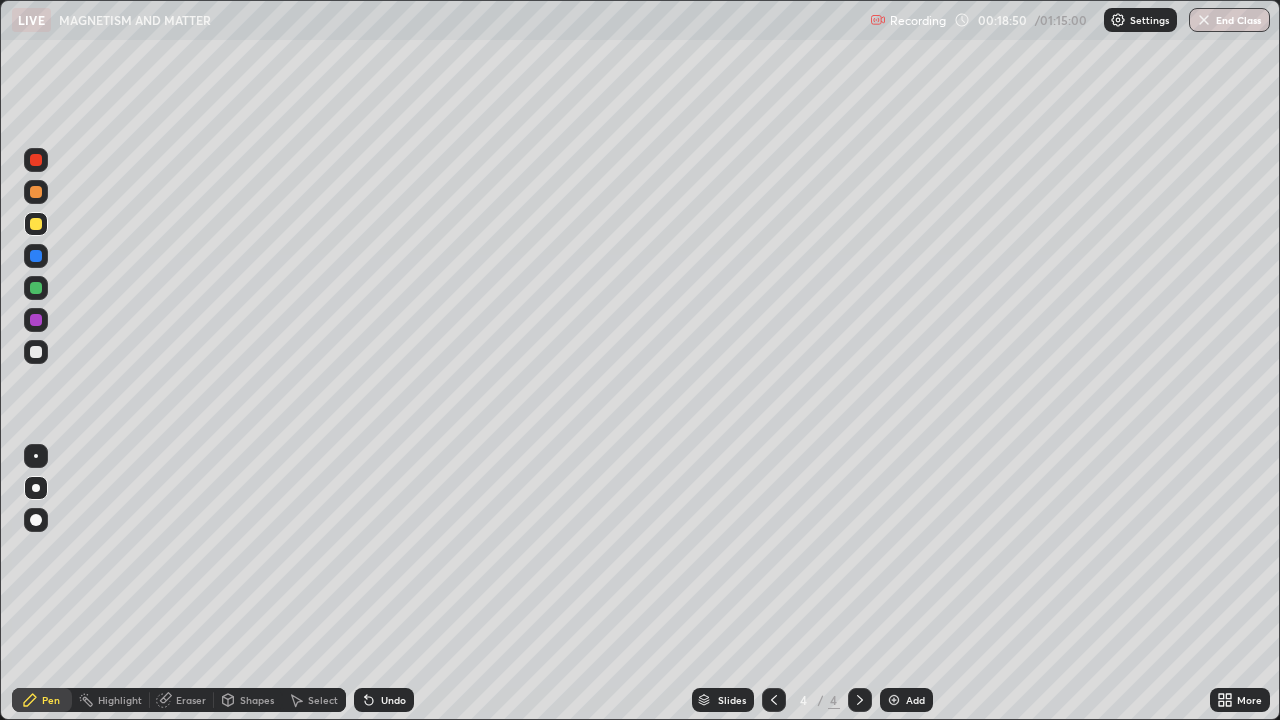 click at bounding box center (36, 352) 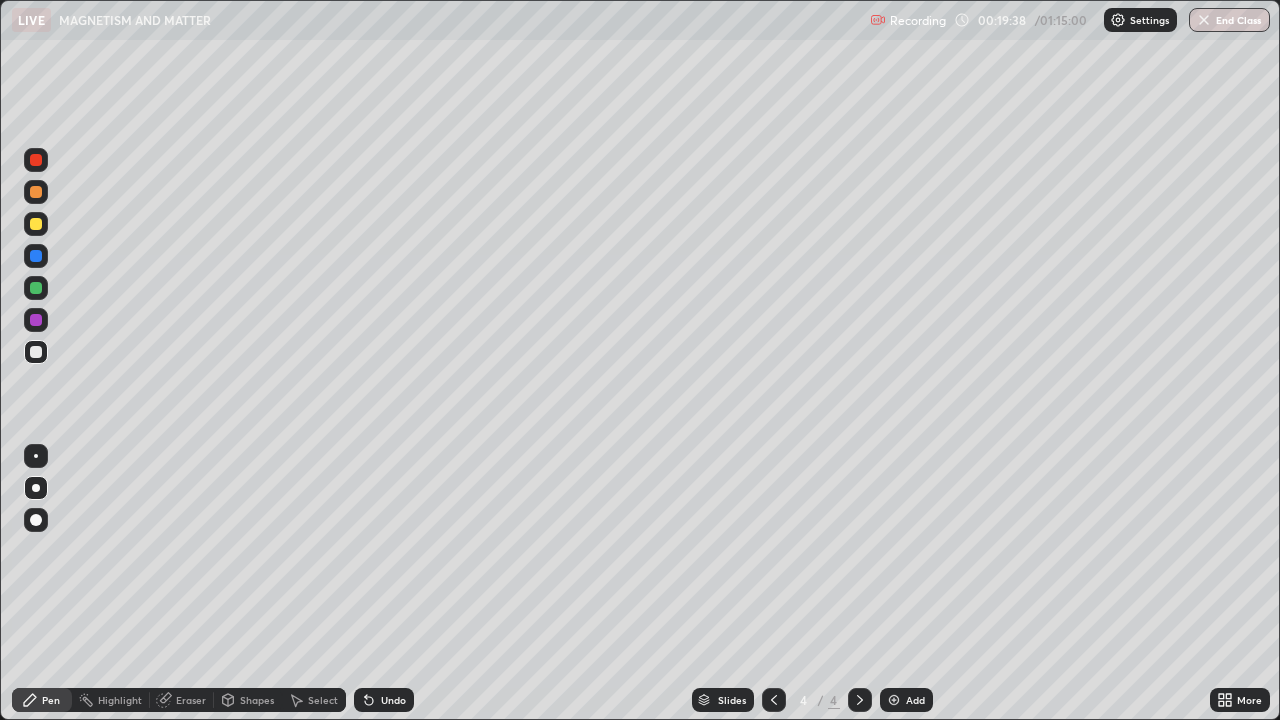 click at bounding box center (36, 160) 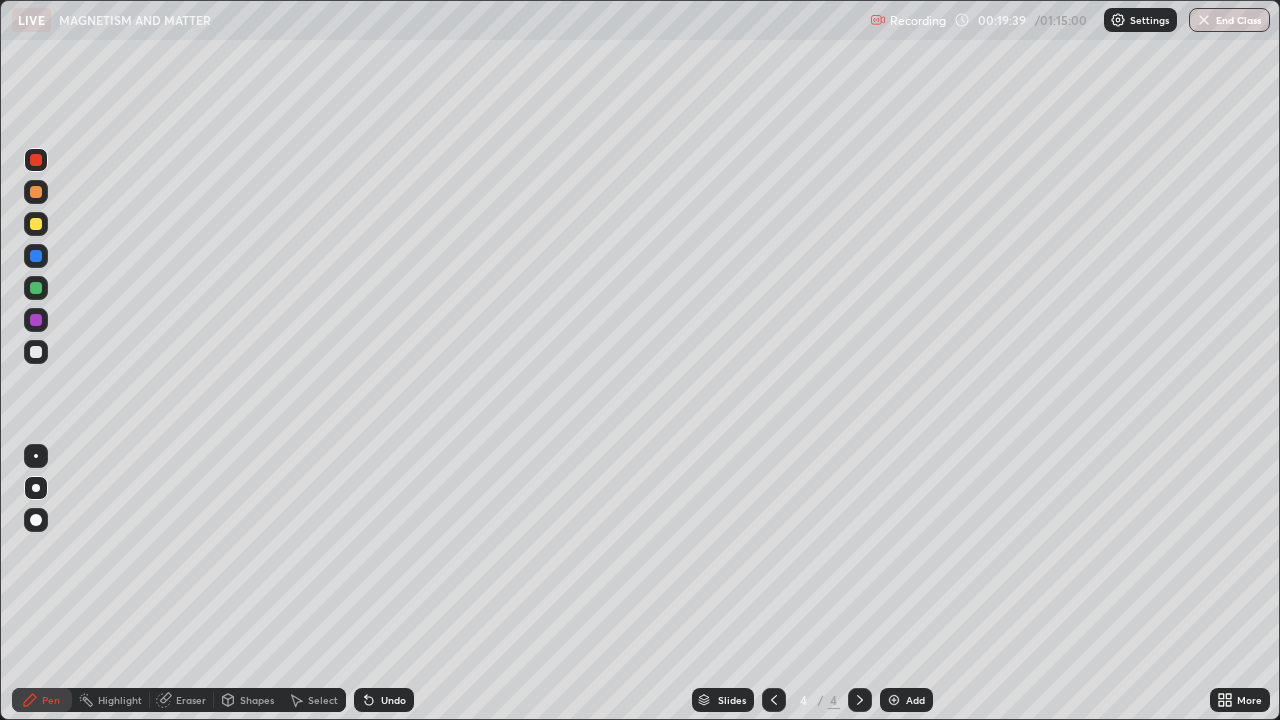 click at bounding box center [36, 352] 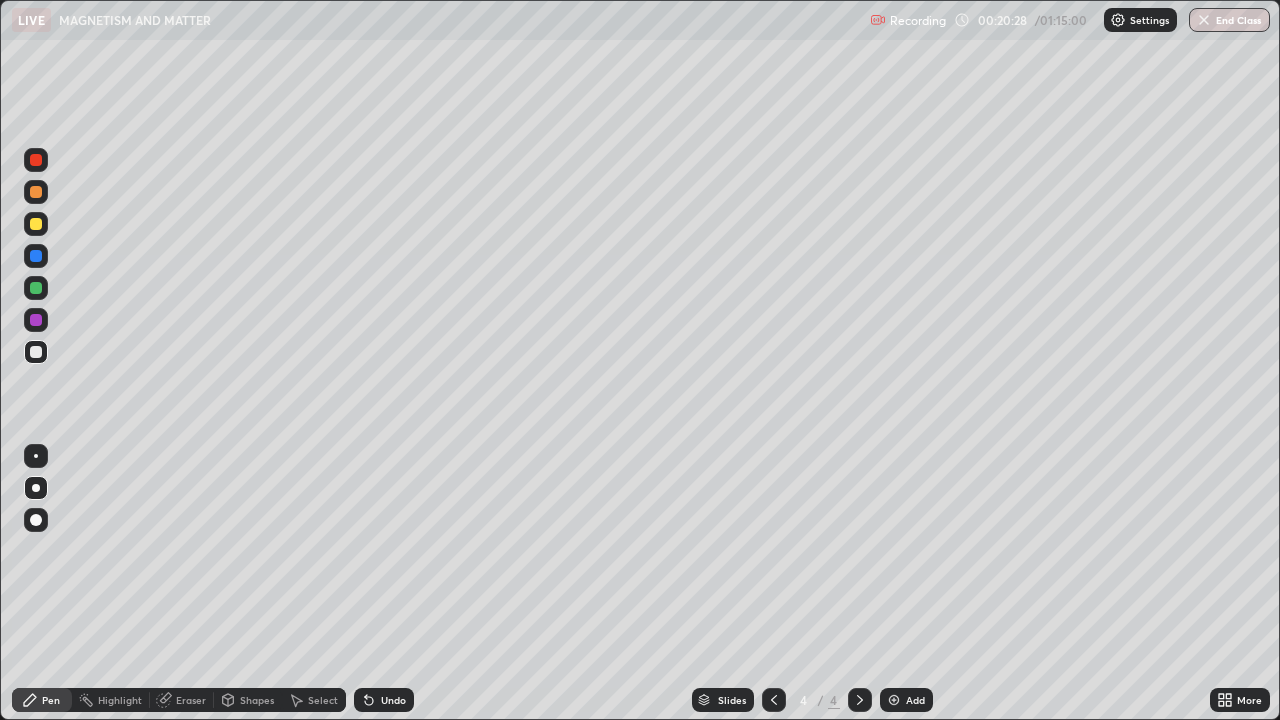 click on "Add" at bounding box center (915, 700) 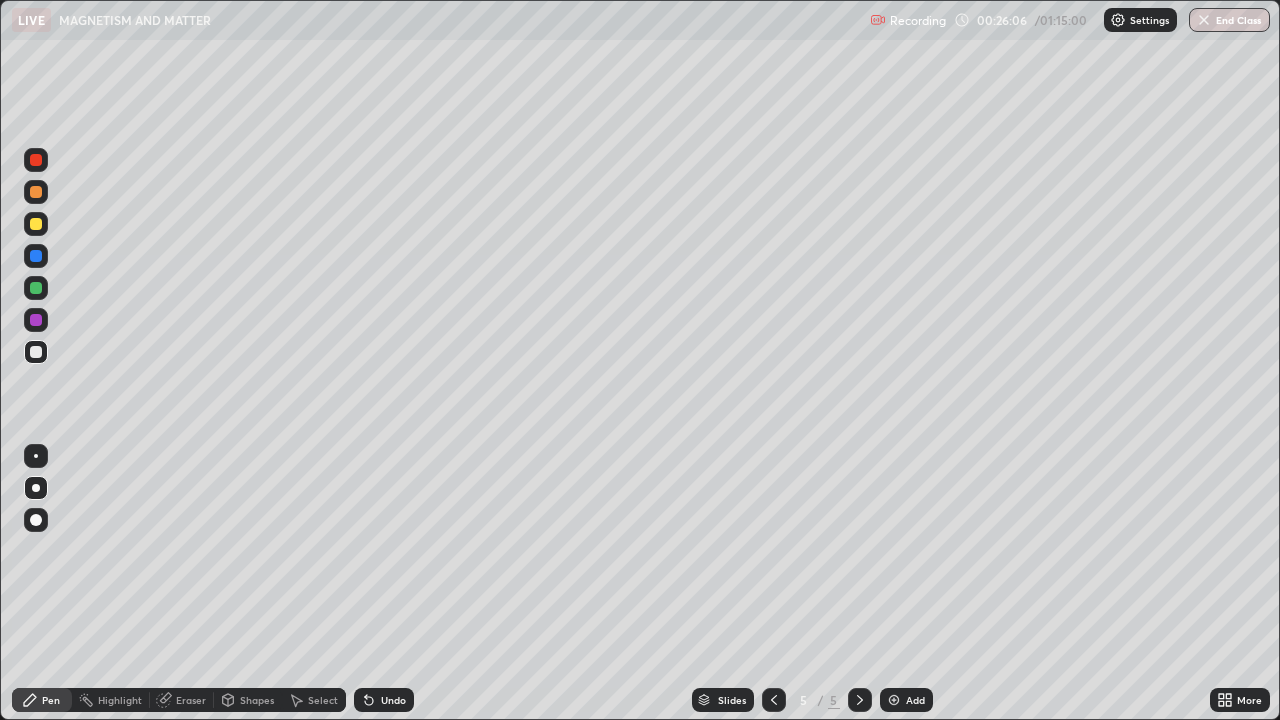 click on "Add" at bounding box center [915, 700] 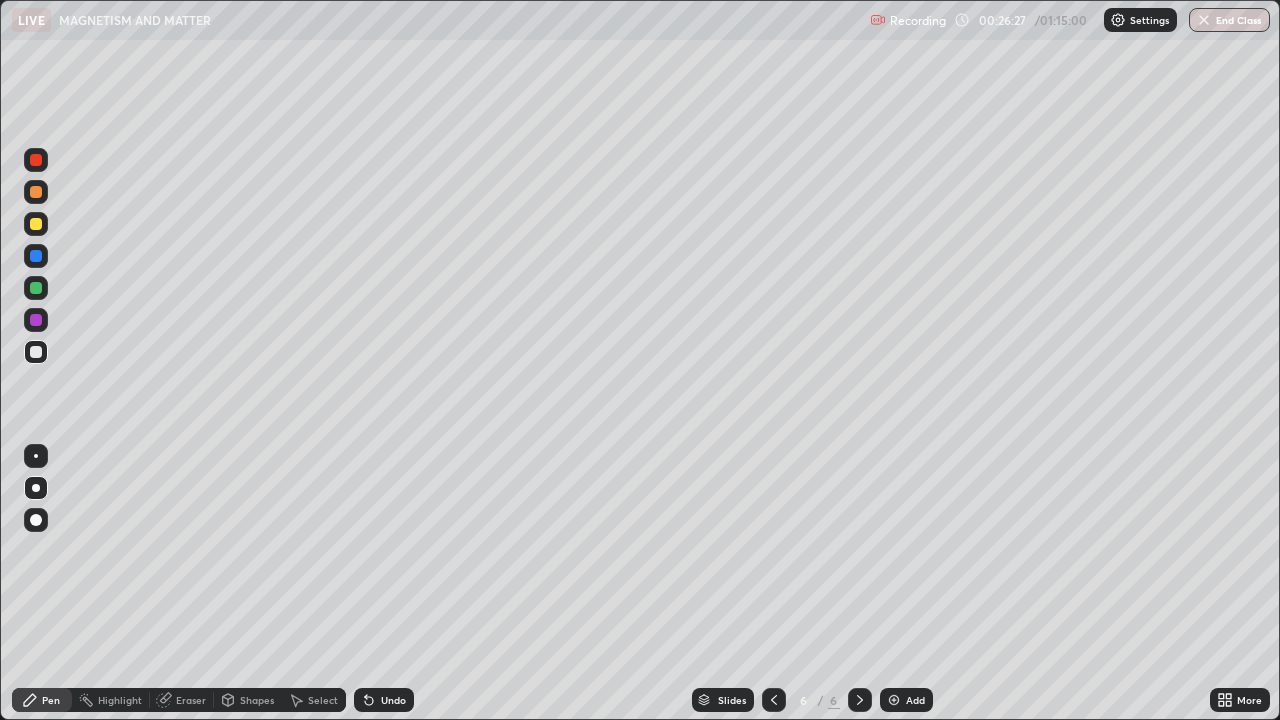 click on "Undo" at bounding box center (384, 700) 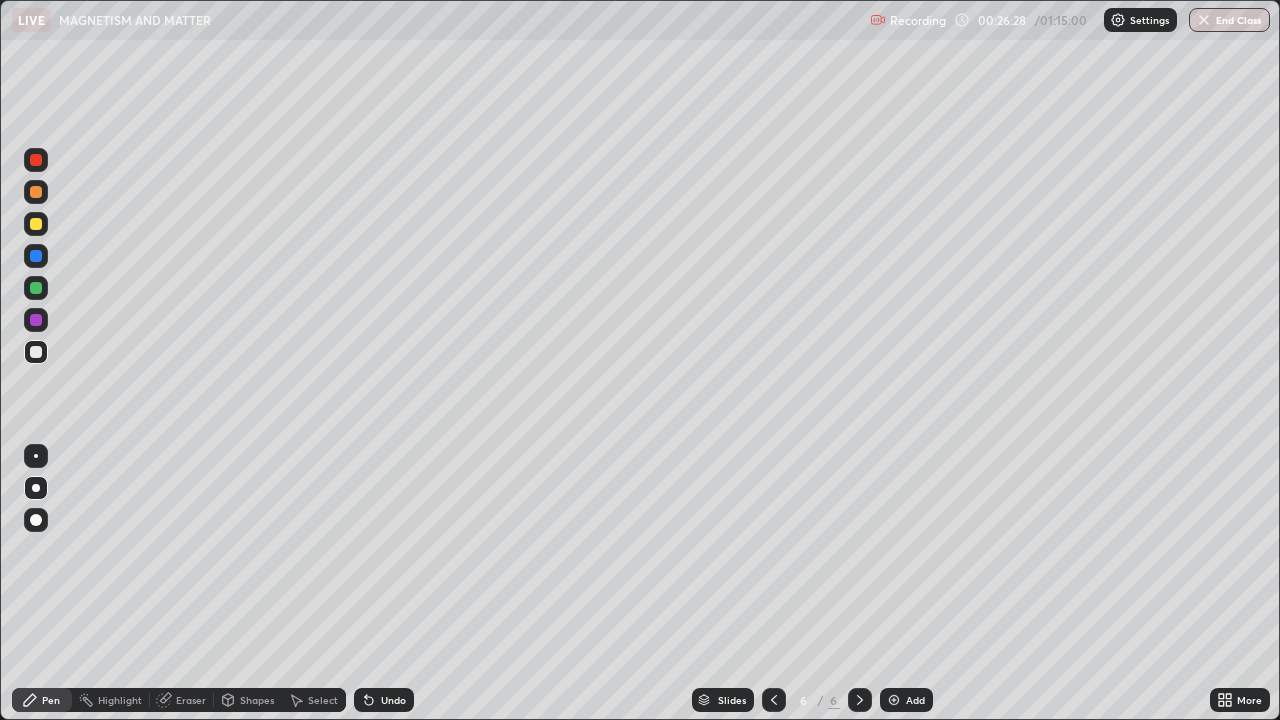 click on "Undo" at bounding box center (384, 700) 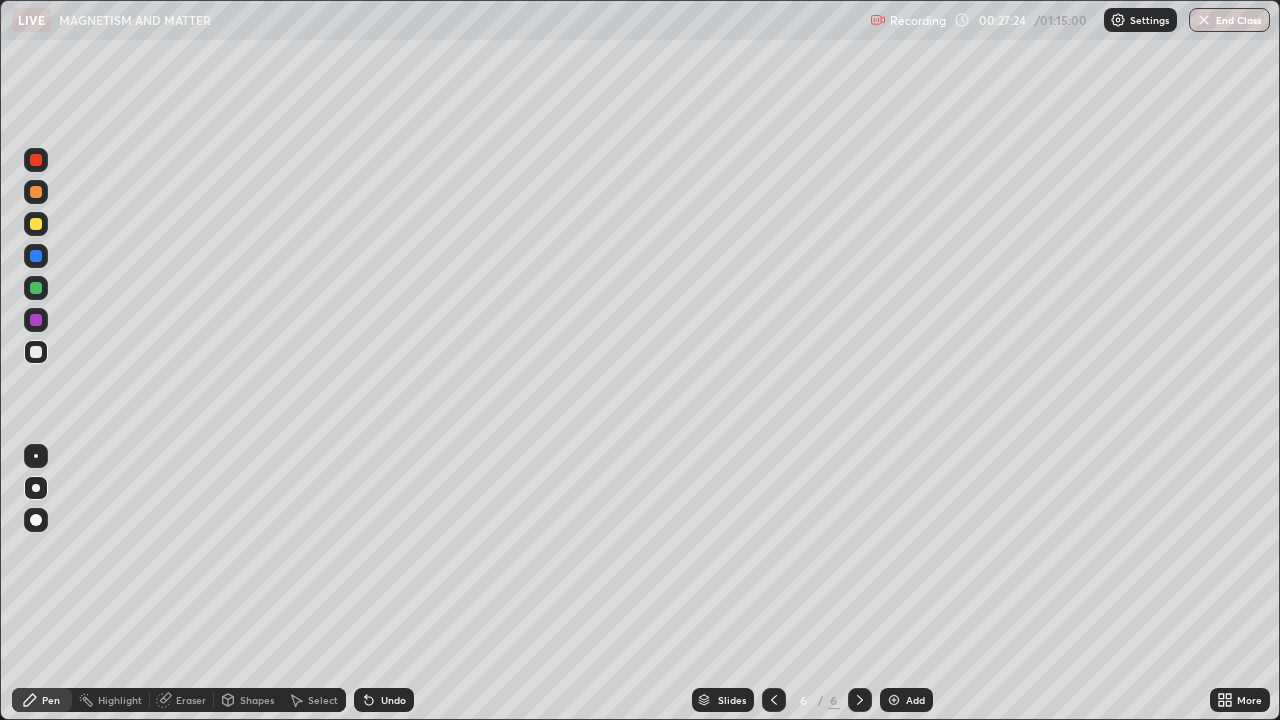 click on "Undo" at bounding box center [393, 700] 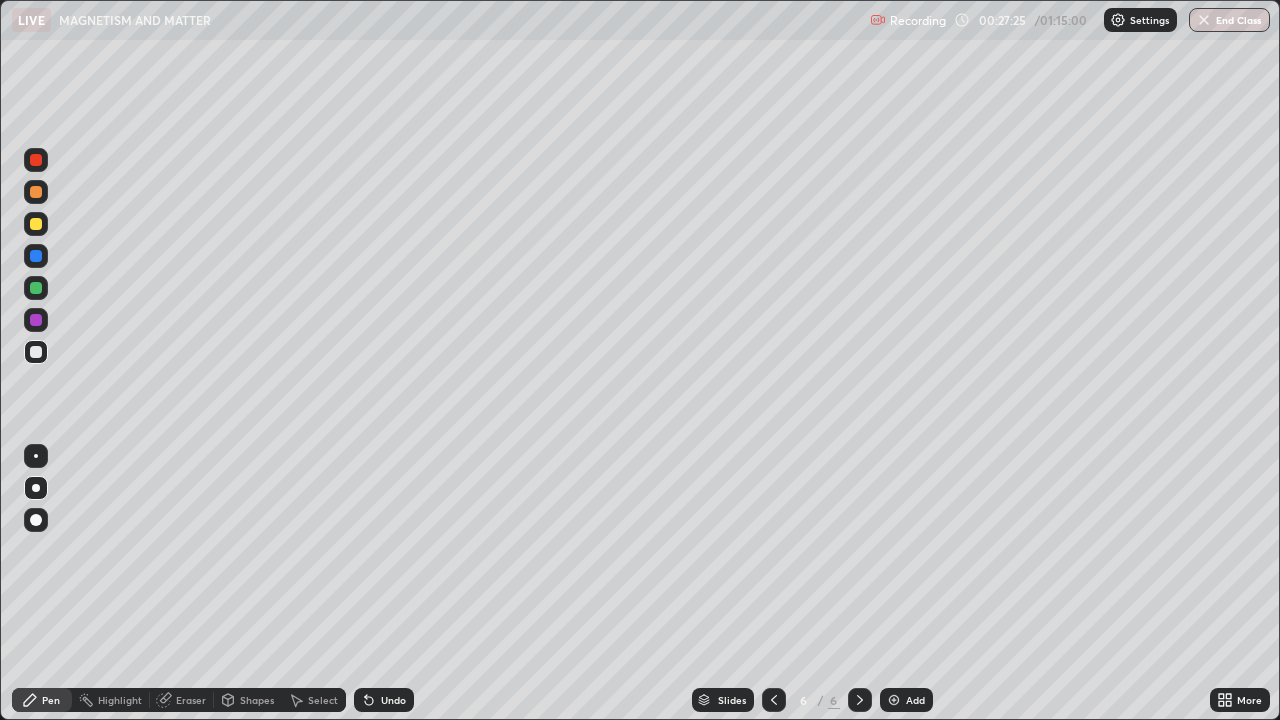 click 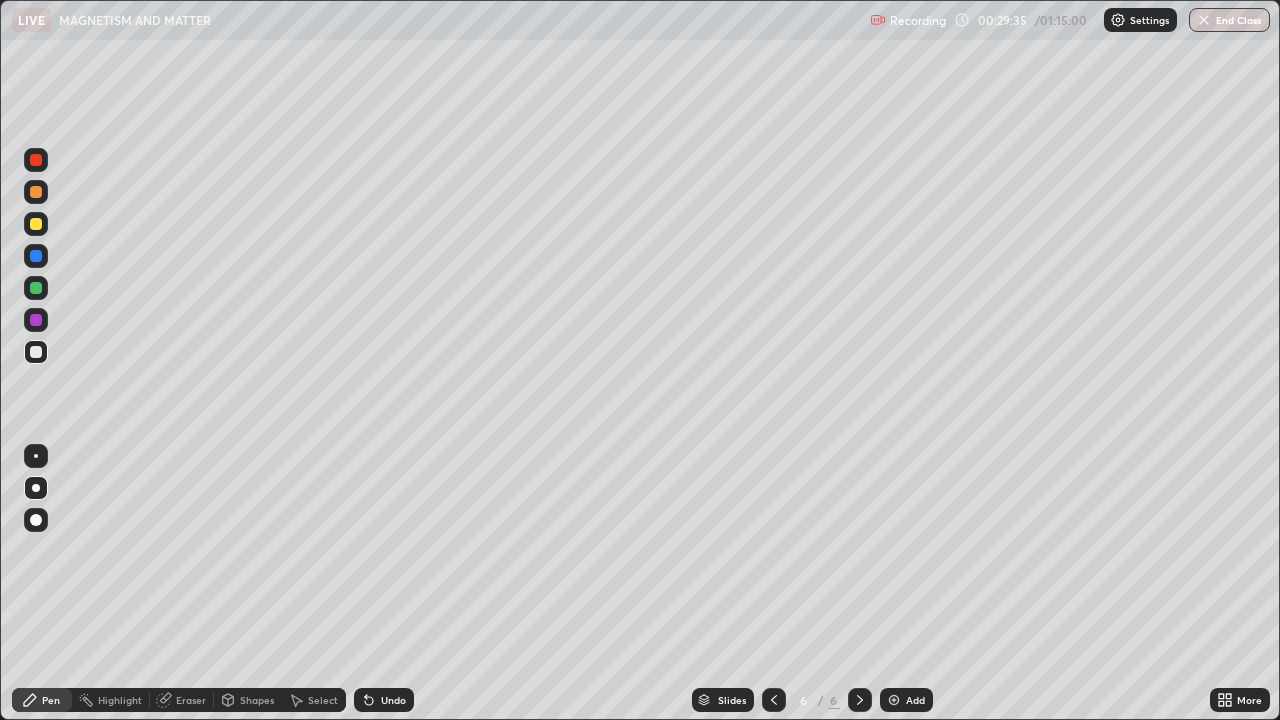 click at bounding box center (36, 224) 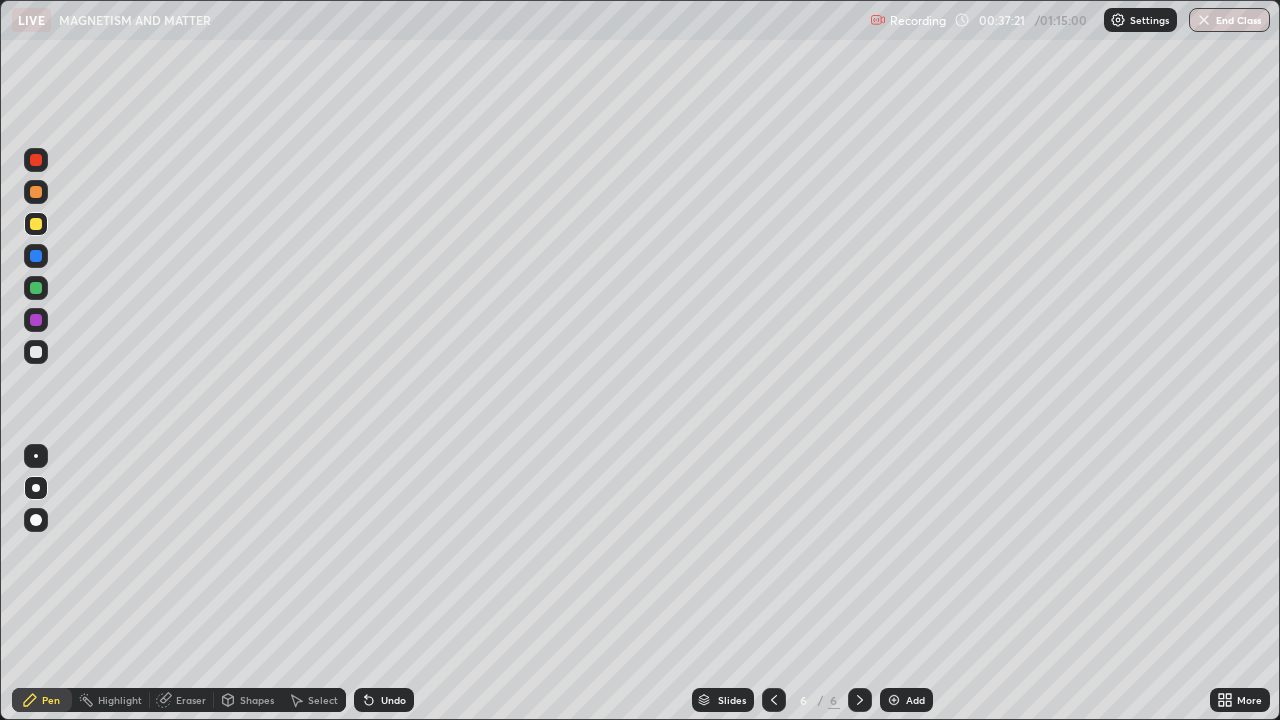 click at bounding box center (36, 160) 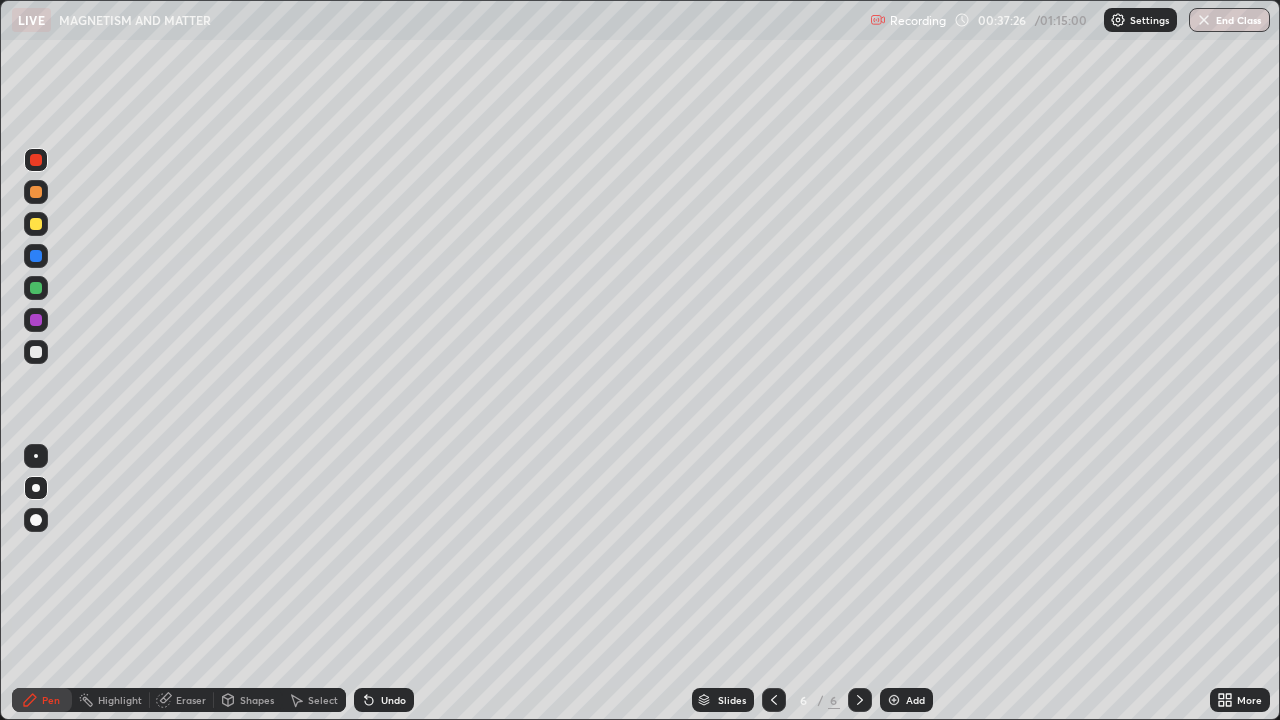 click at bounding box center (36, 352) 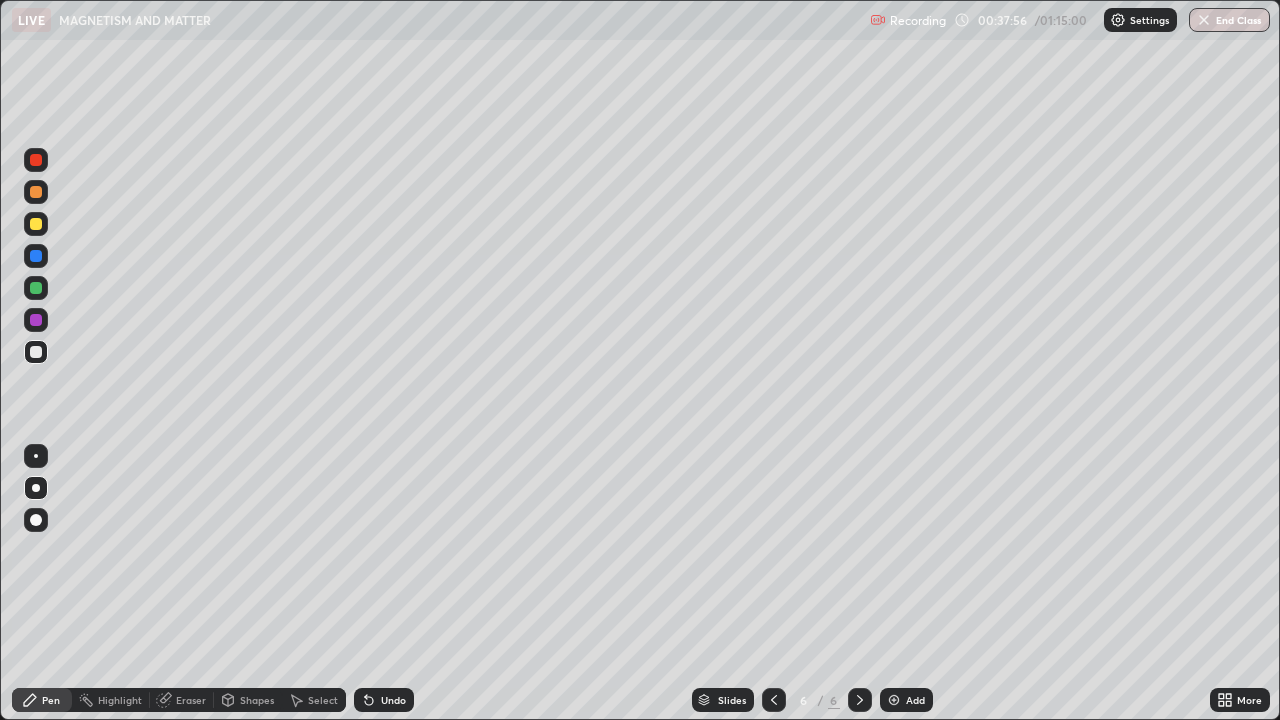 click at bounding box center (894, 700) 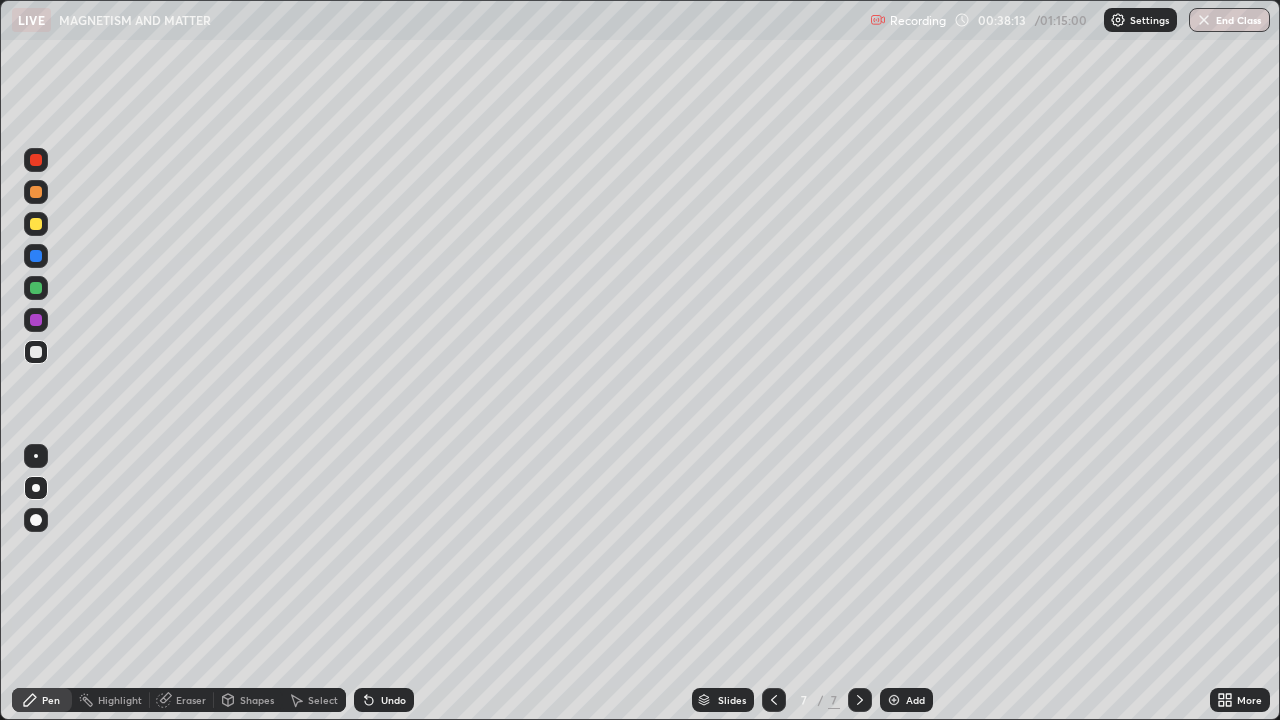click at bounding box center (36, 224) 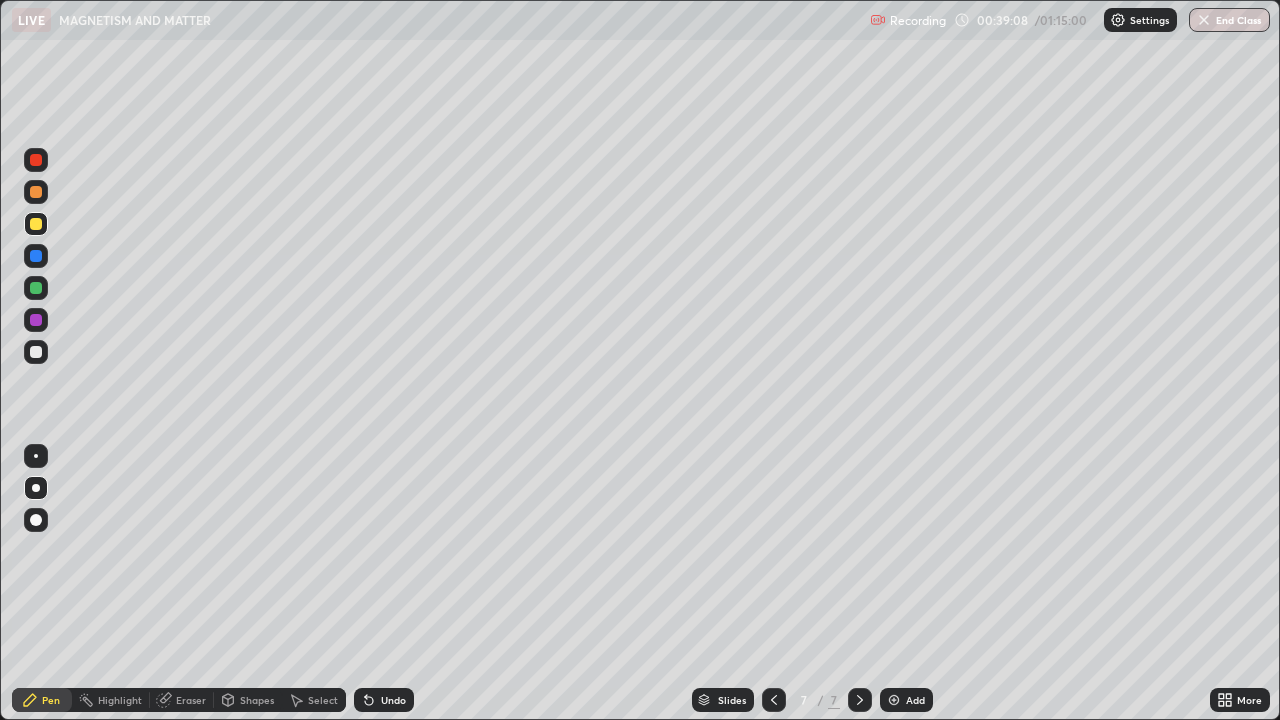 click on "Undo" at bounding box center (384, 700) 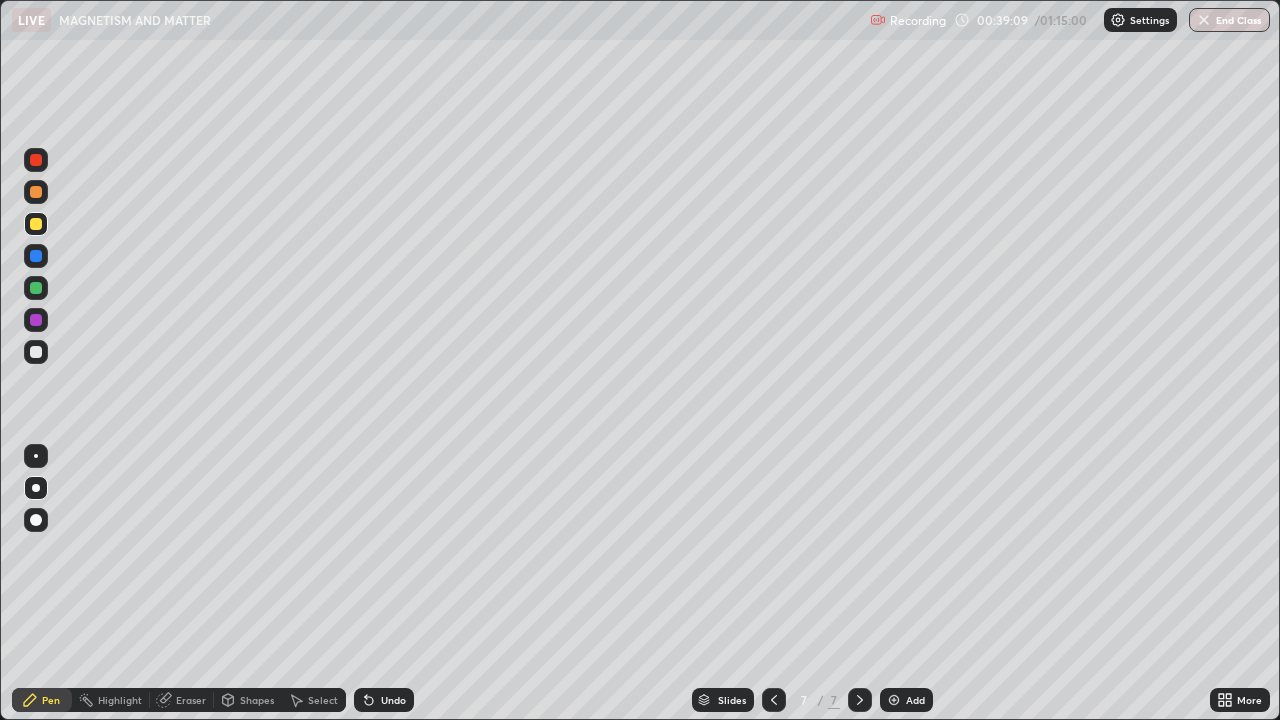 click on "Undo" at bounding box center (393, 700) 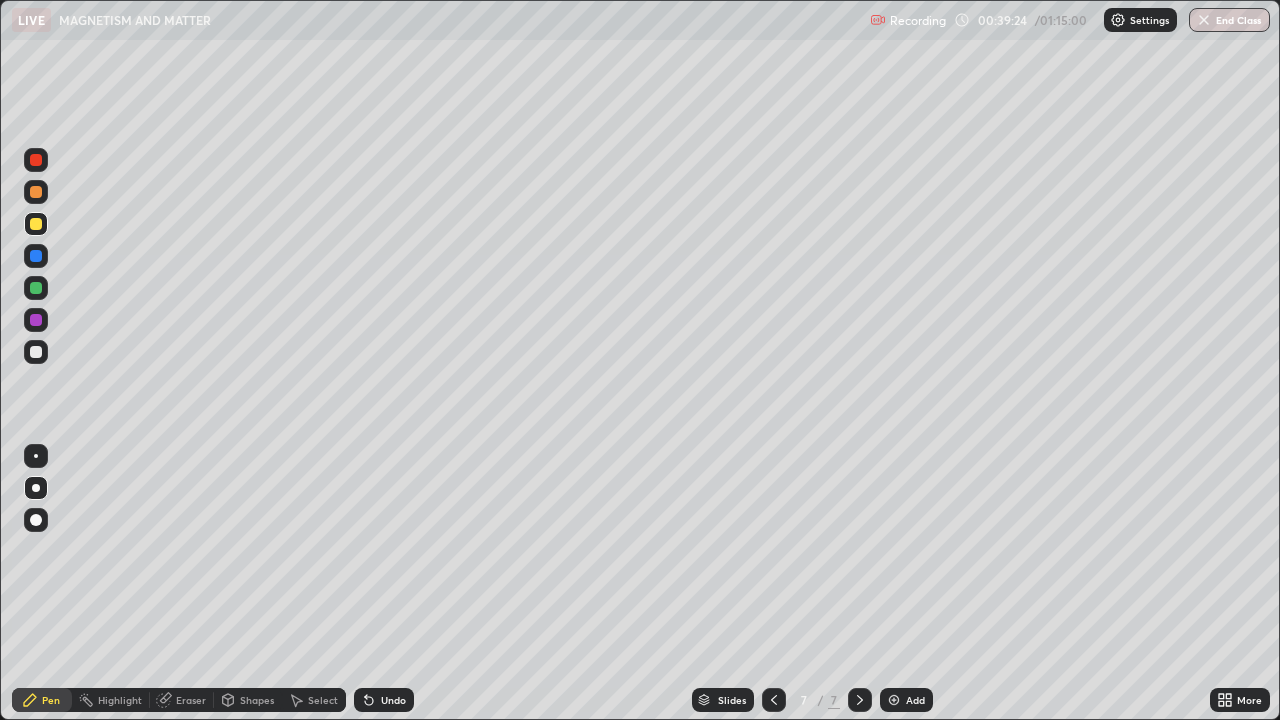 click at bounding box center [36, 352] 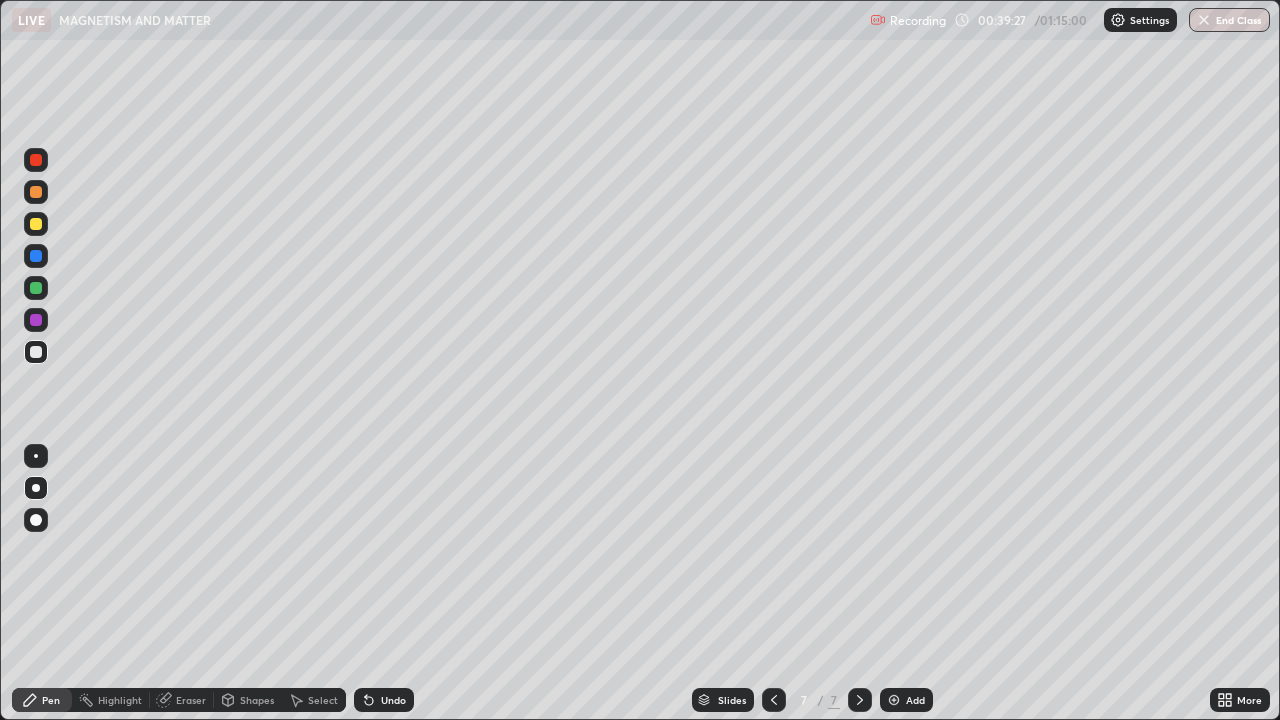 click on "Undo" at bounding box center [393, 700] 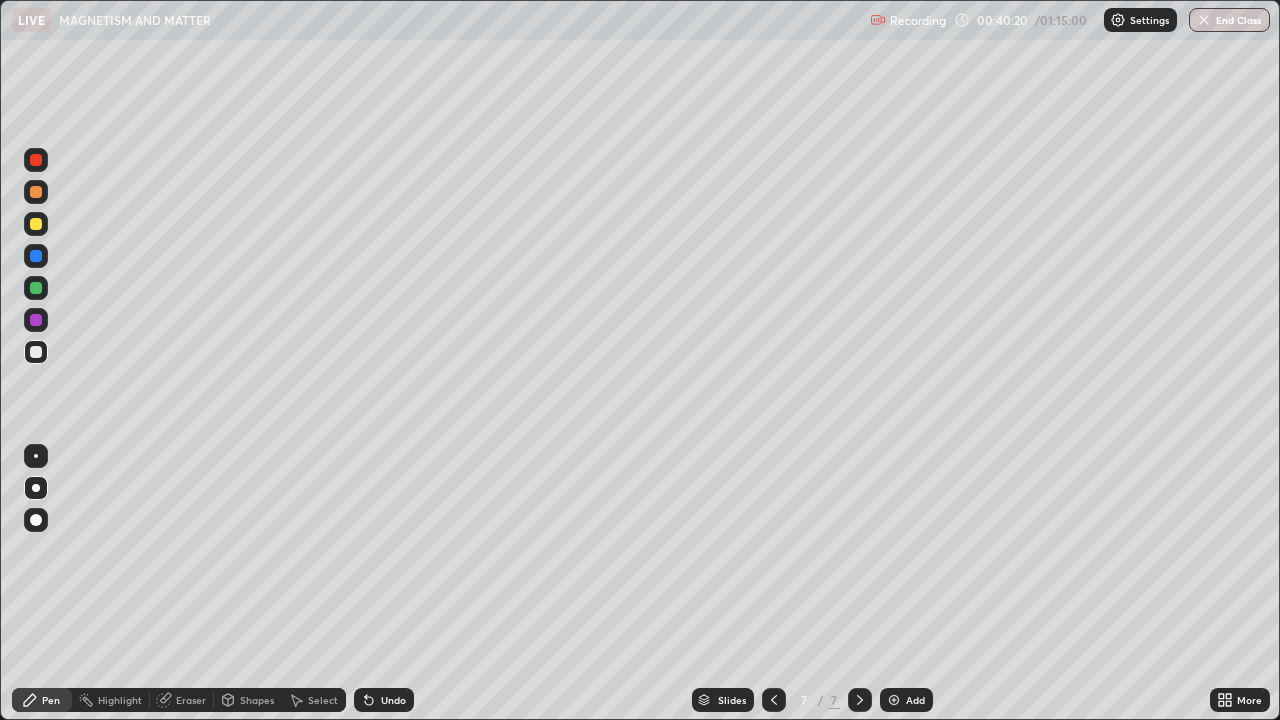 click on "Undo" at bounding box center (384, 700) 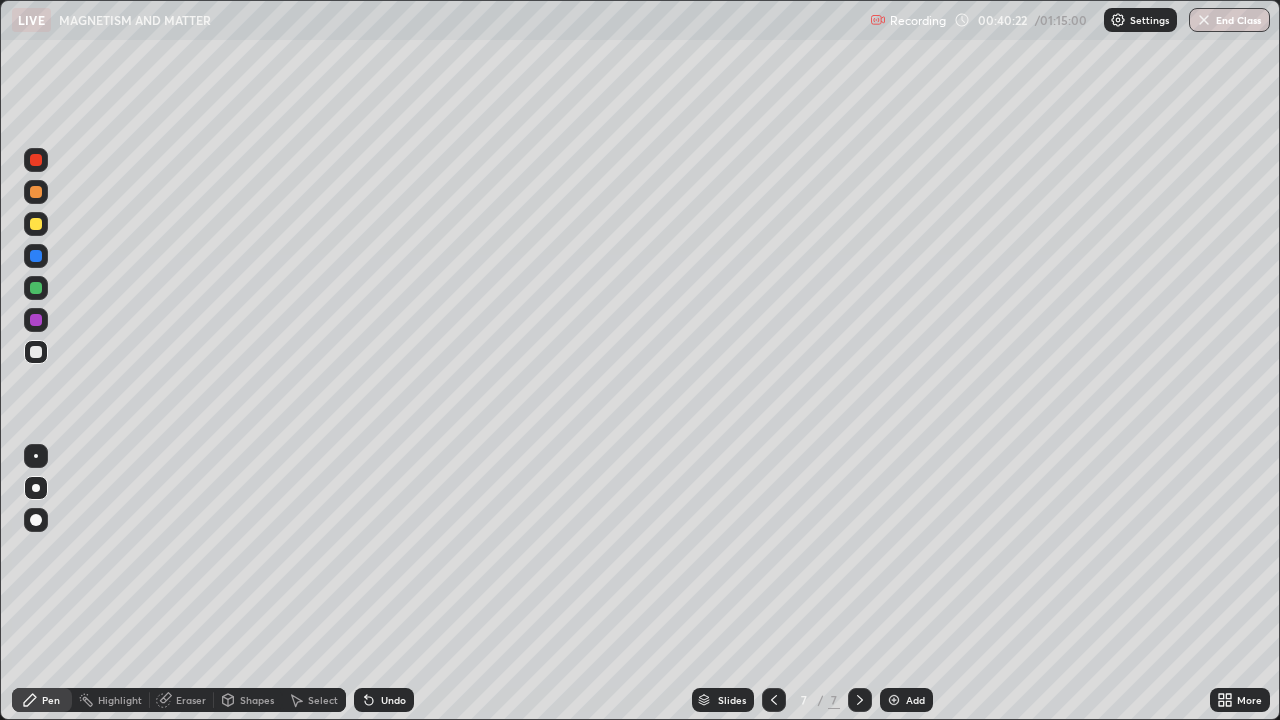 click on "Undo" at bounding box center [393, 700] 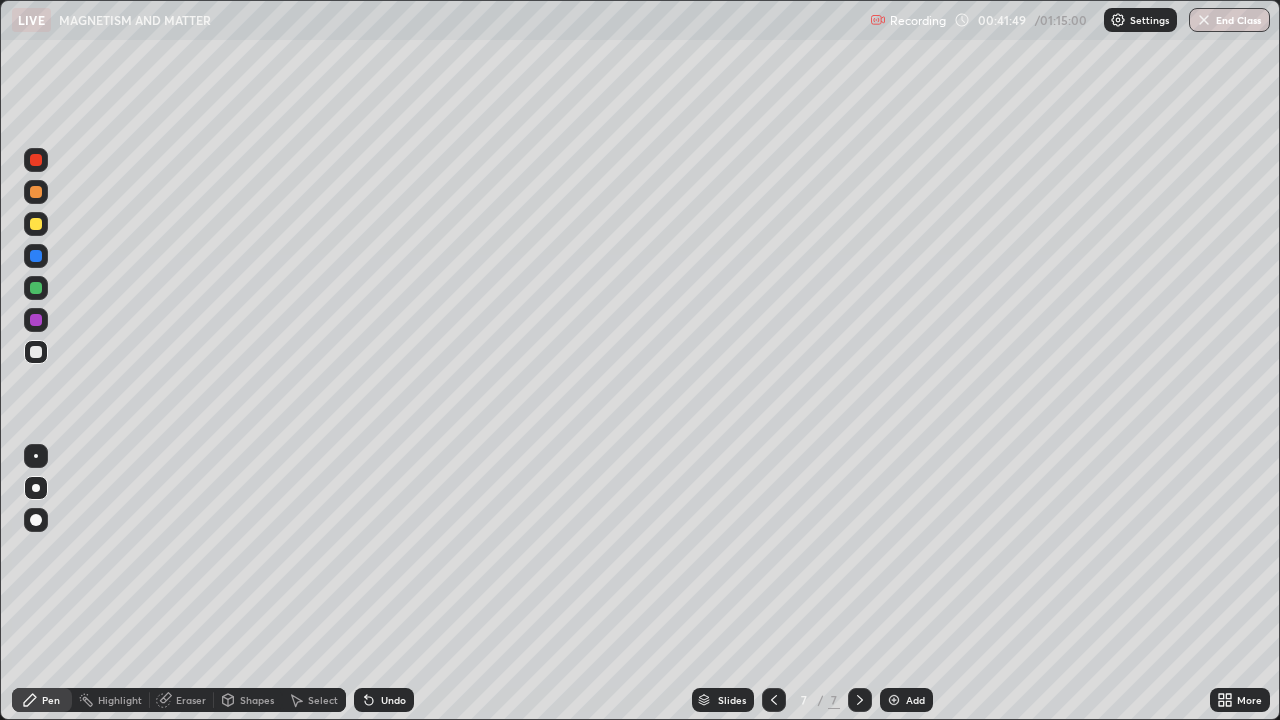 click 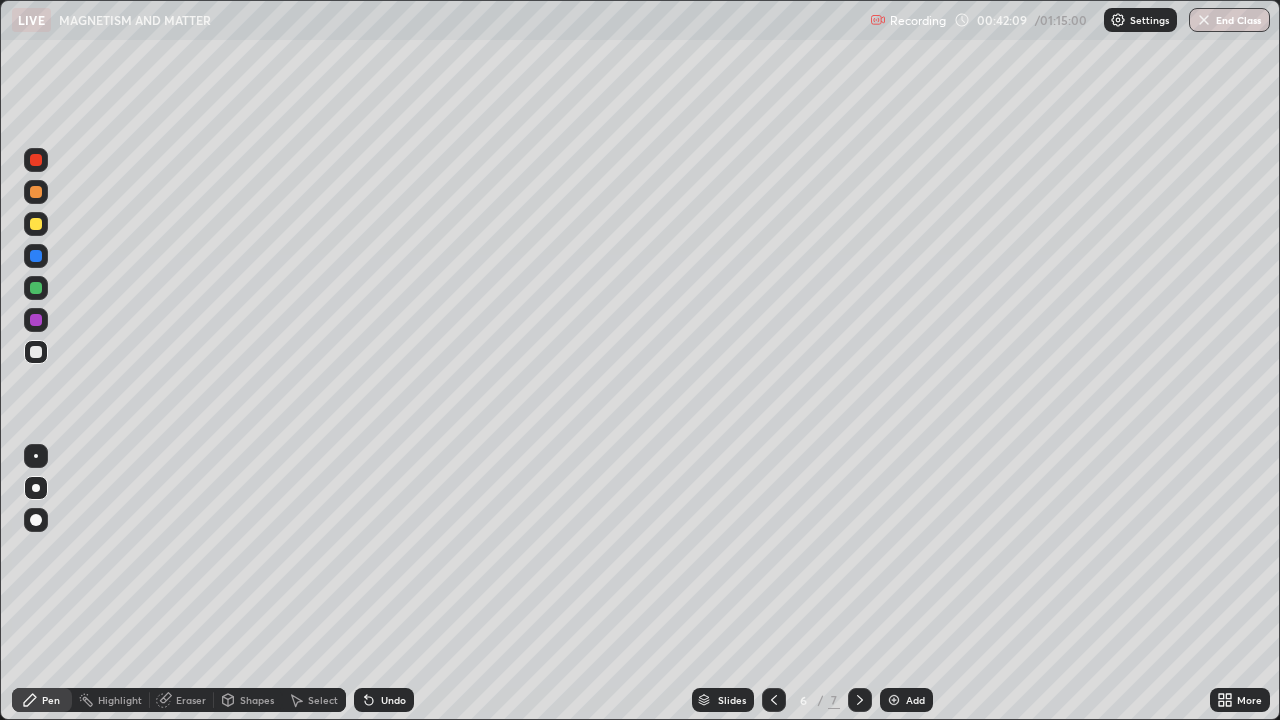 click 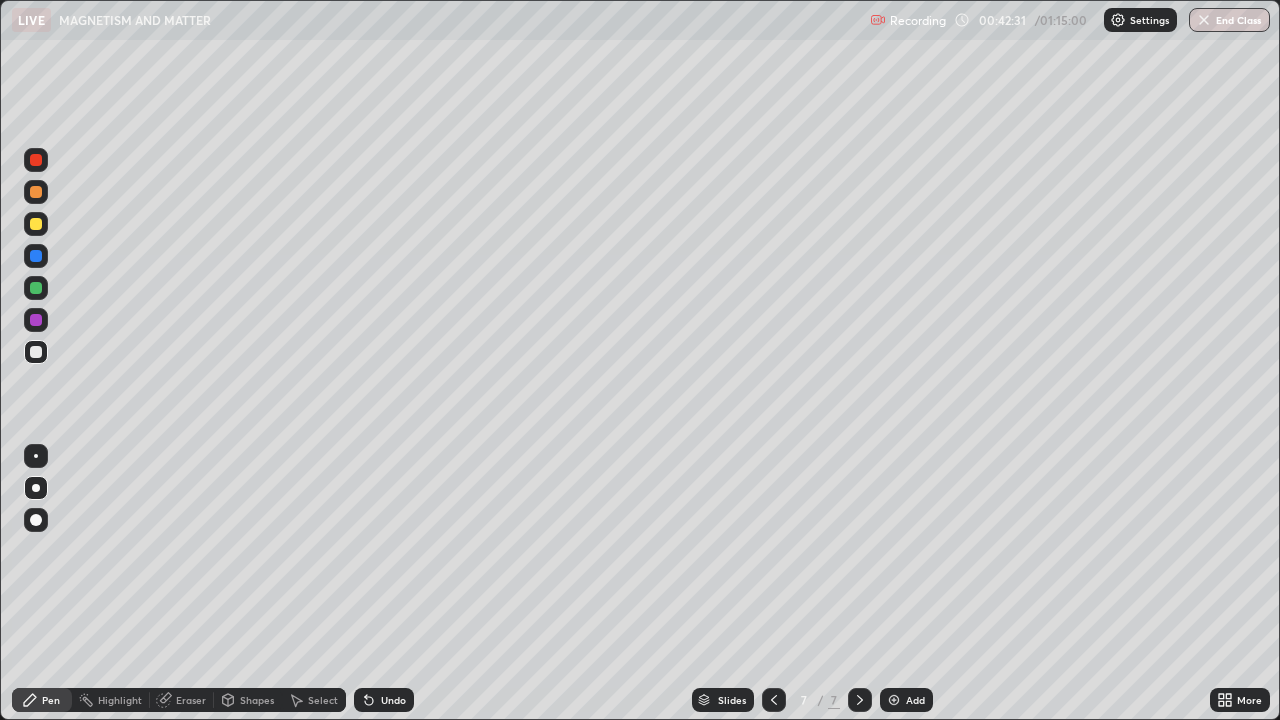 click at bounding box center (774, 700) 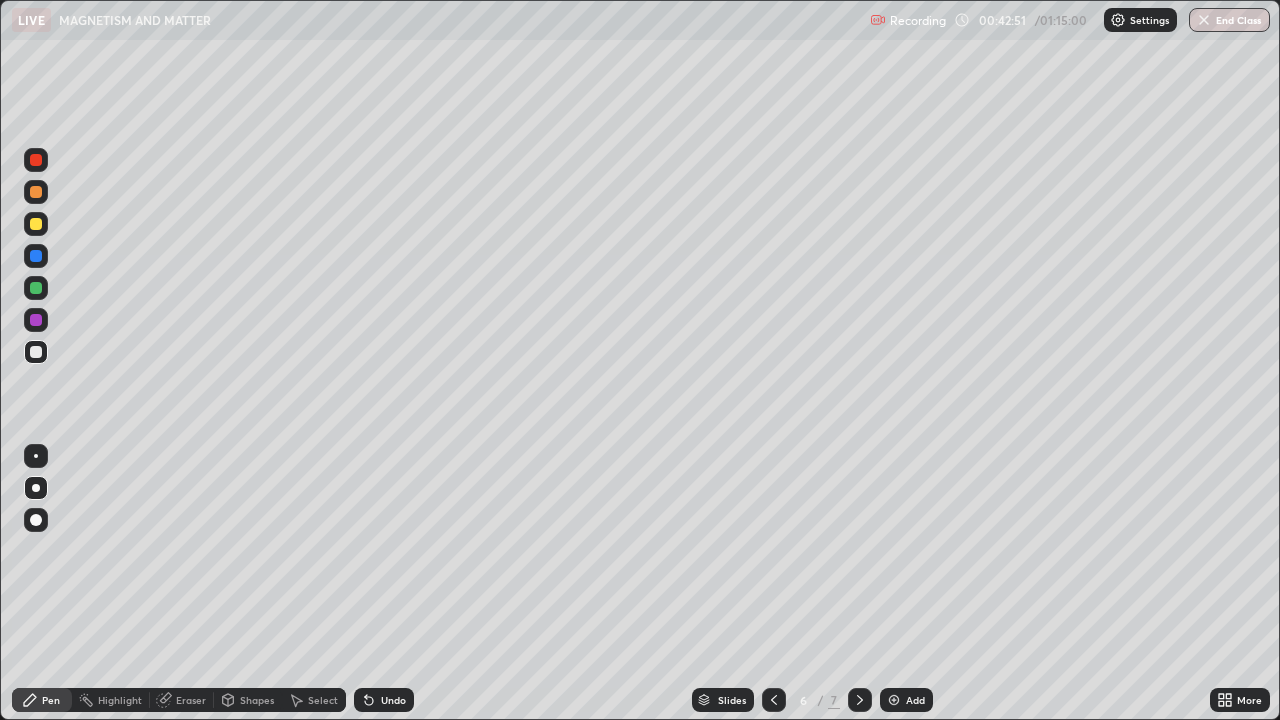 click at bounding box center [860, 700] 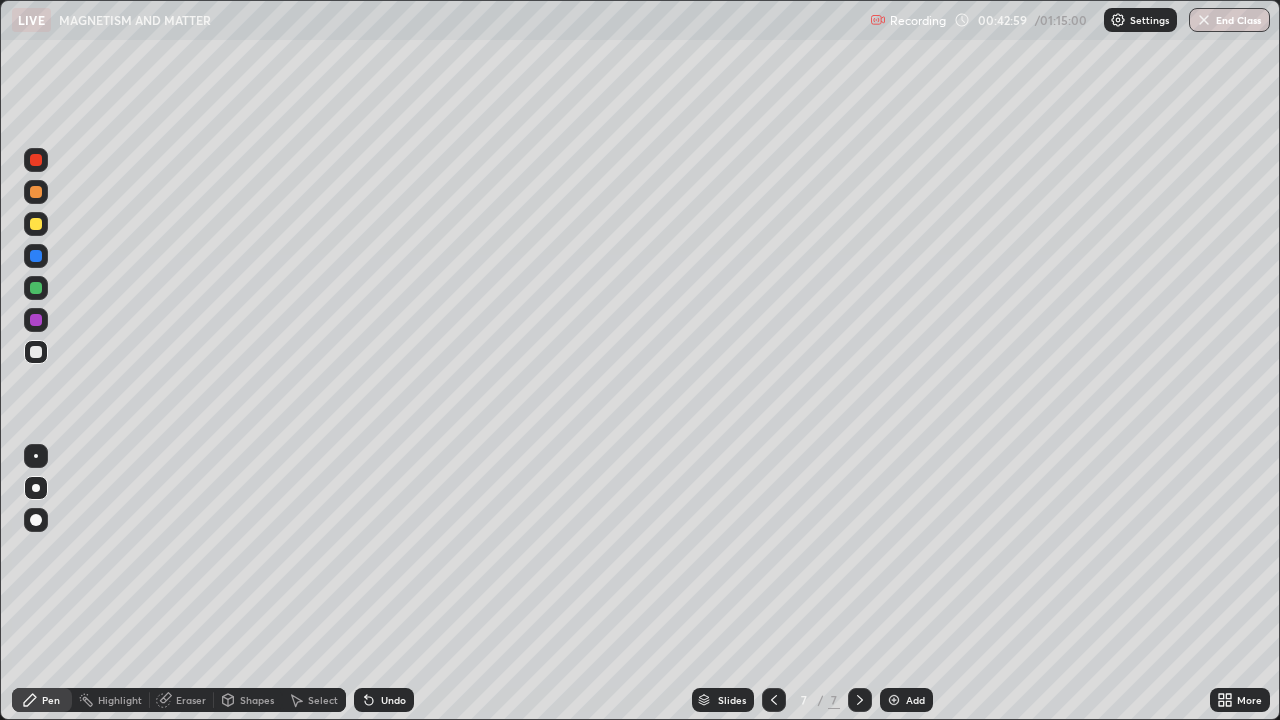 click at bounding box center (774, 700) 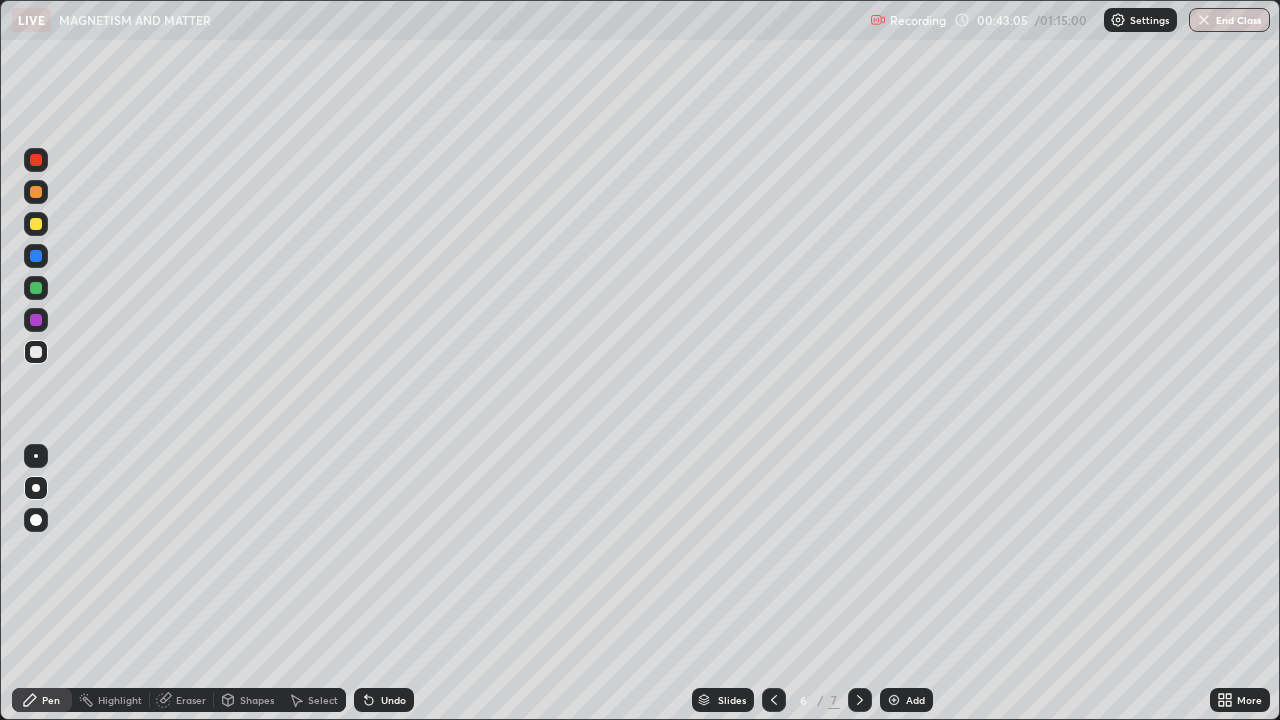 click 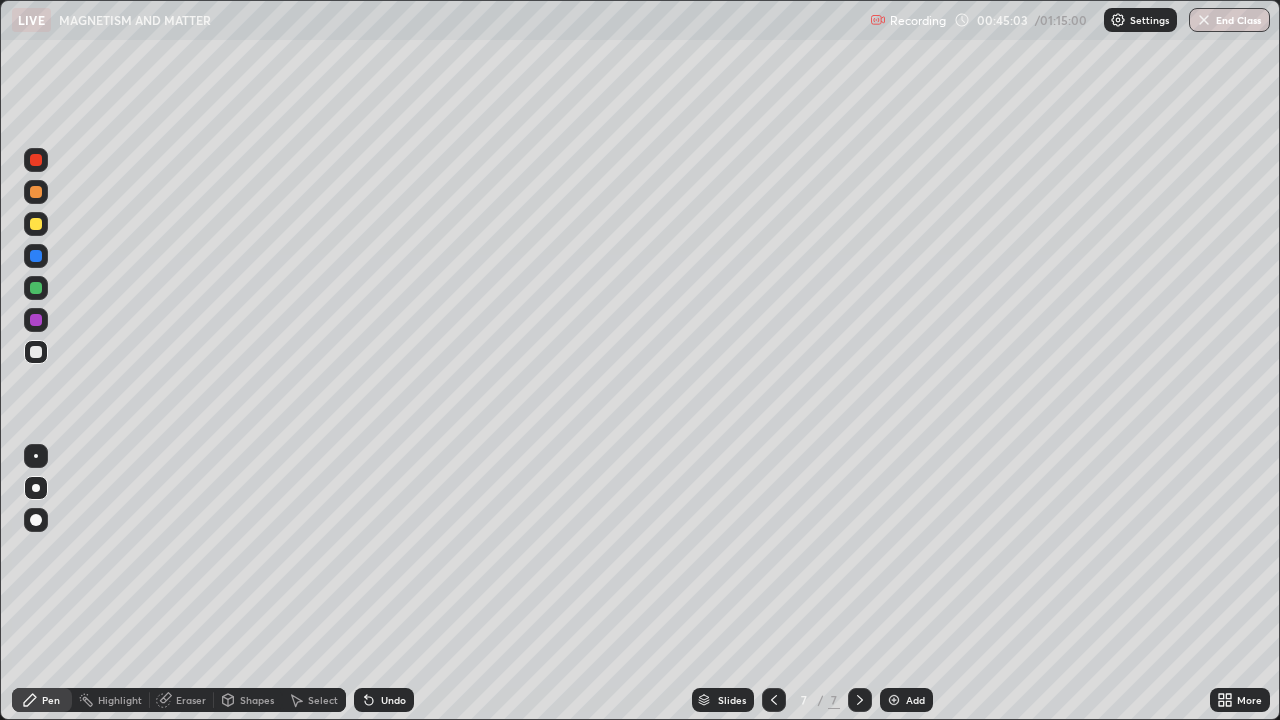 click on "Add" at bounding box center [906, 700] 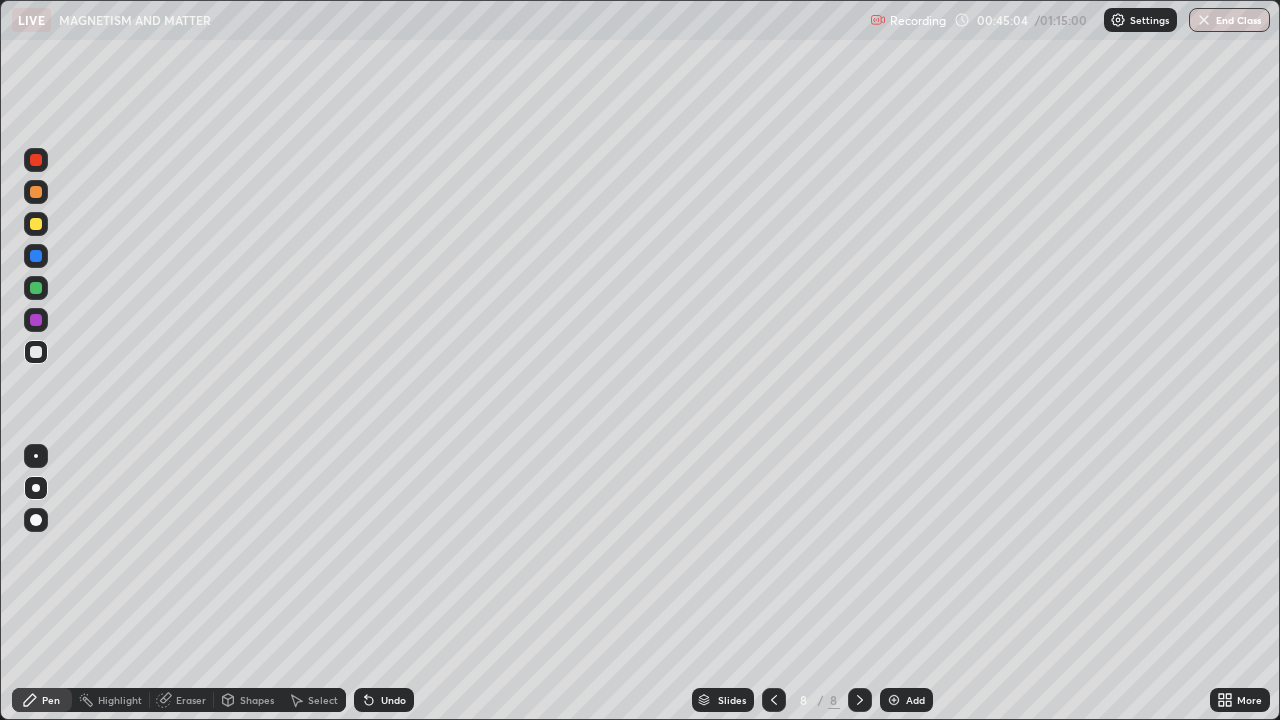 click at bounding box center [36, 224] 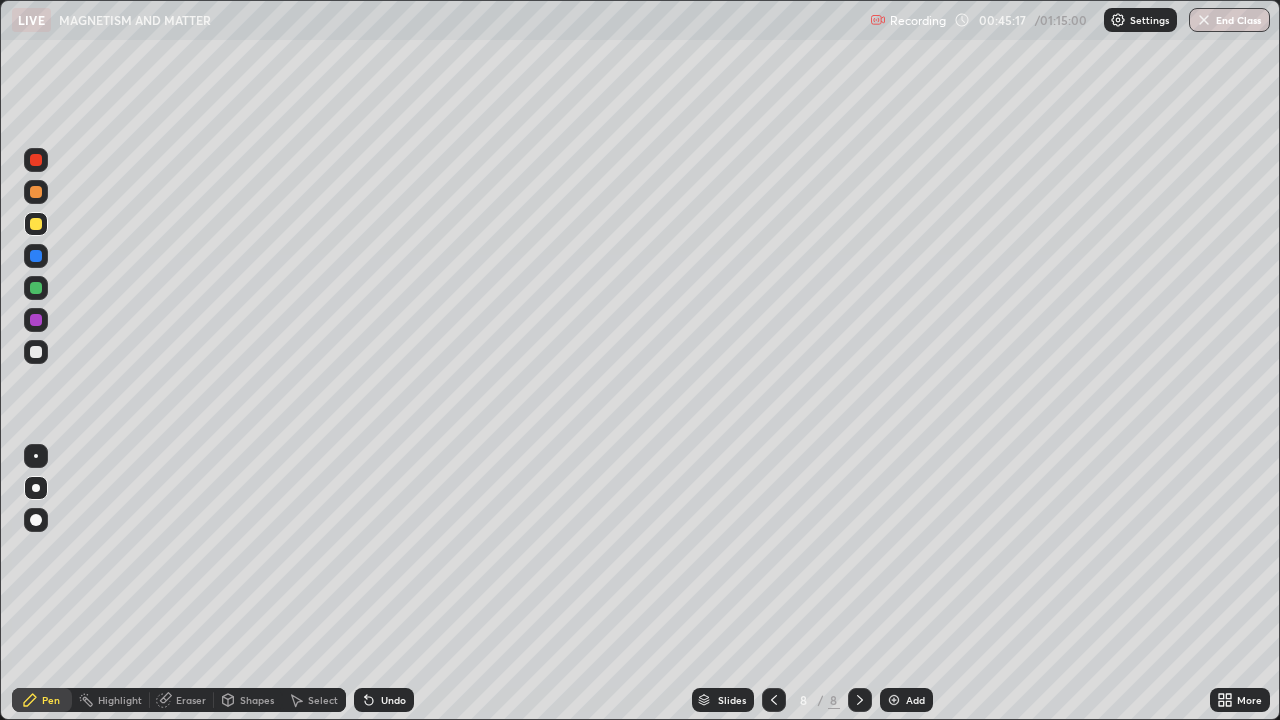 click on "Undo" at bounding box center (393, 700) 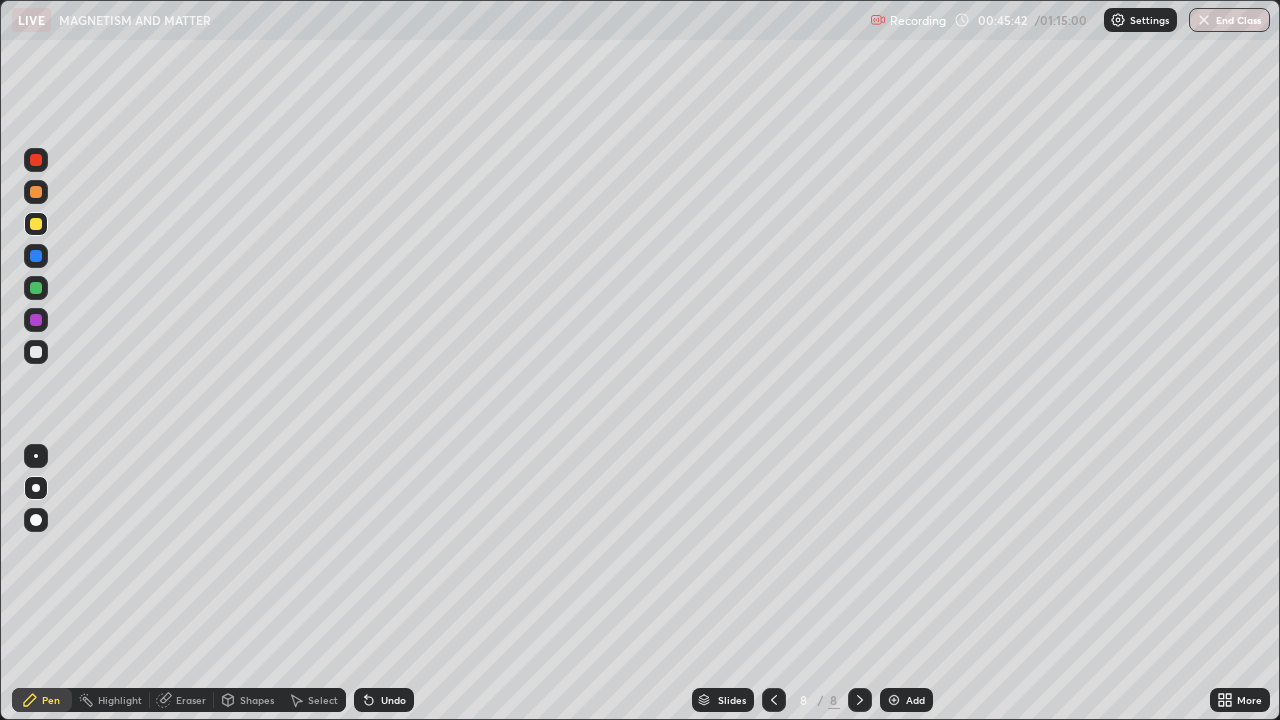 click at bounding box center [36, 352] 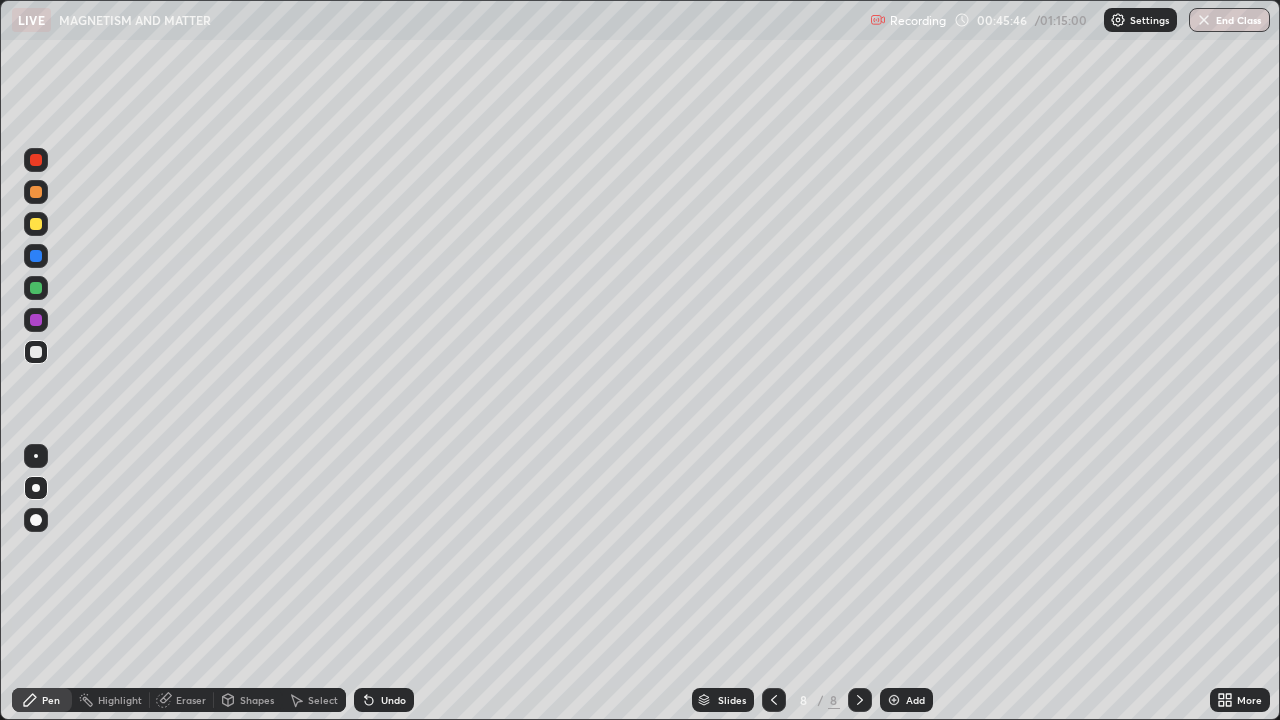 click on "Undo" at bounding box center [393, 700] 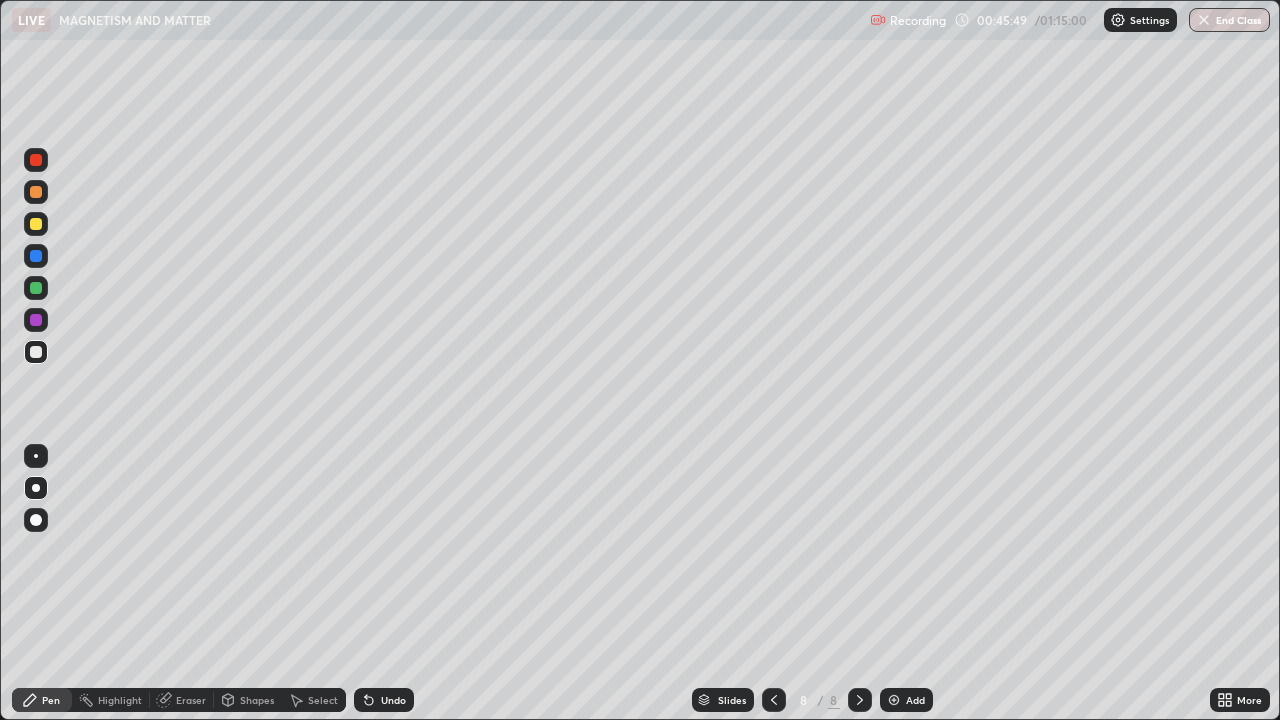 click on "Undo" at bounding box center [393, 700] 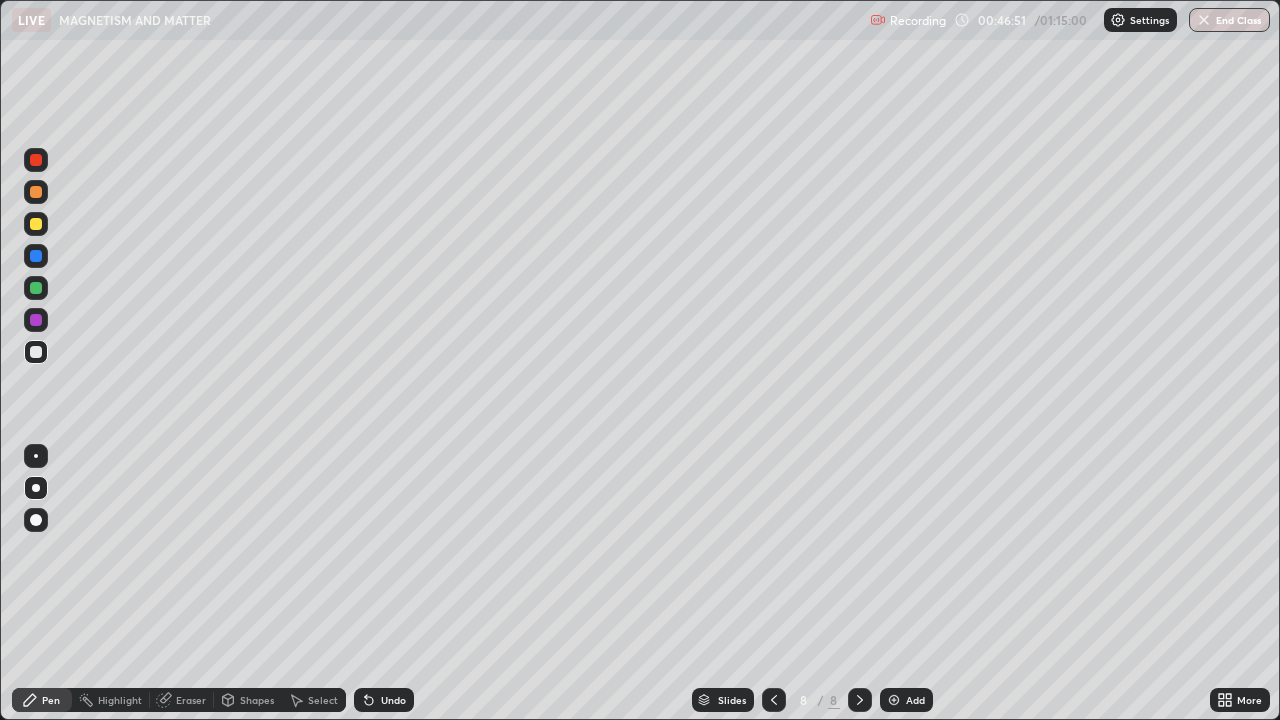 click at bounding box center (36, 160) 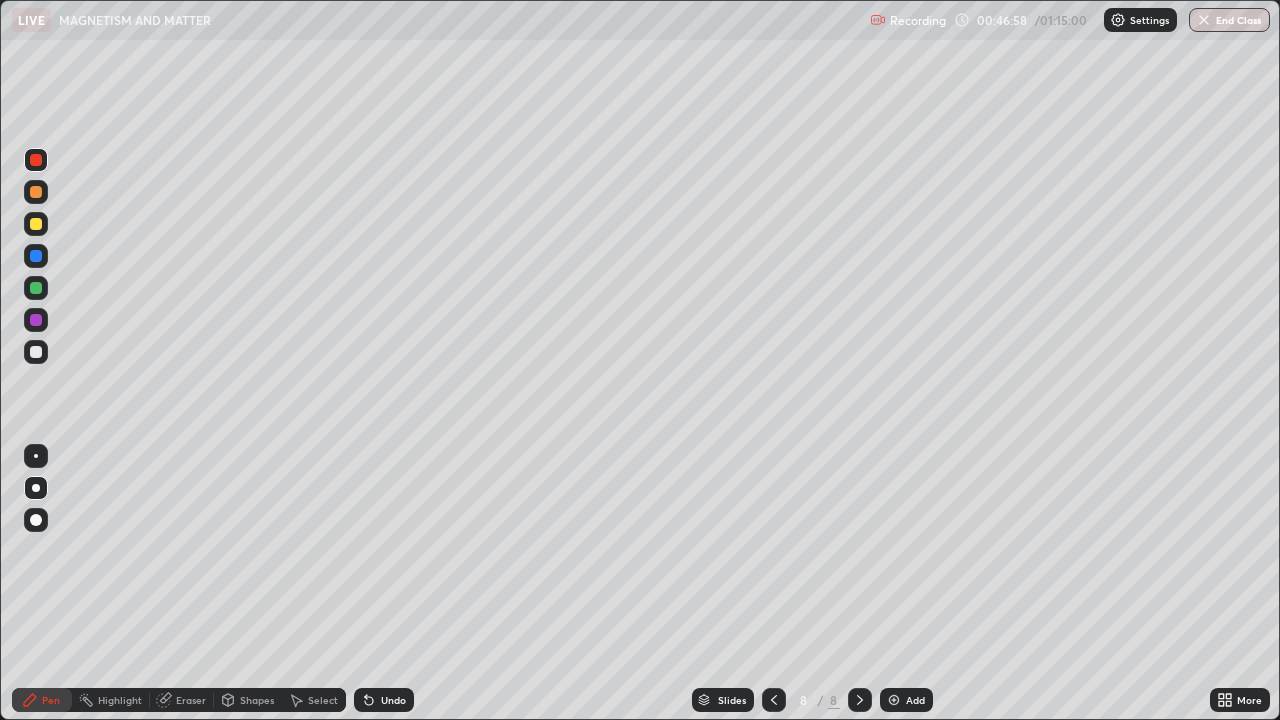 click at bounding box center [36, 352] 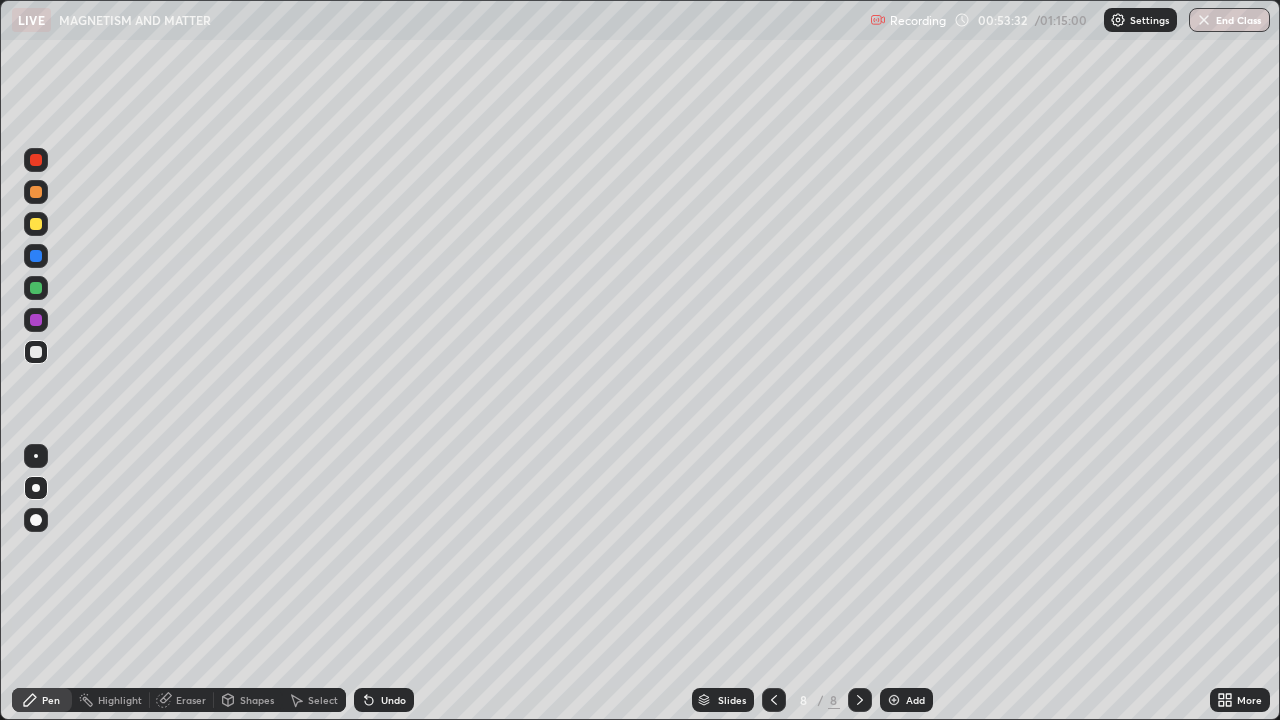 click at bounding box center [36, 224] 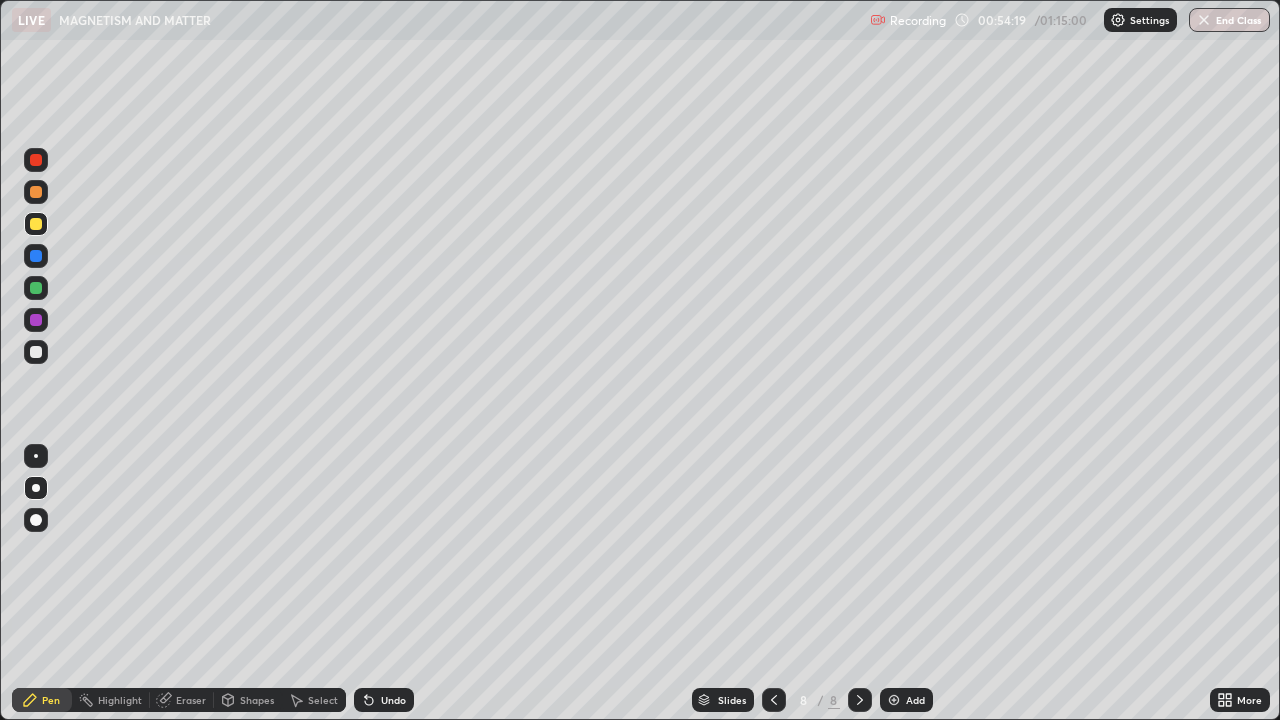 click on "Add" at bounding box center (915, 700) 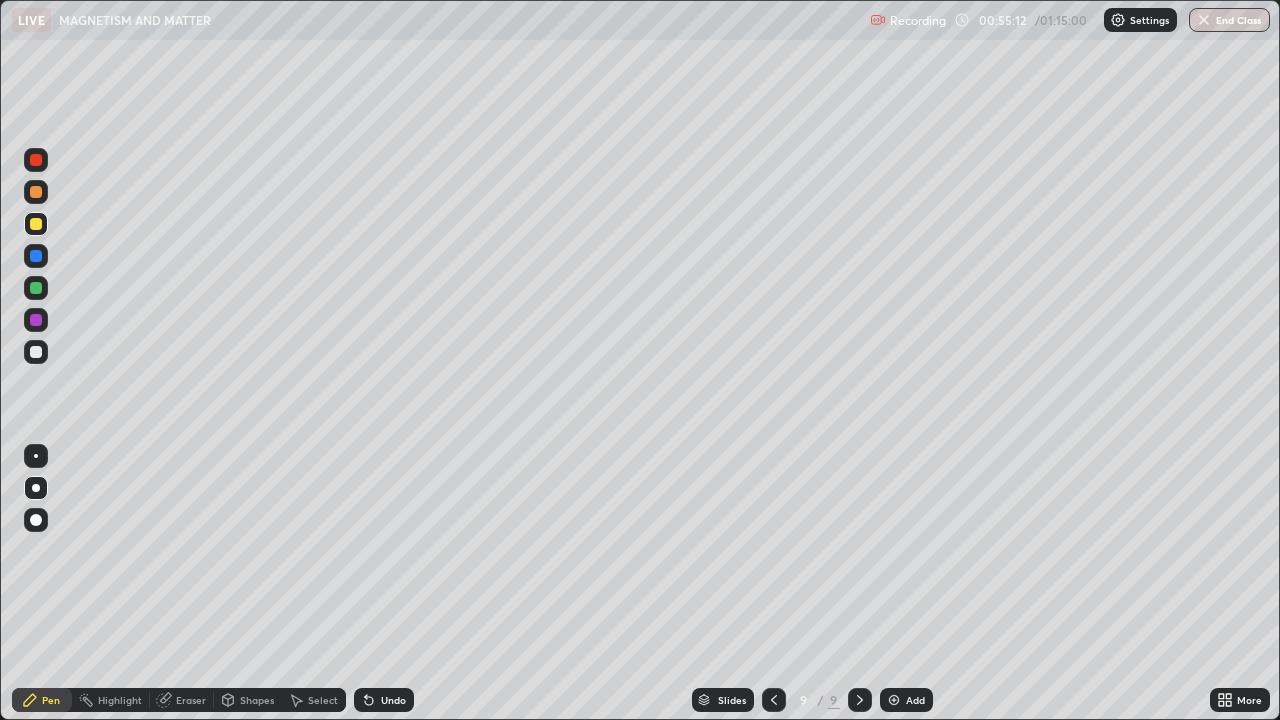 click at bounding box center [36, 352] 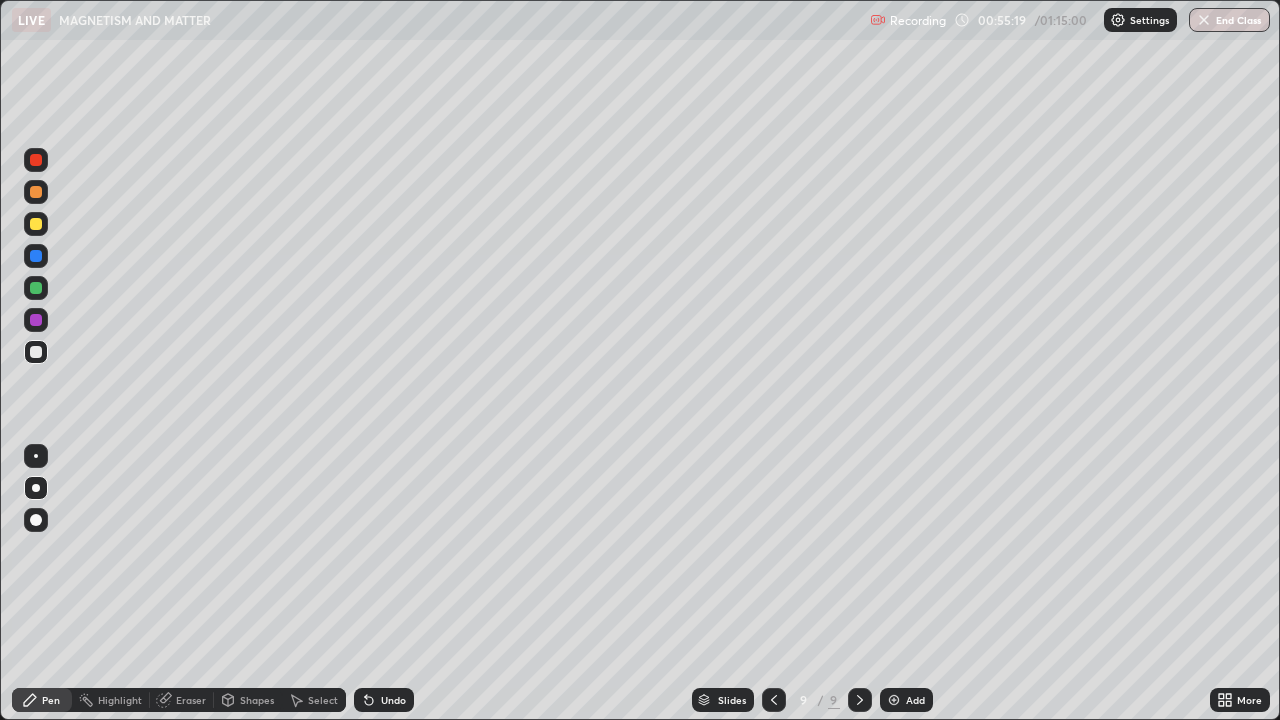 click on "Undo" at bounding box center (393, 700) 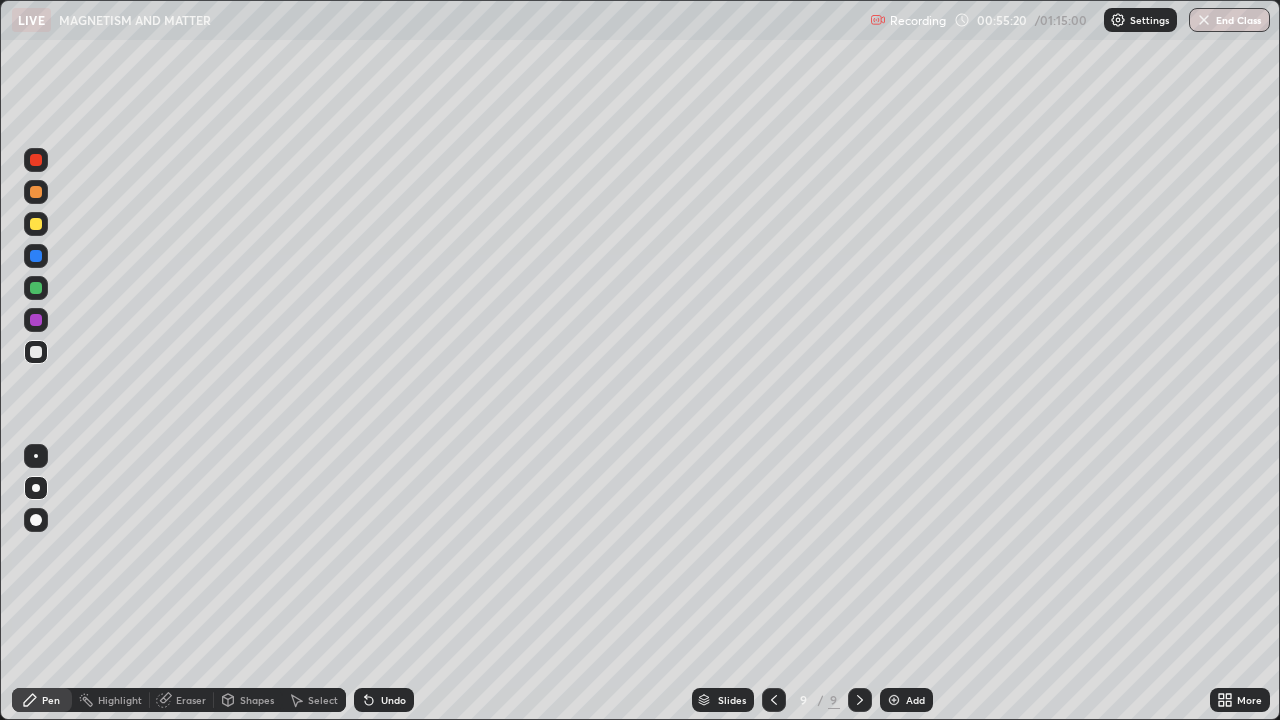 click on "Undo" at bounding box center [384, 700] 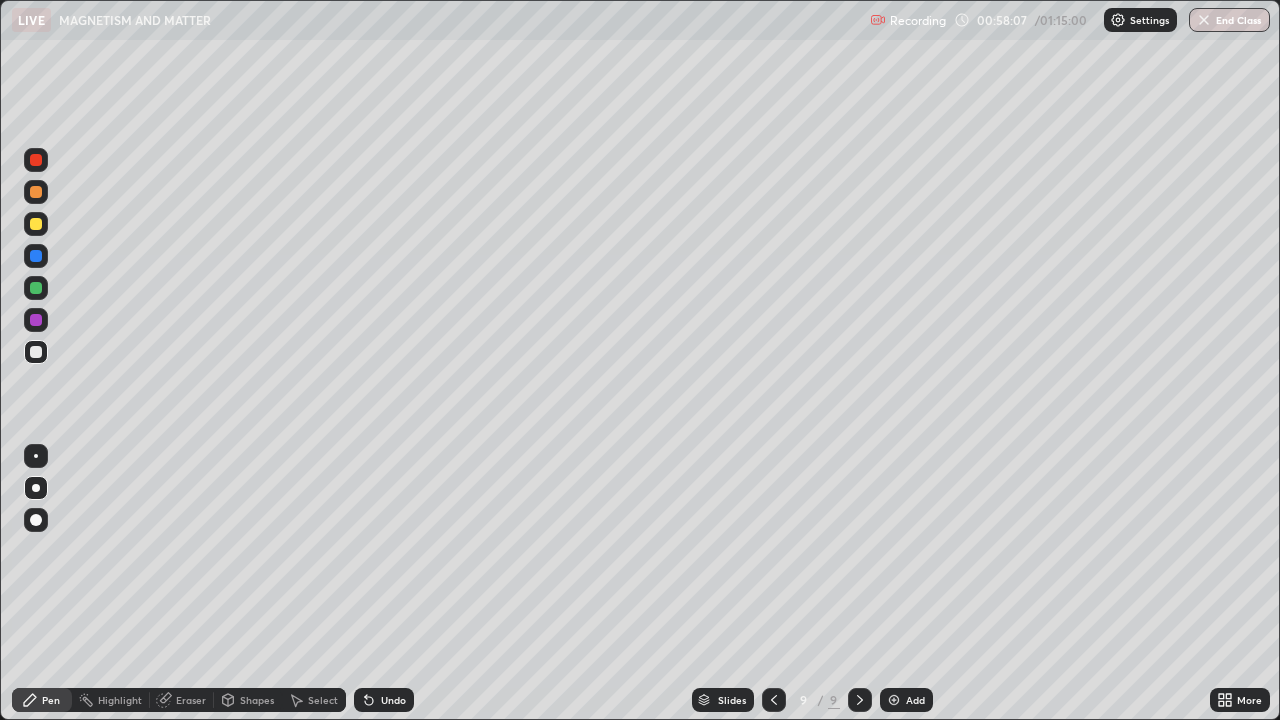 click at bounding box center [36, 192] 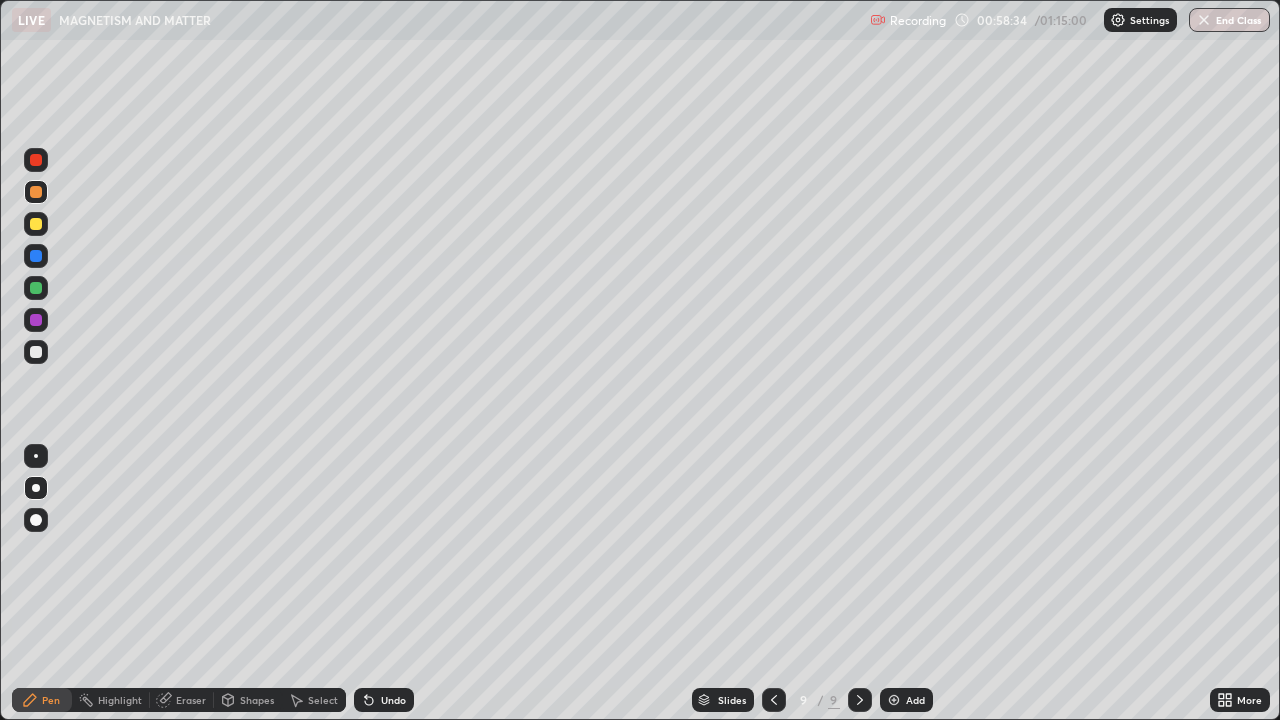 click 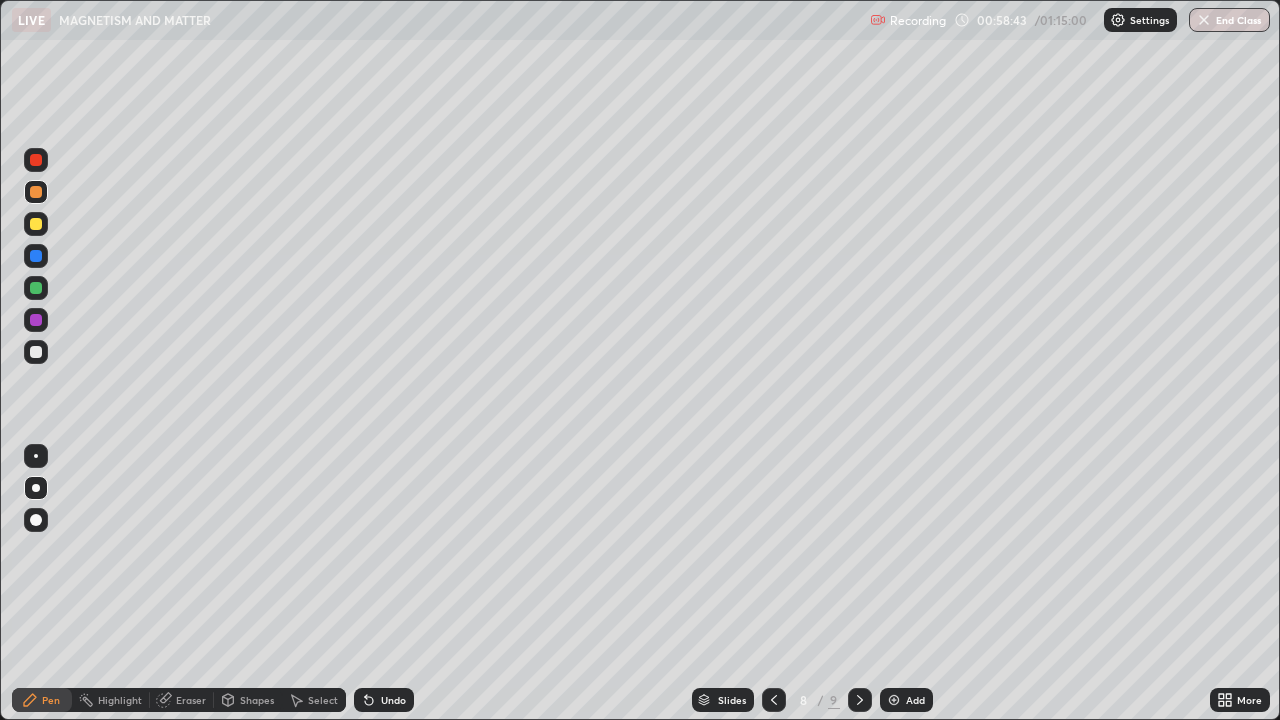 click on "Eraser" at bounding box center (191, 700) 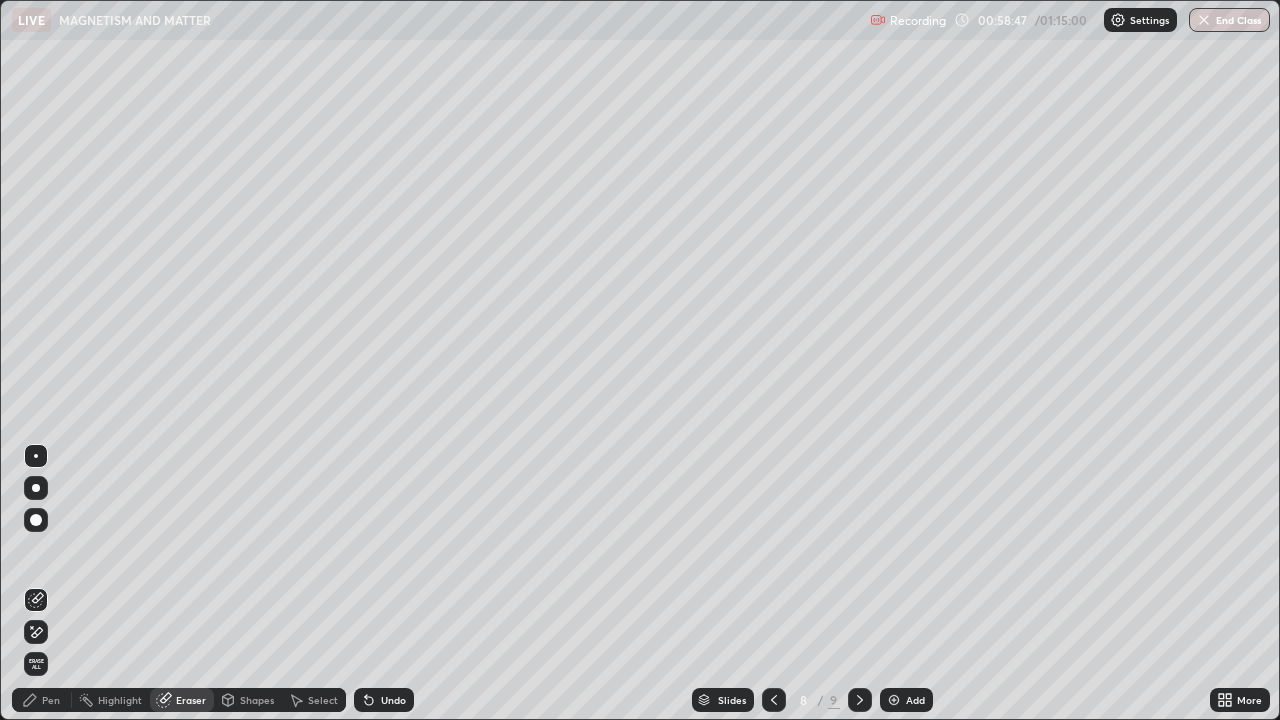 click on "Pen" at bounding box center (51, 700) 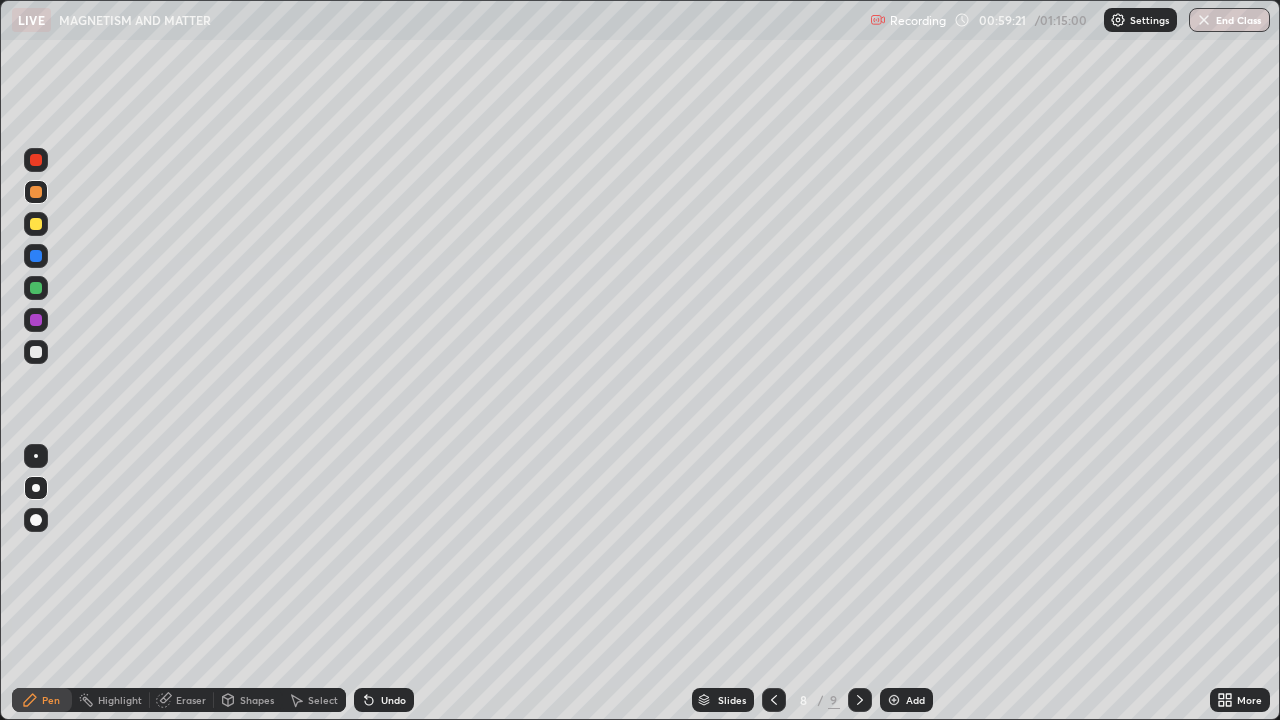click at bounding box center [860, 700] 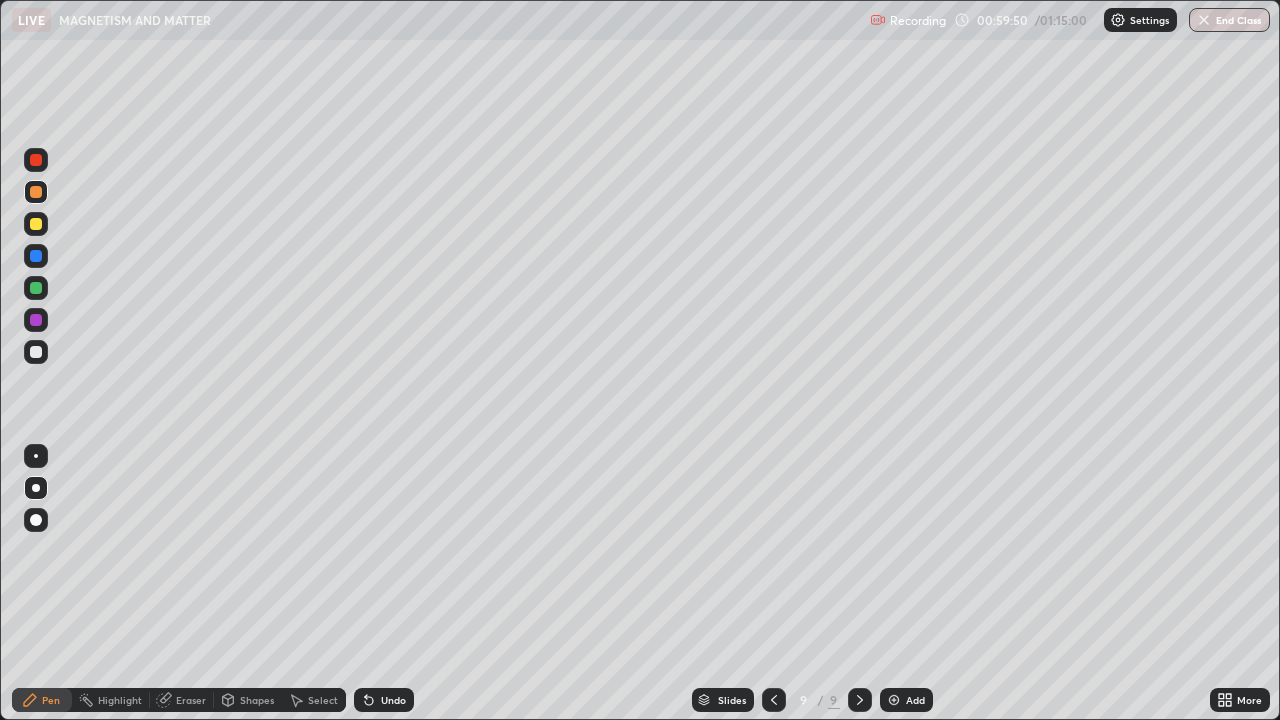 click at bounding box center [36, 288] 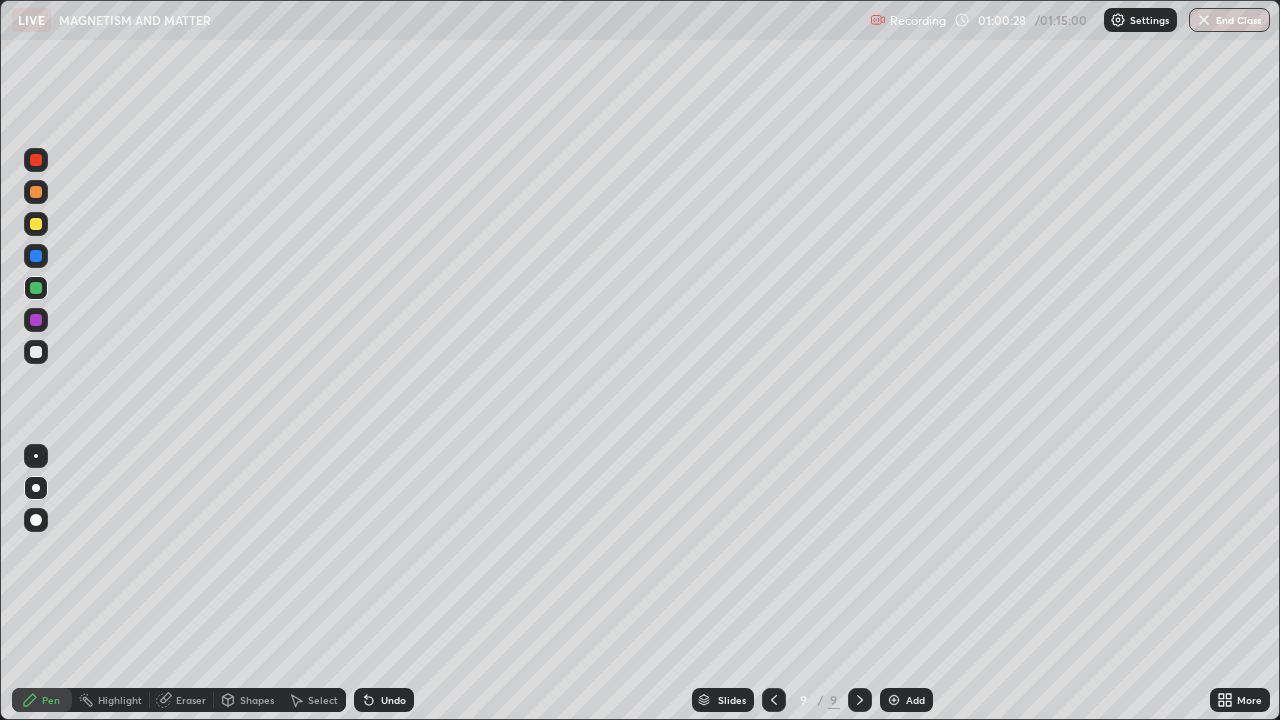 click 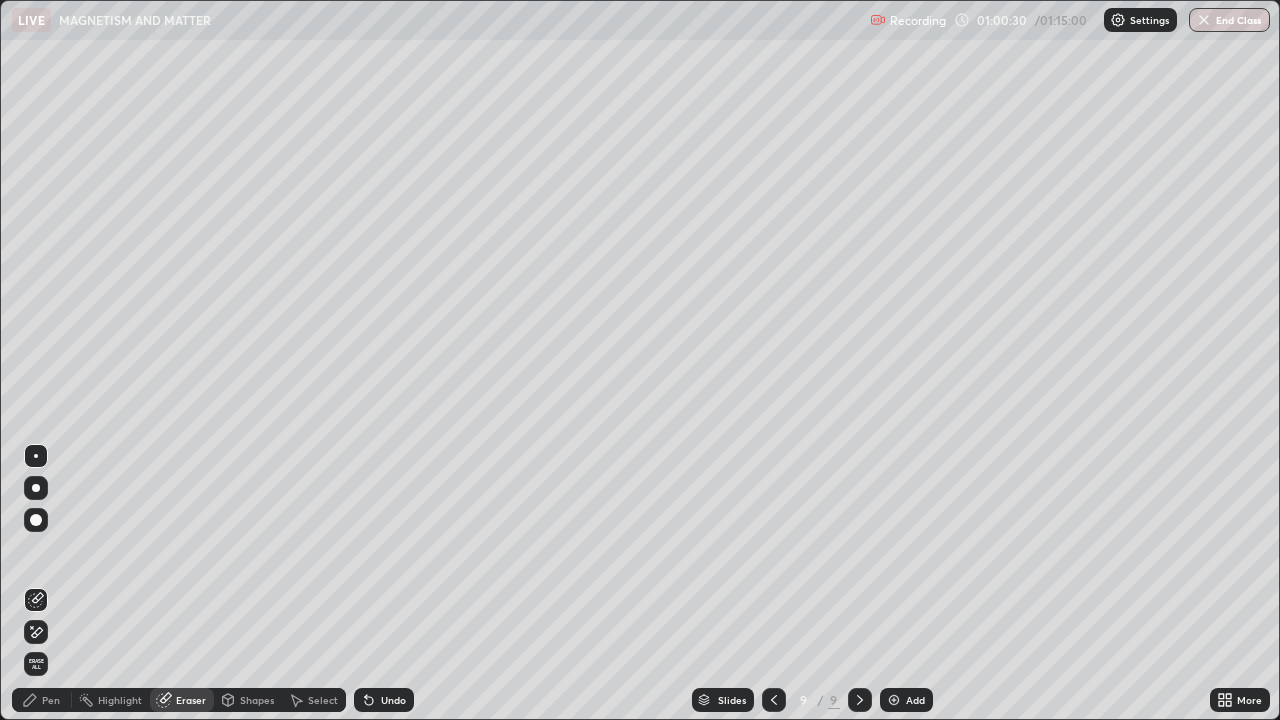click on "Pen" at bounding box center (51, 700) 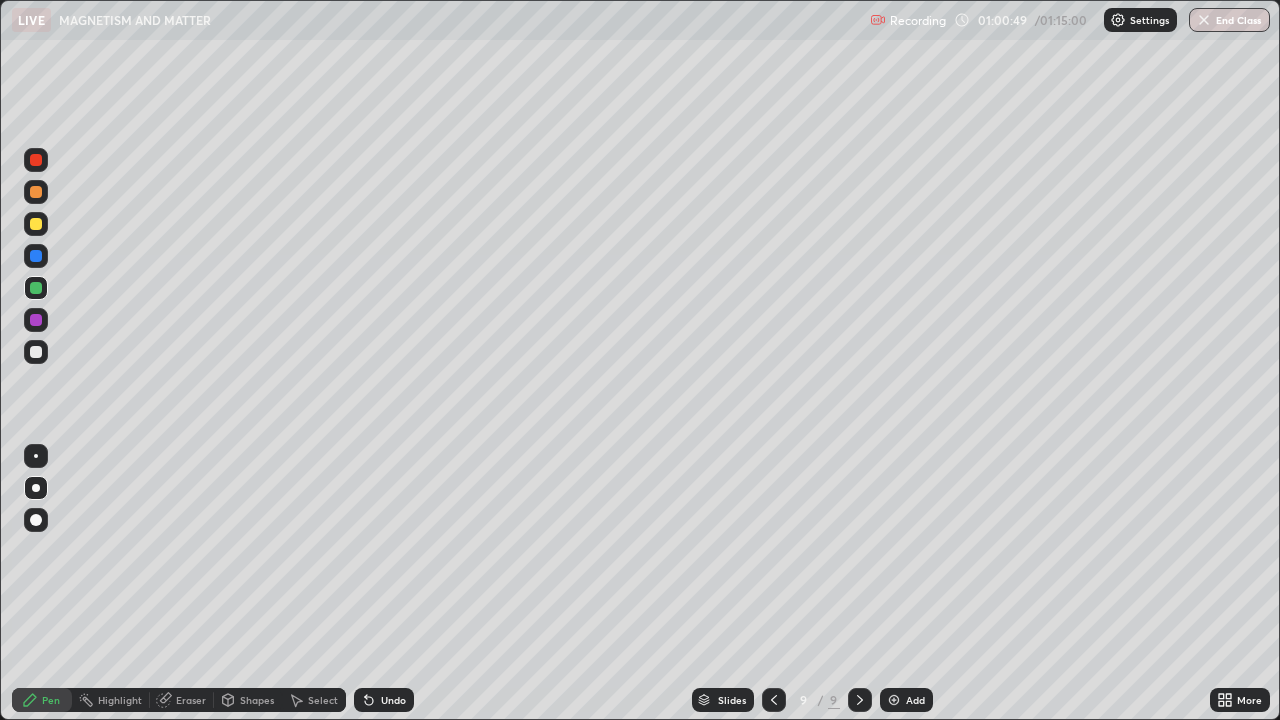 click at bounding box center [36, 352] 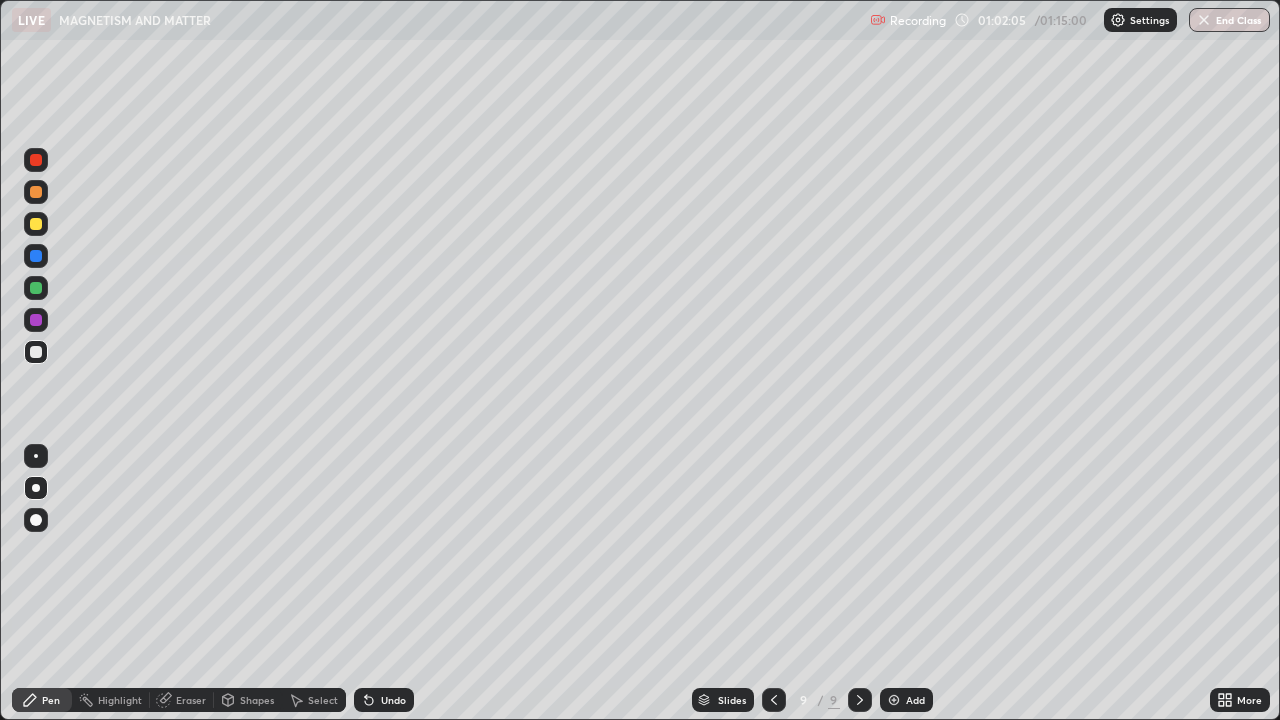 click on "Eraser" at bounding box center [191, 700] 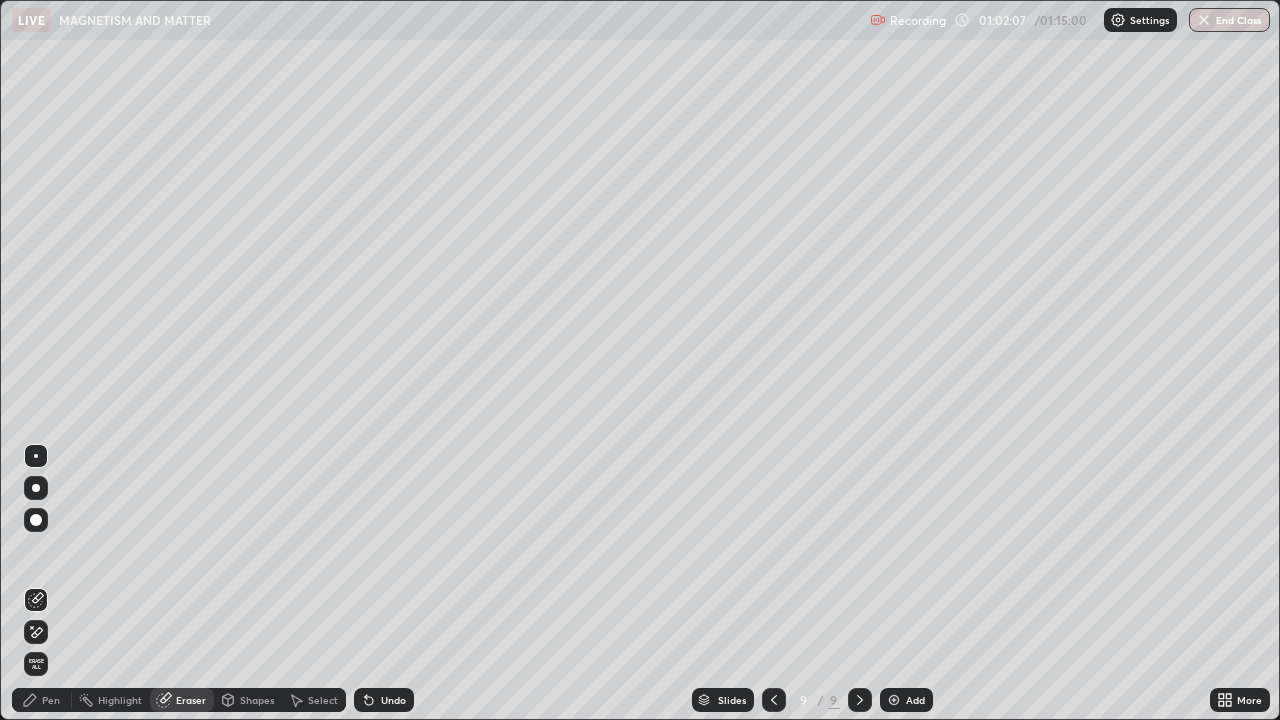 click on "Pen" at bounding box center (42, 700) 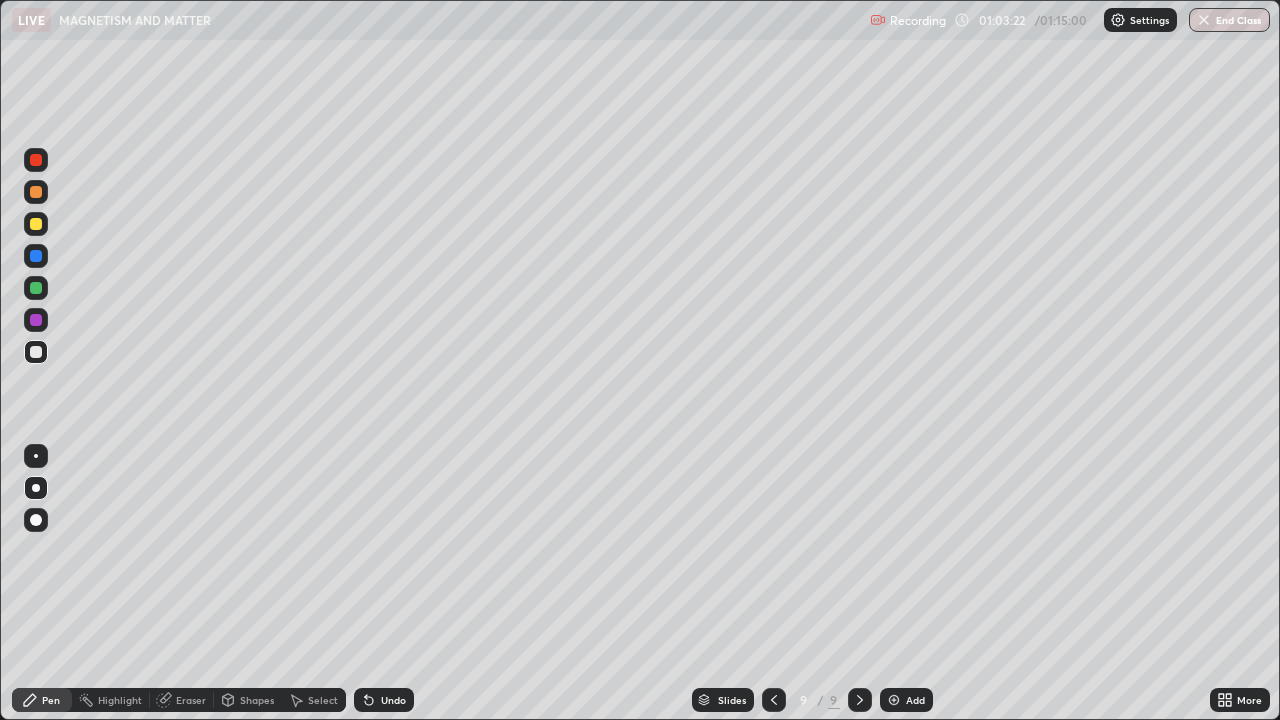 click on "Select" at bounding box center (323, 700) 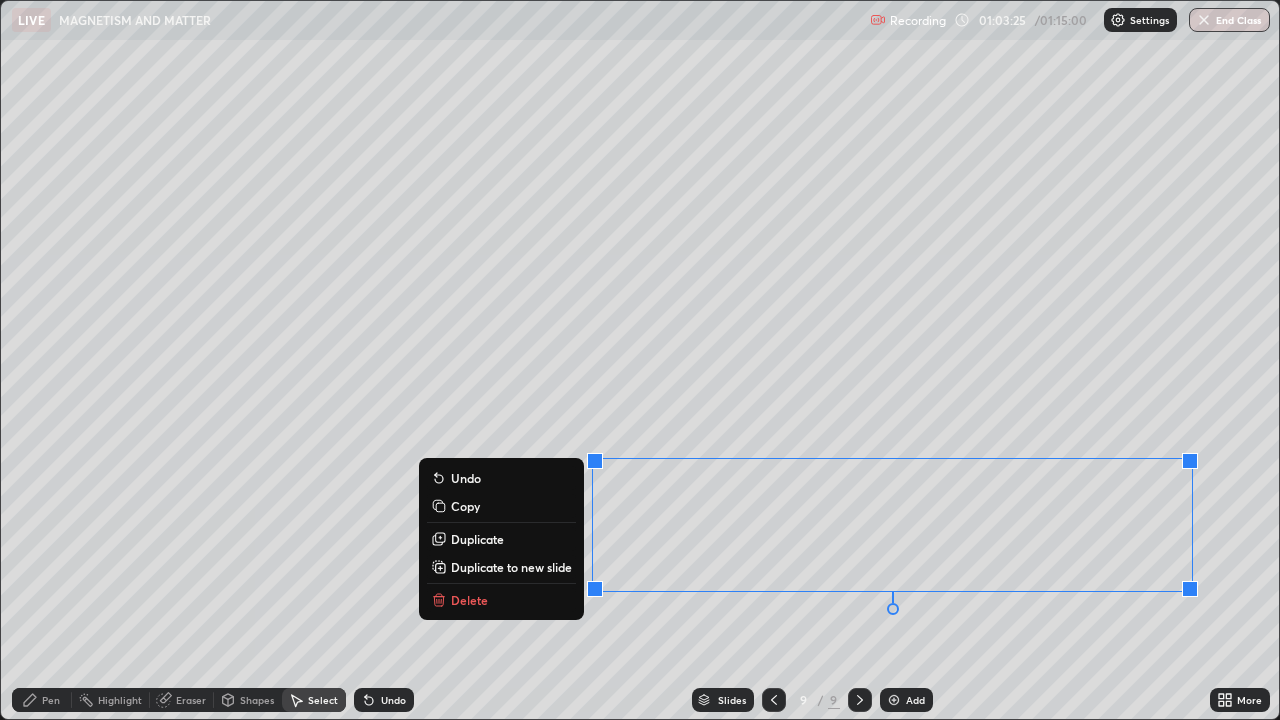 click on "Delete" at bounding box center (501, 600) 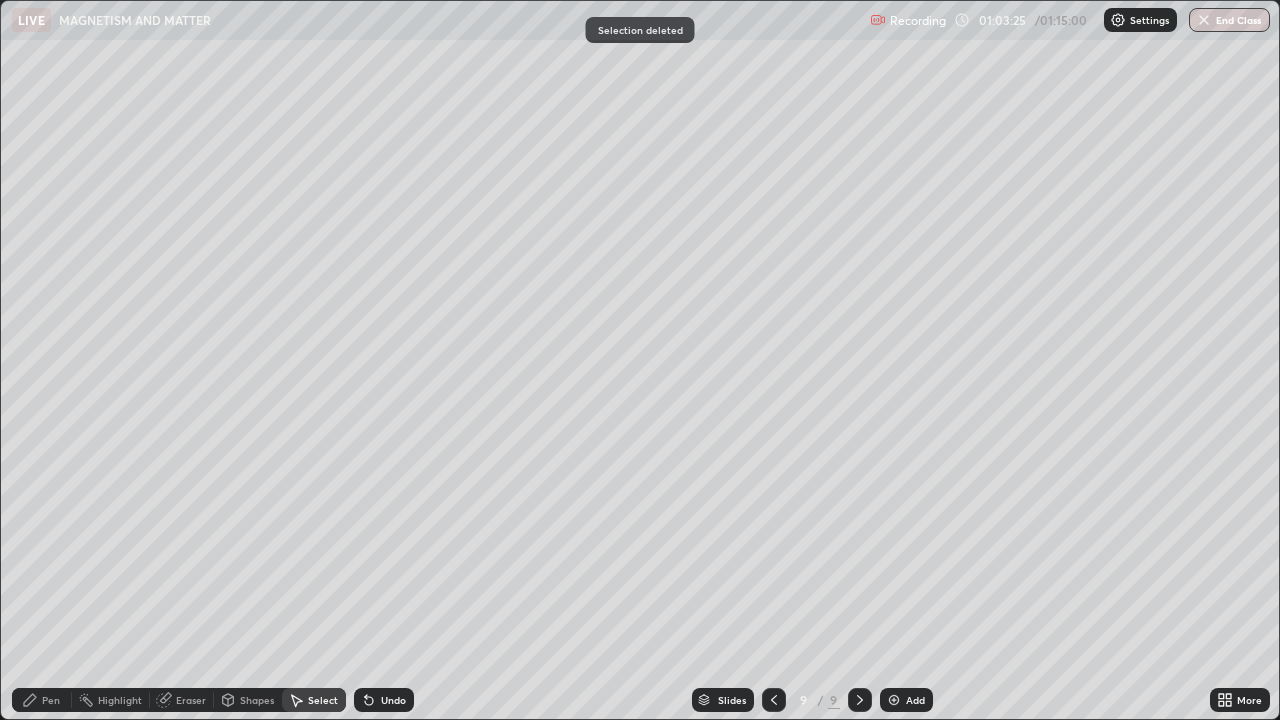 click on "Pen" at bounding box center (42, 700) 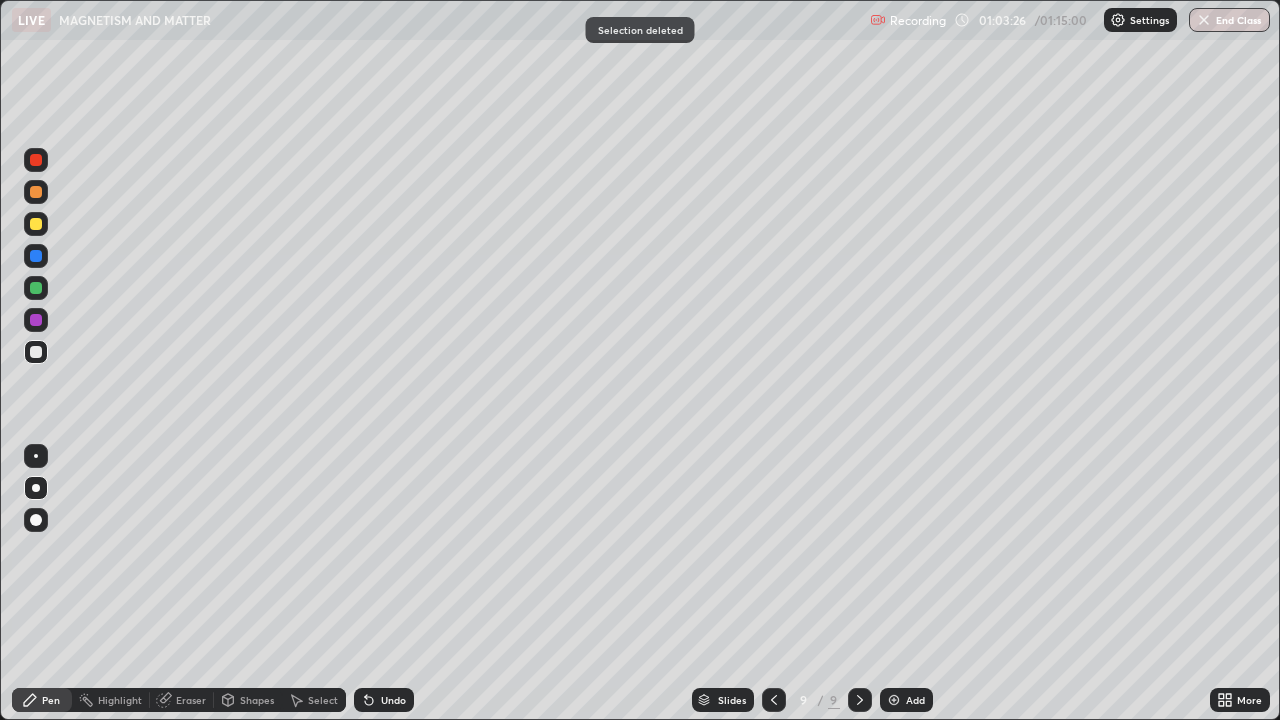 click at bounding box center (36, 352) 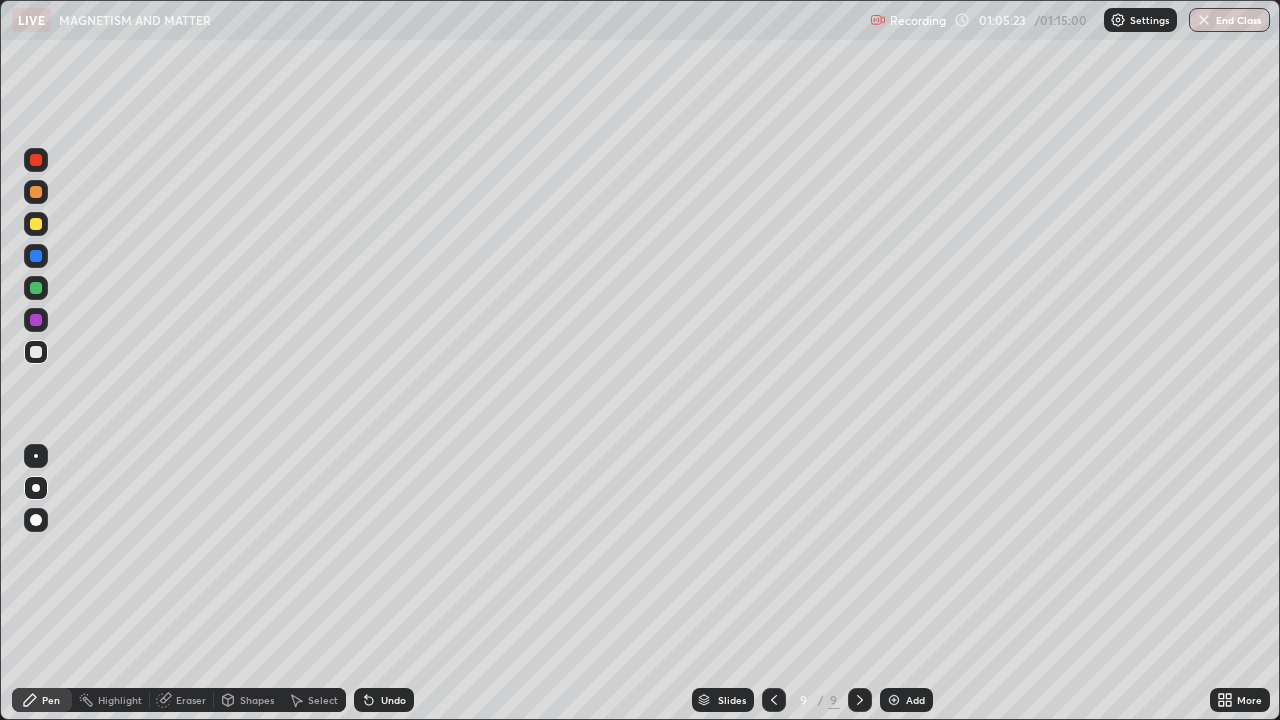 click on "Add" at bounding box center [915, 700] 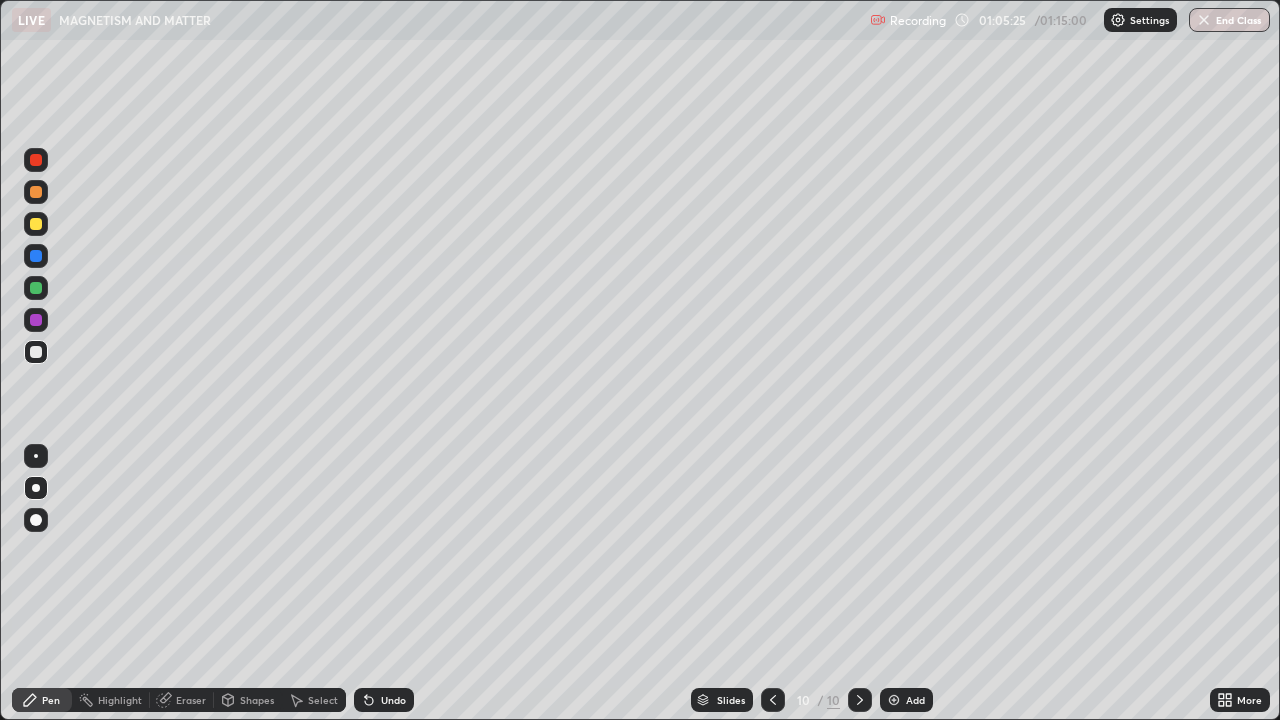click at bounding box center [36, 352] 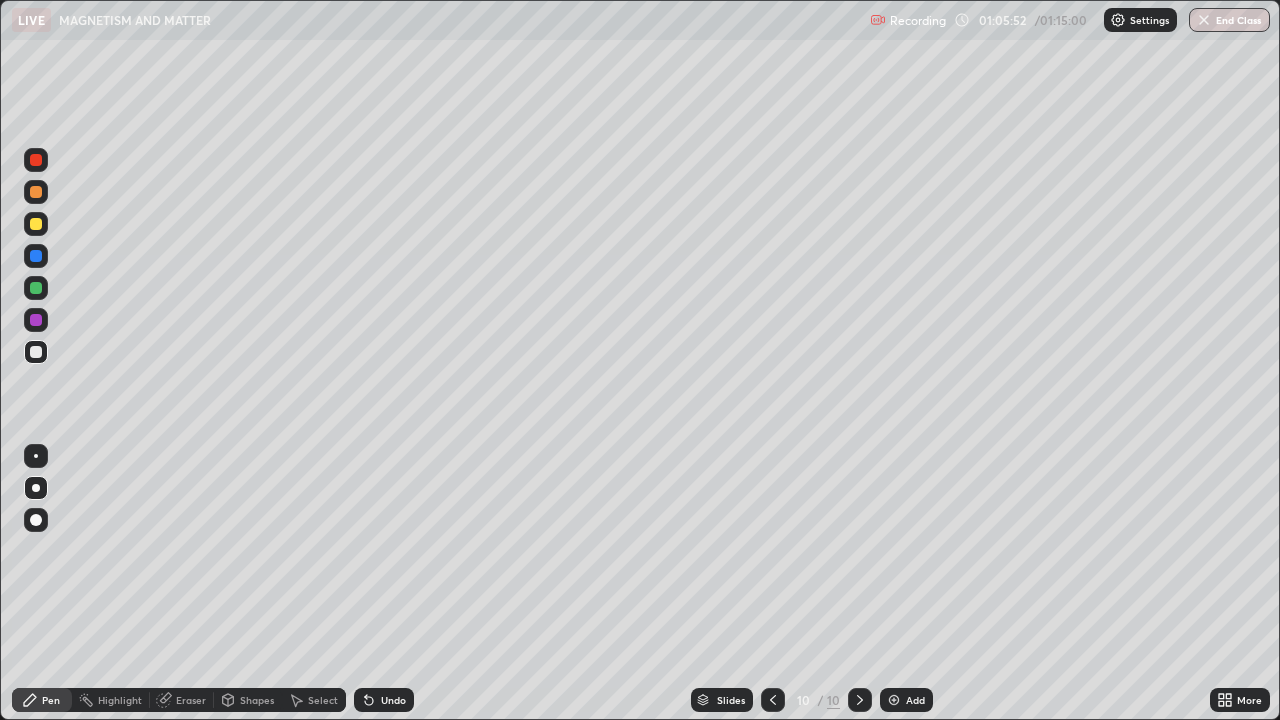 click at bounding box center (36, 224) 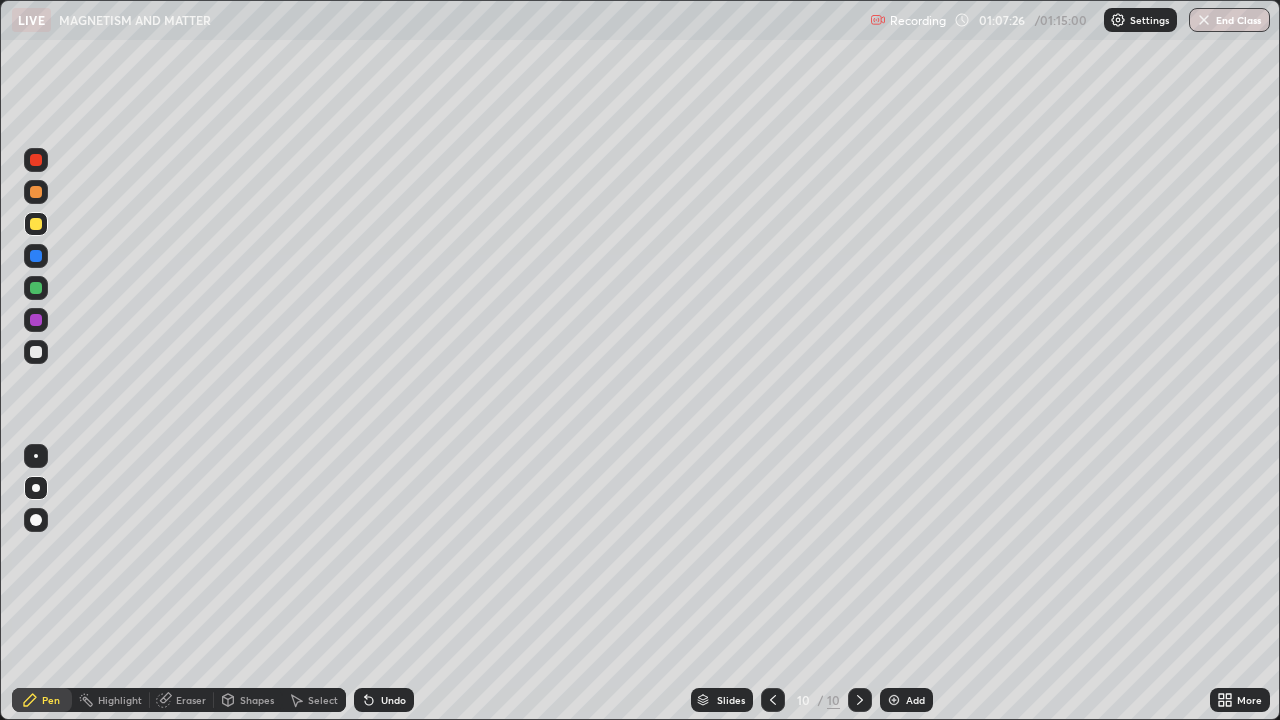 click at bounding box center [36, 352] 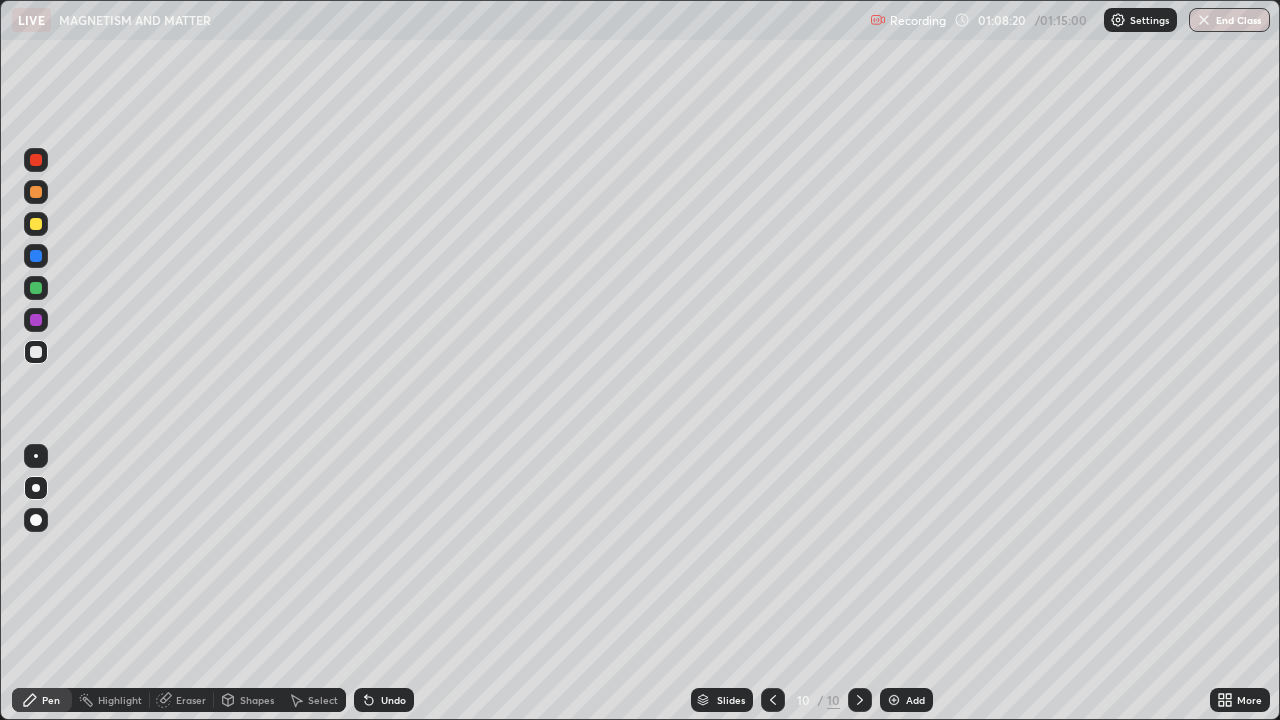 click at bounding box center (36, 224) 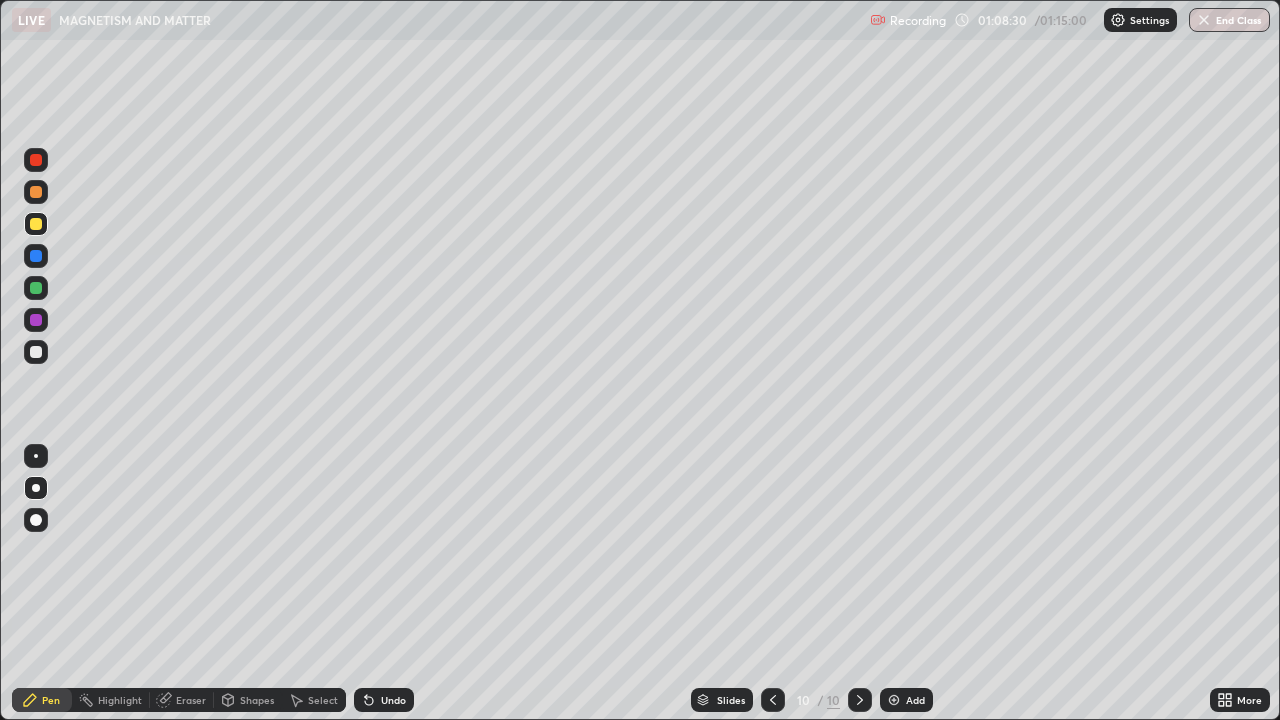 click at bounding box center [894, 700] 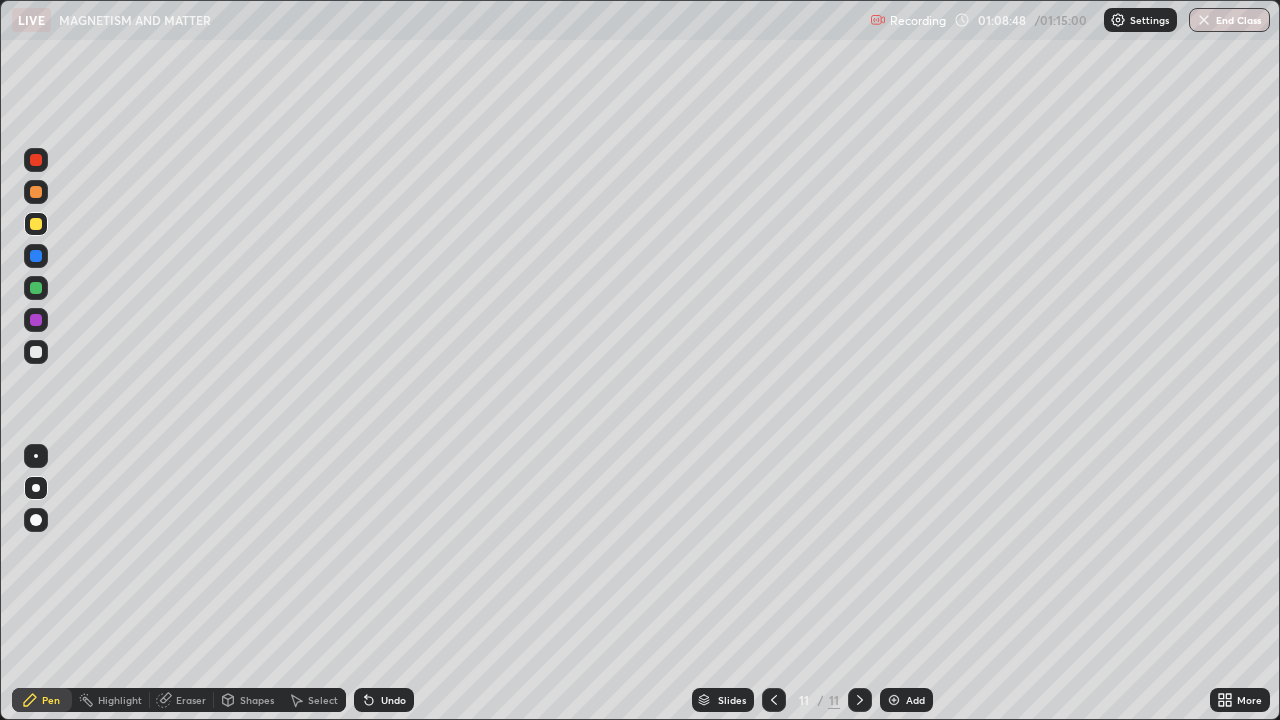 click at bounding box center [36, 352] 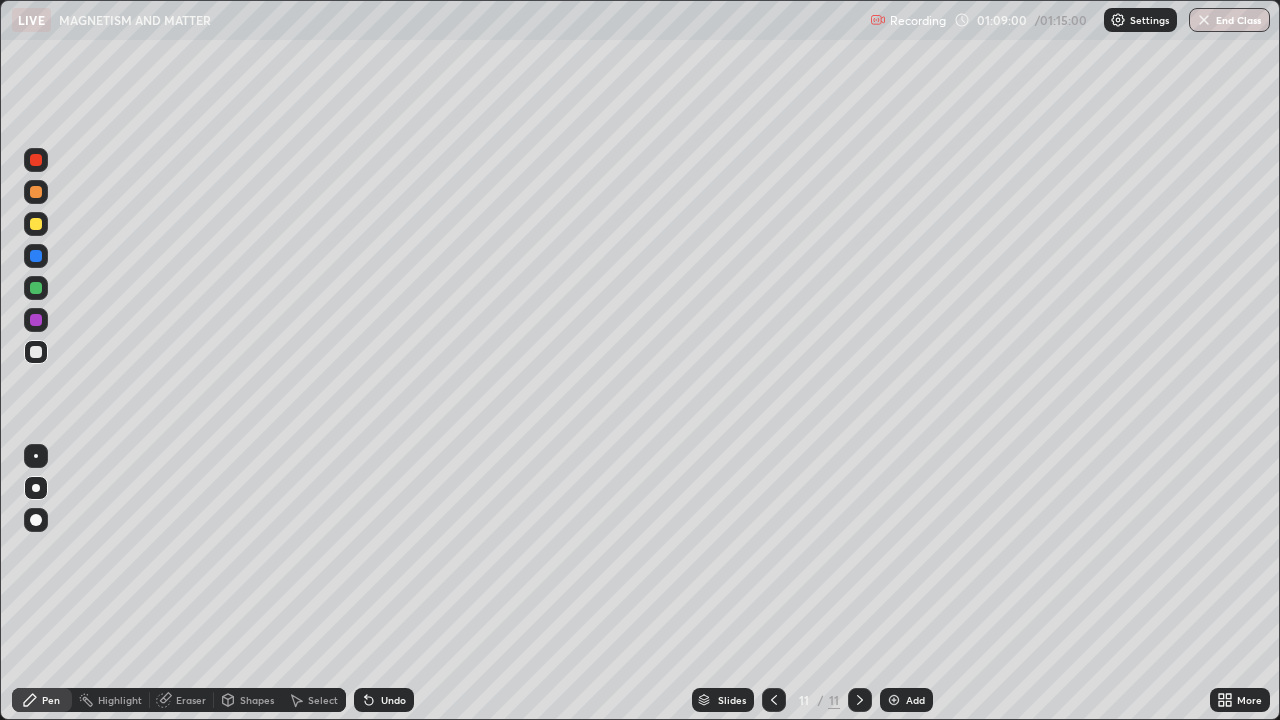 click 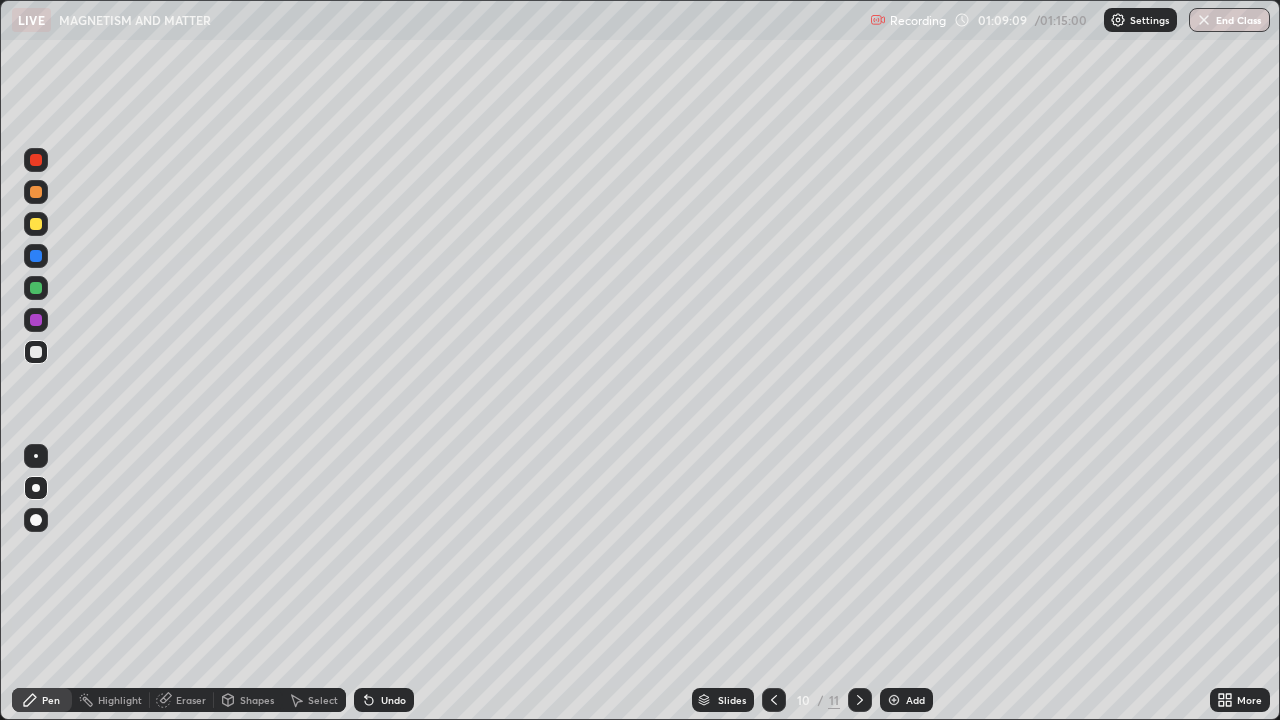 click at bounding box center [860, 700] 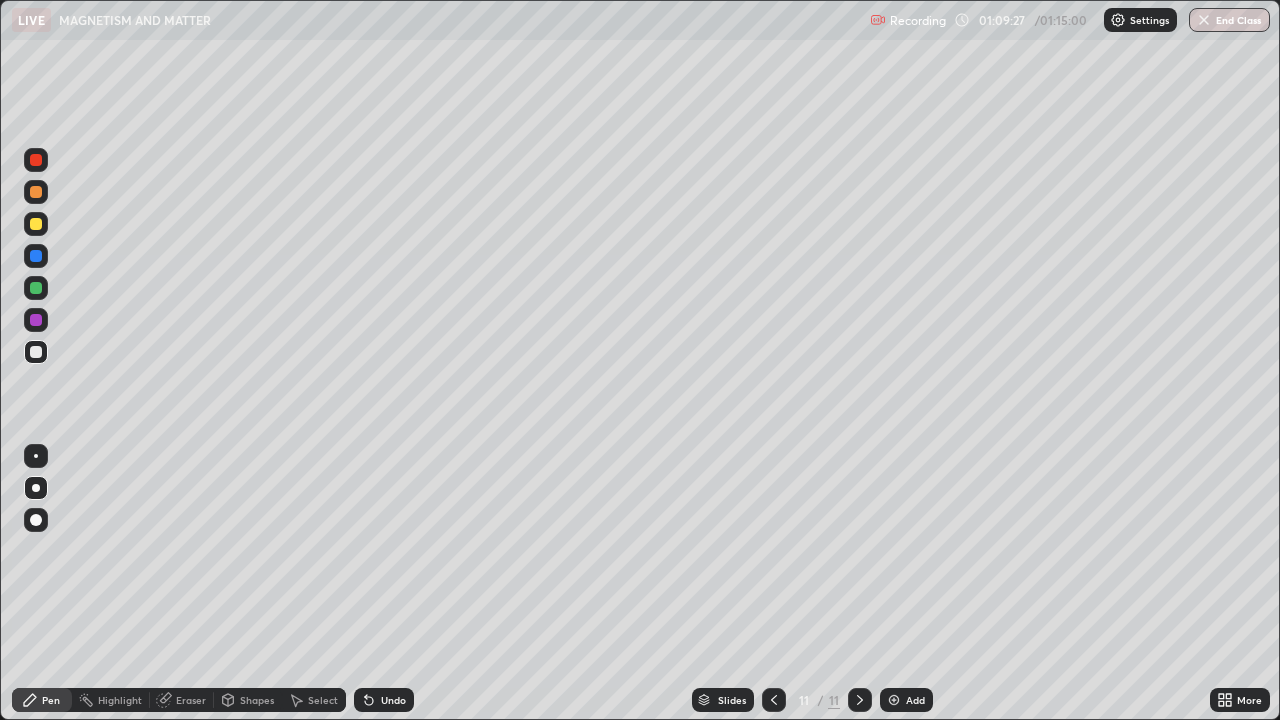 click 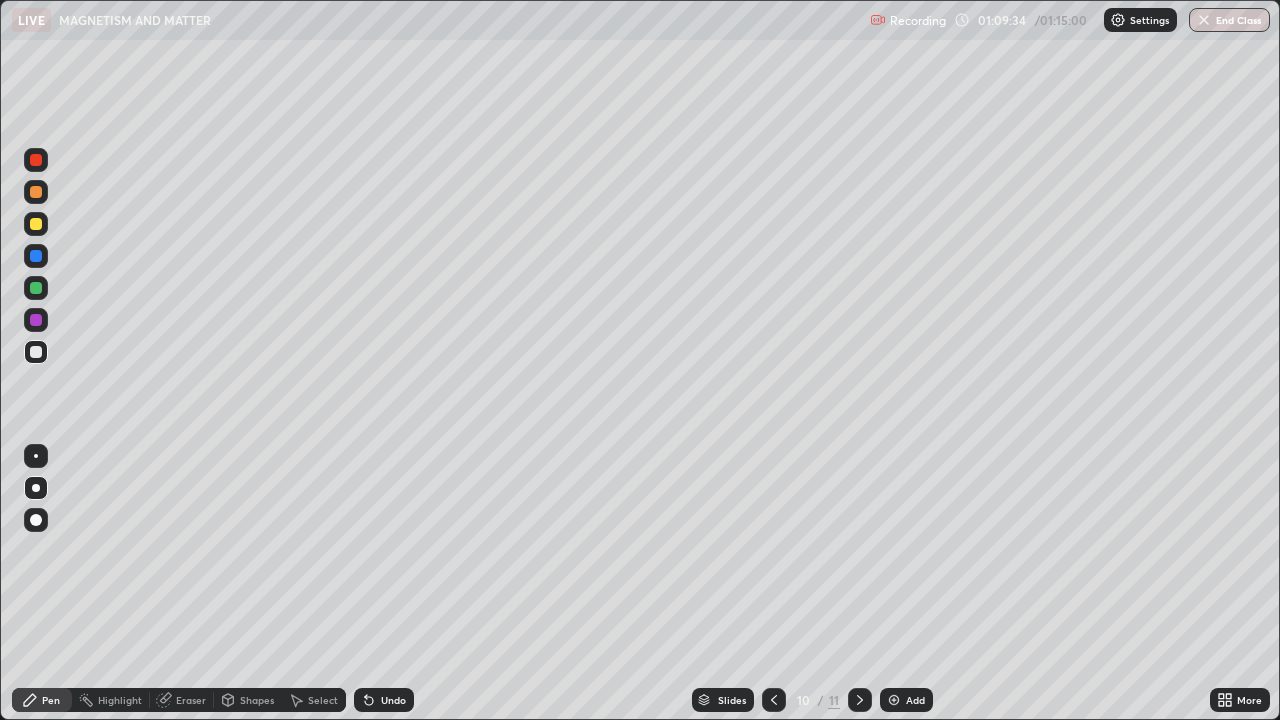 click 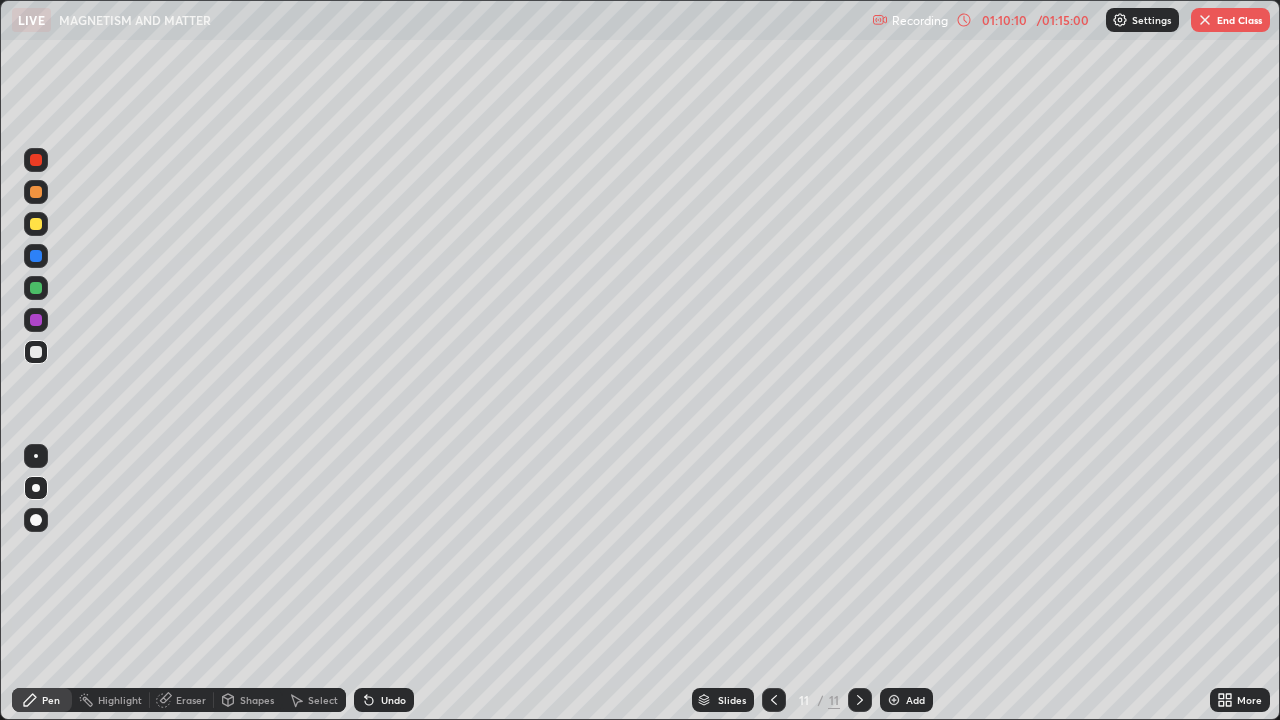 click at bounding box center (36, 224) 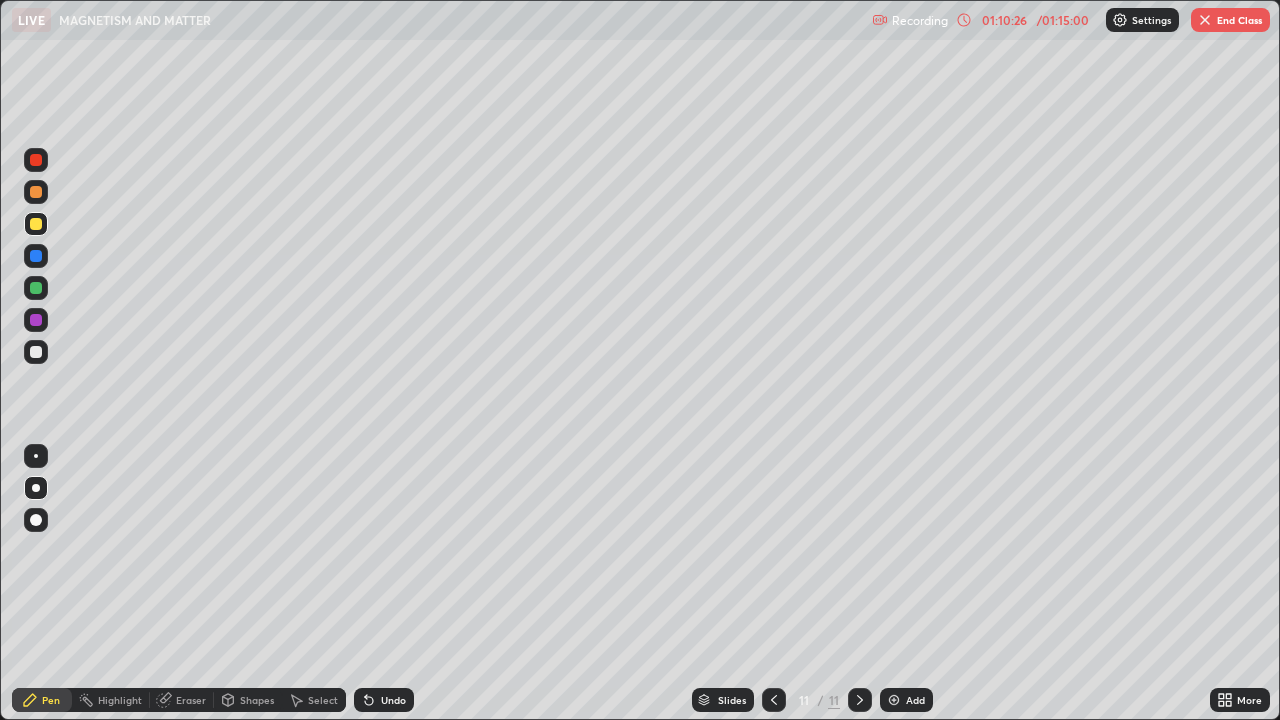 click 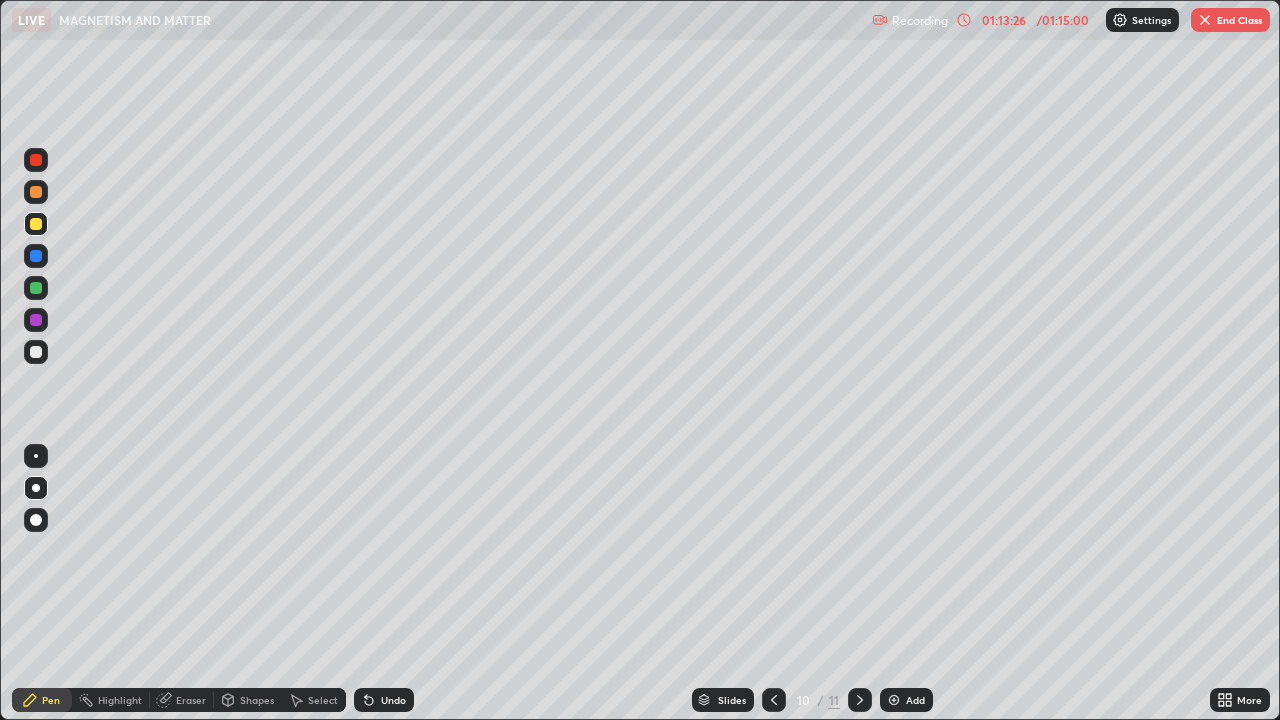 click 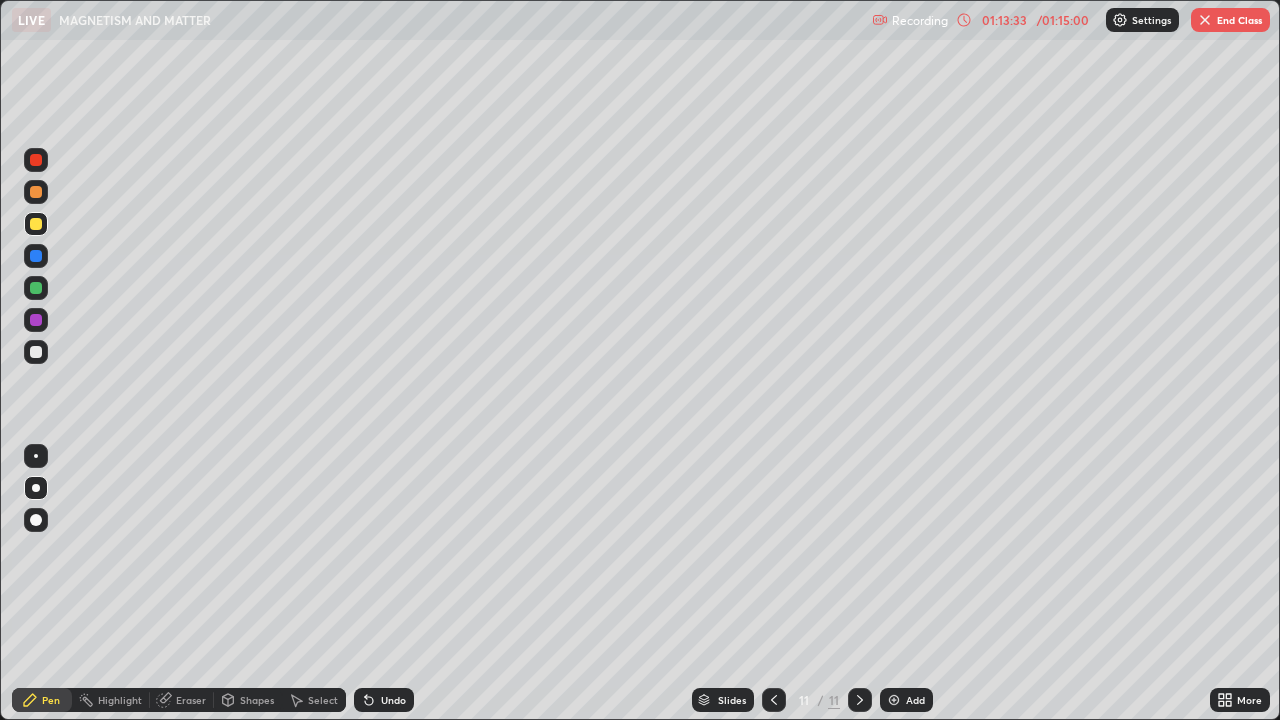click 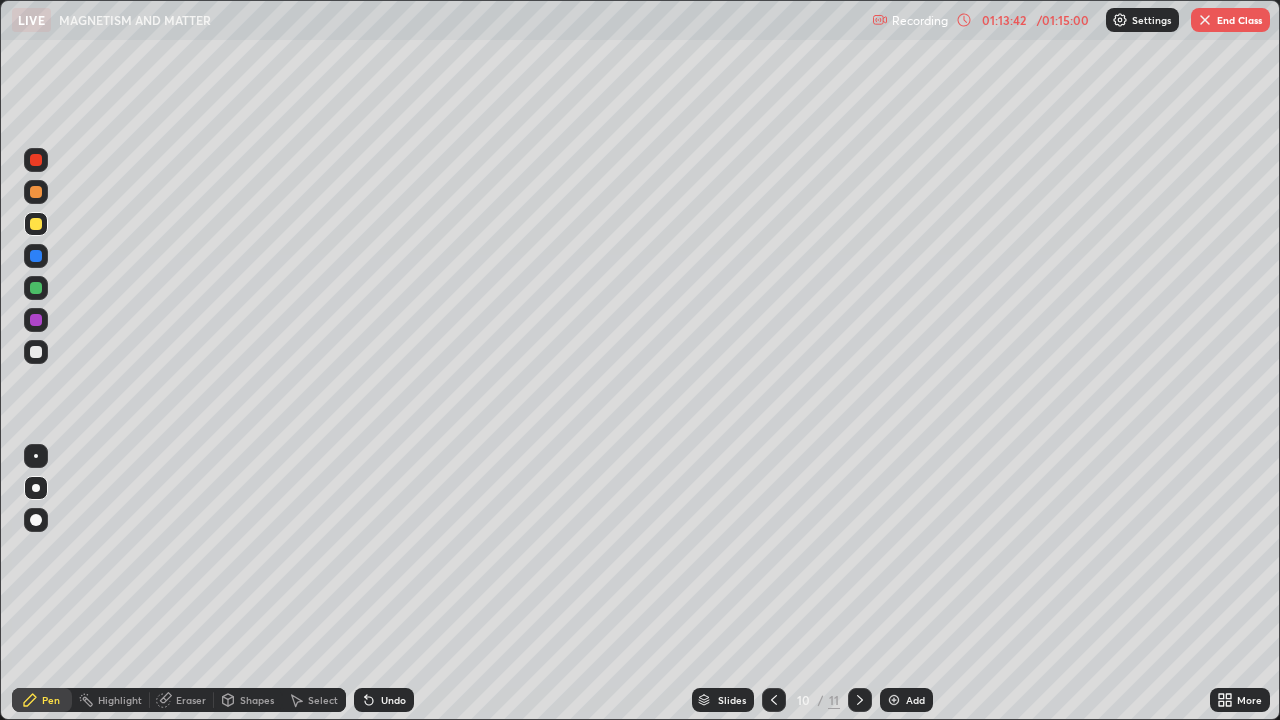 click 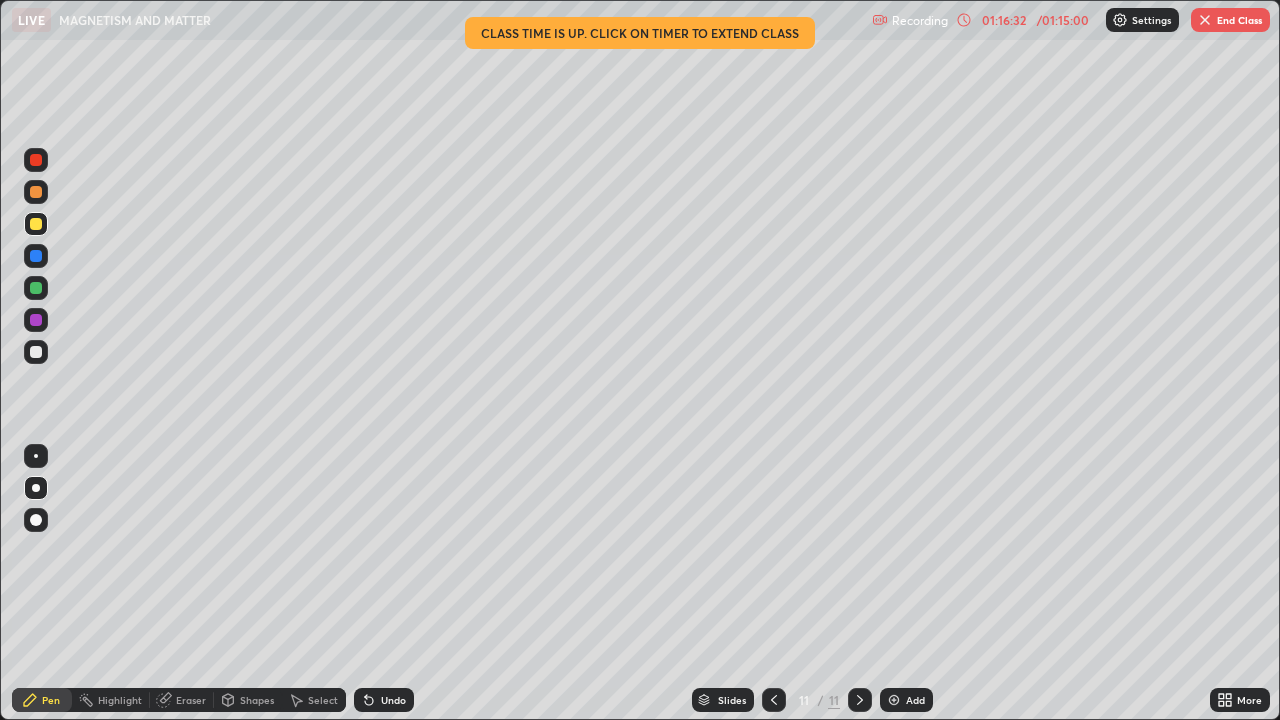 click on "End Class" at bounding box center (1230, 20) 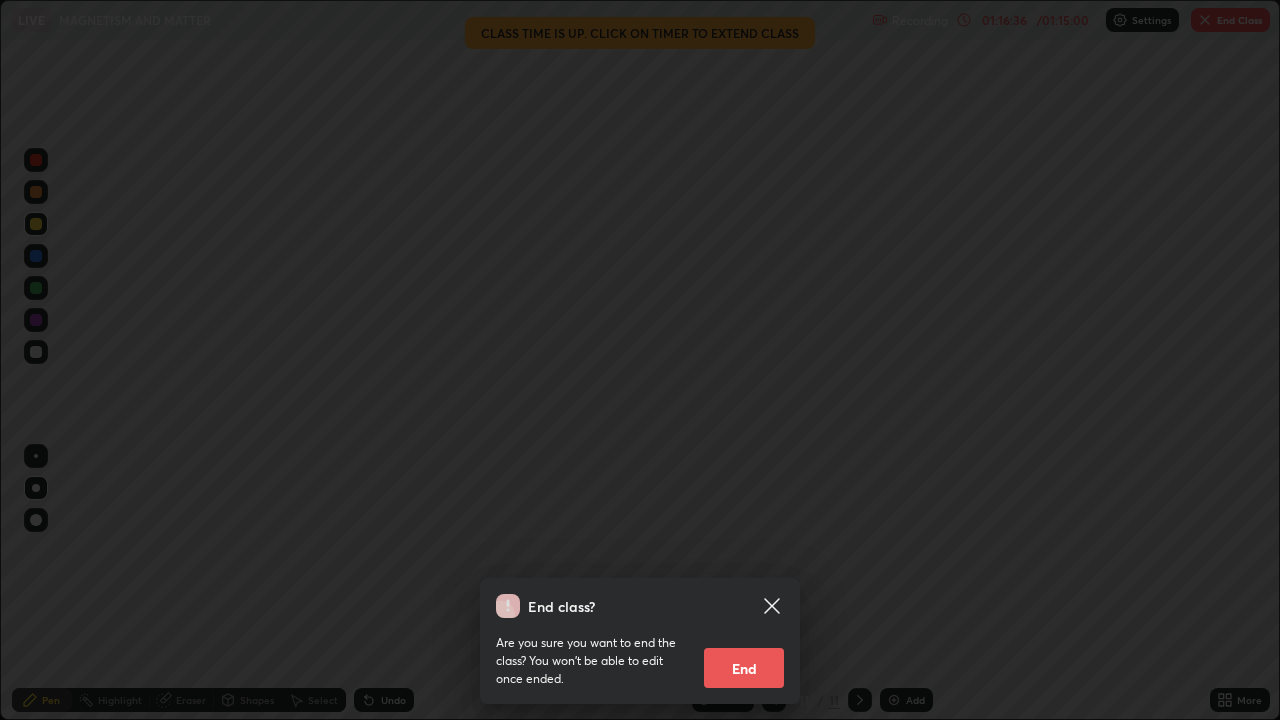 click on "End" at bounding box center [744, 668] 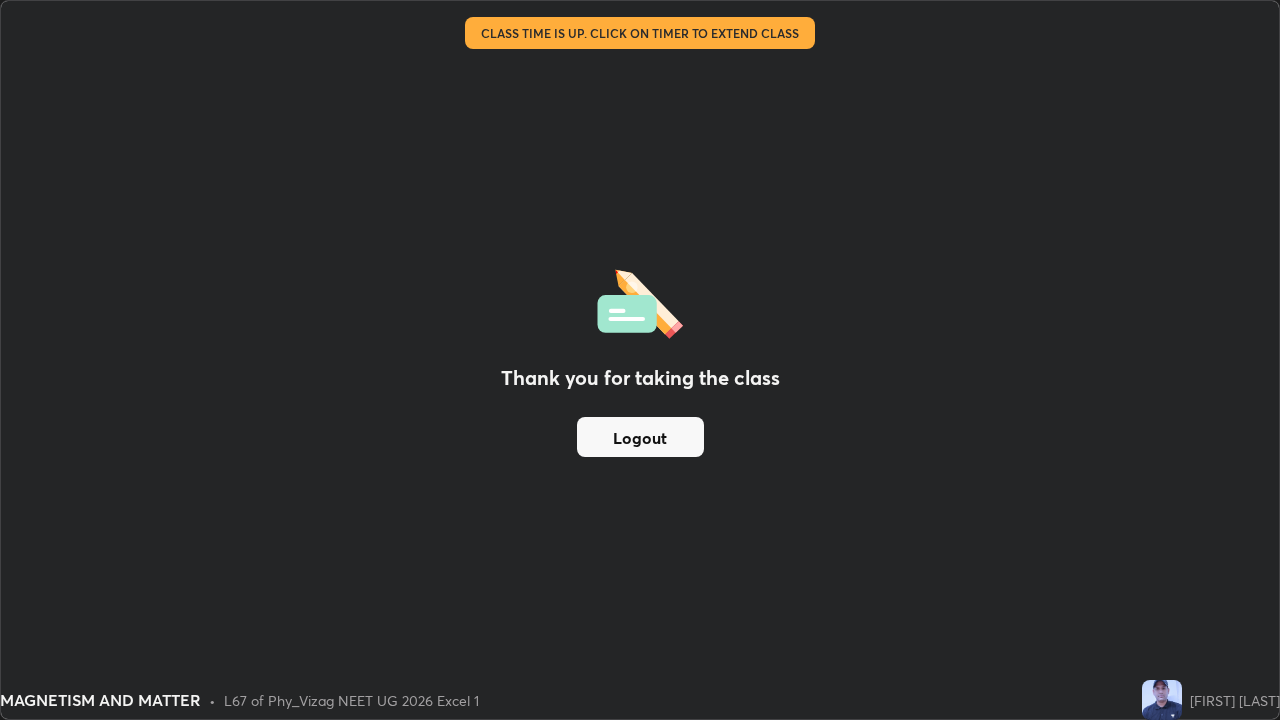 click on "Logout" at bounding box center [640, 437] 